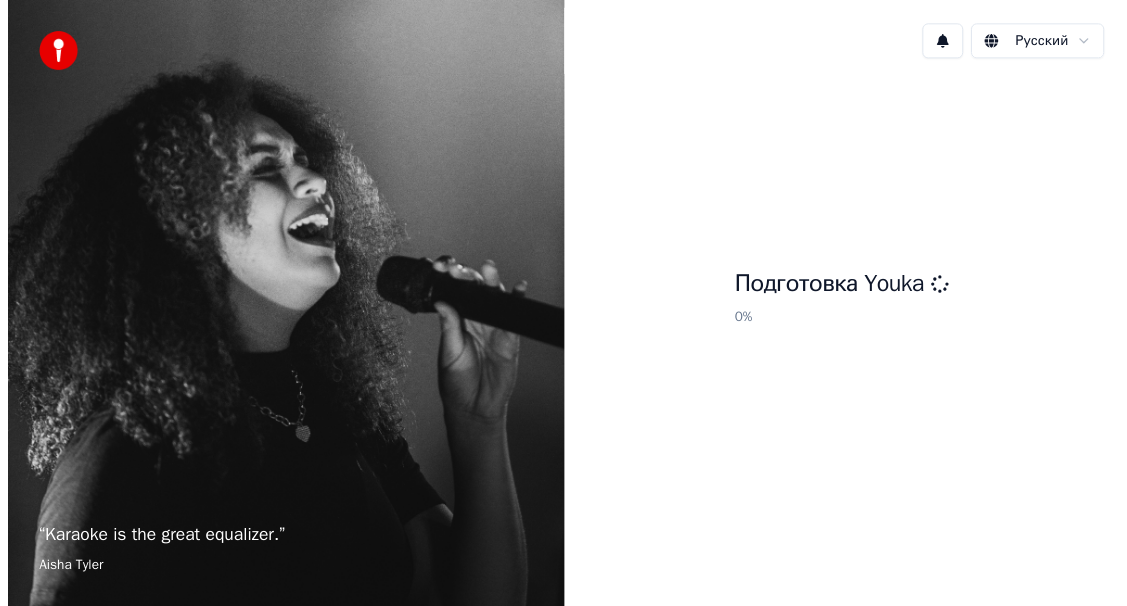 scroll, scrollTop: 0, scrollLeft: 0, axis: both 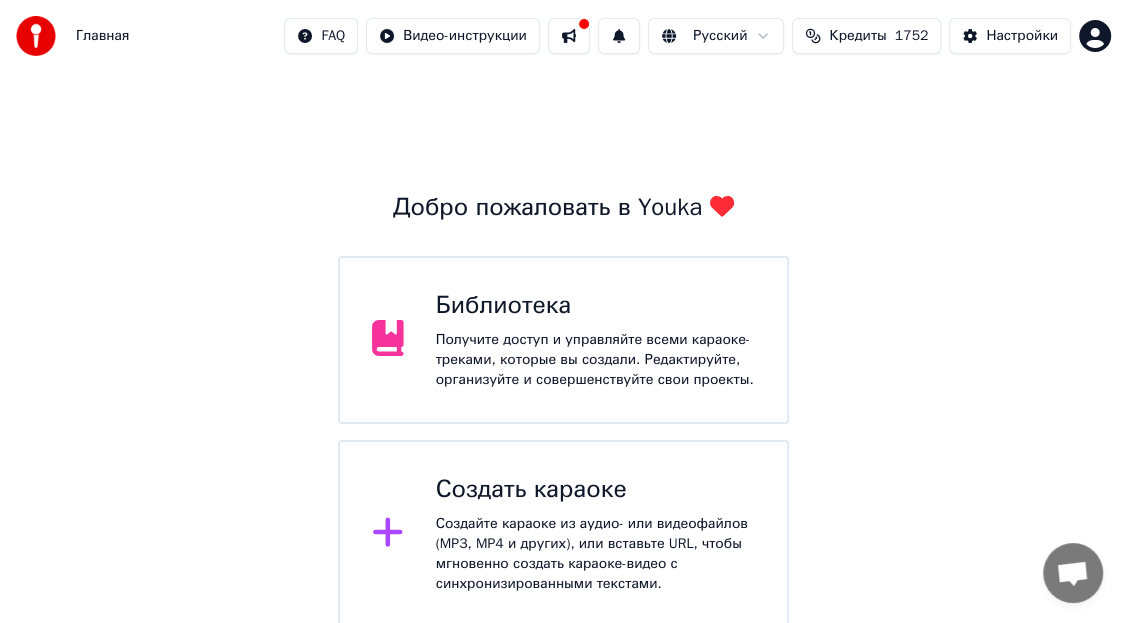 click on "Библиотека" at bounding box center [595, 306] 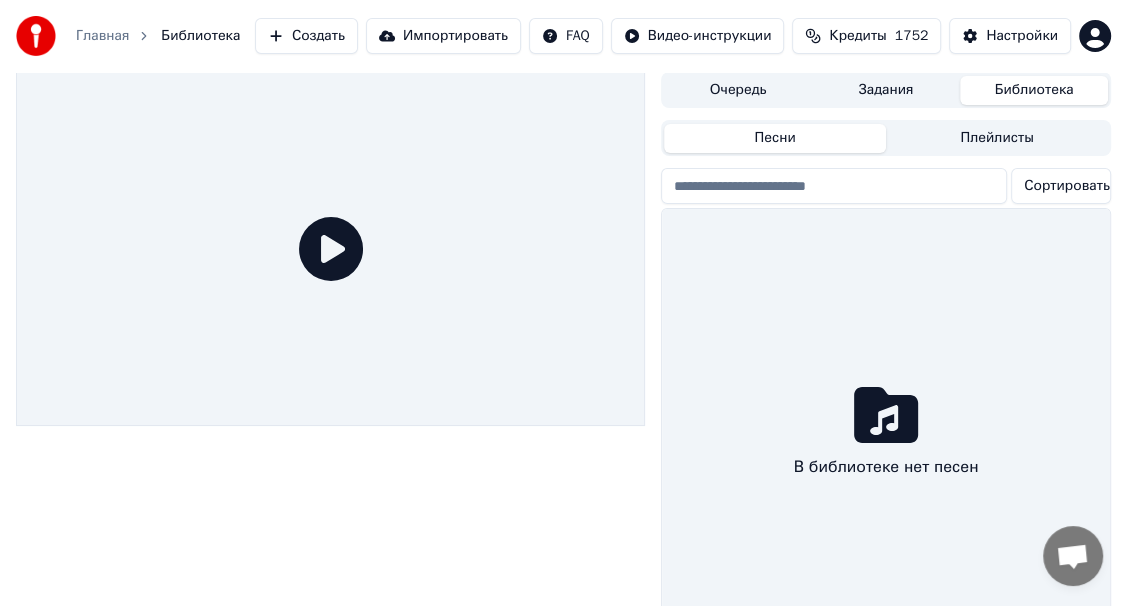click at bounding box center (330, 249) 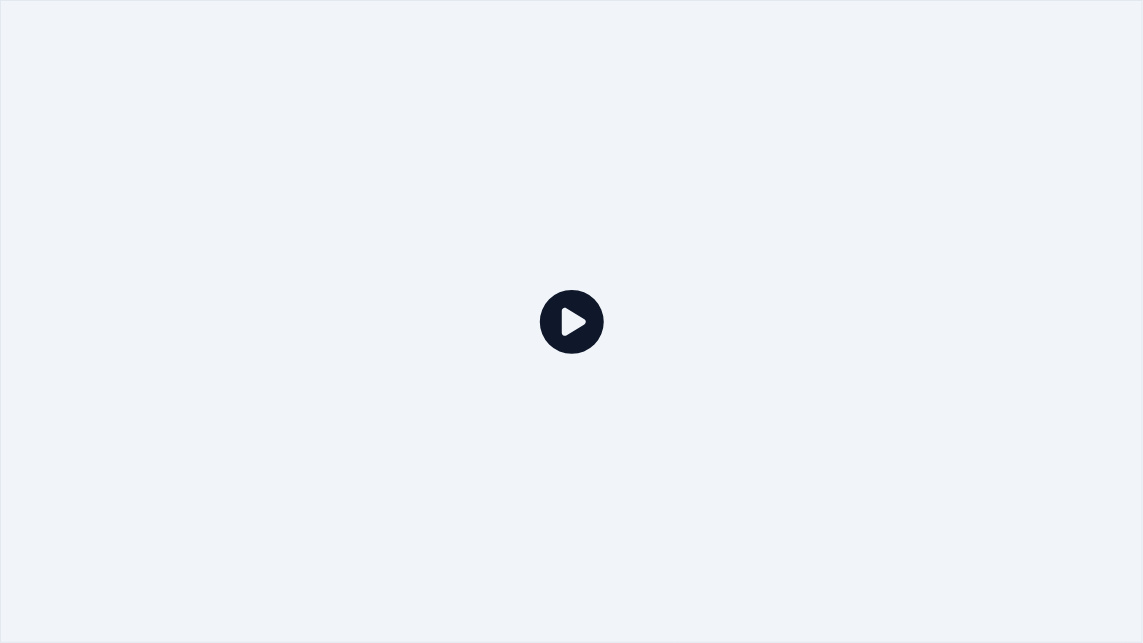 click 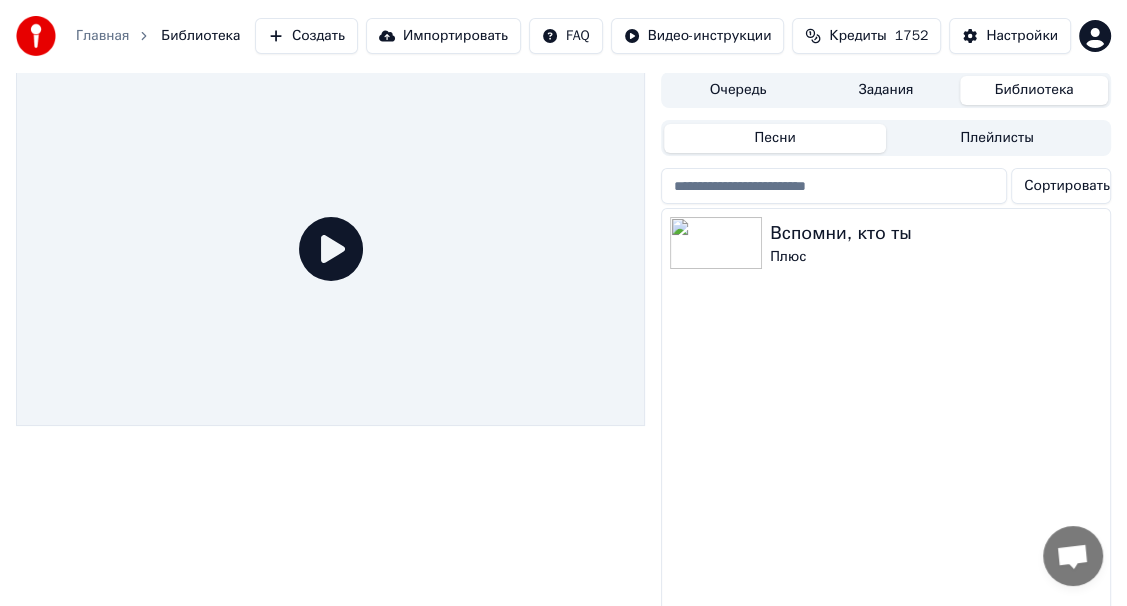 click 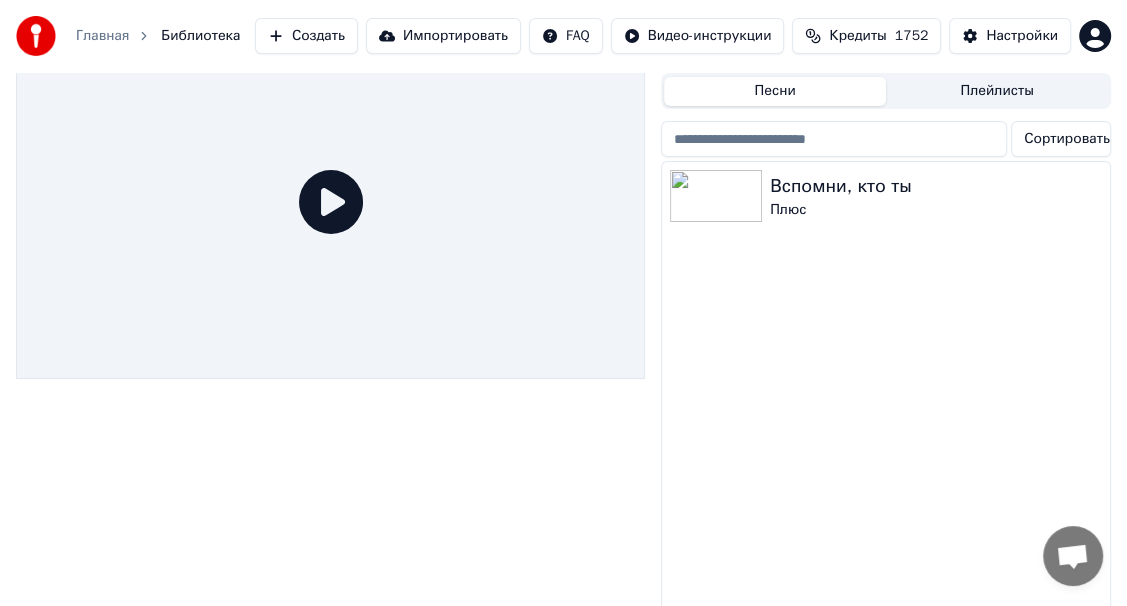 scroll, scrollTop: 57, scrollLeft: 0, axis: vertical 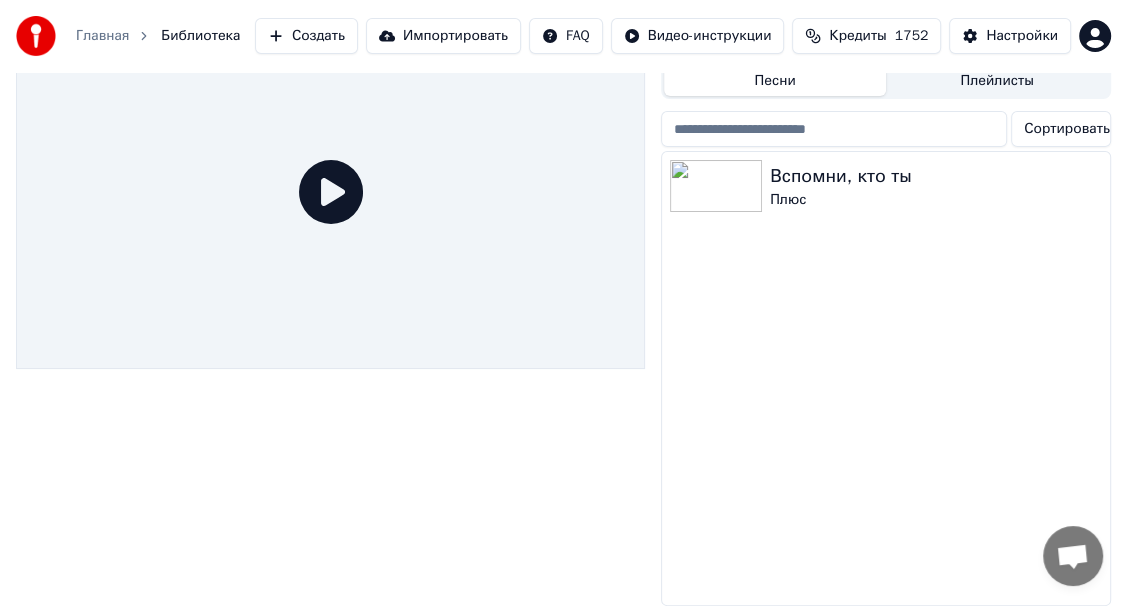 click 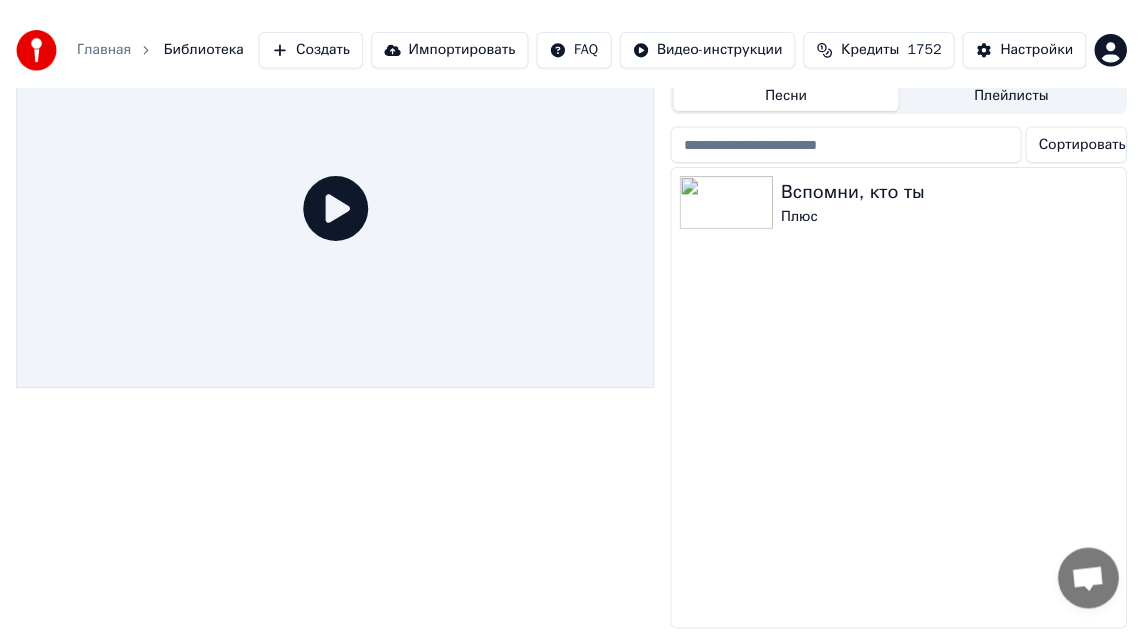 scroll, scrollTop: 47, scrollLeft: 0, axis: vertical 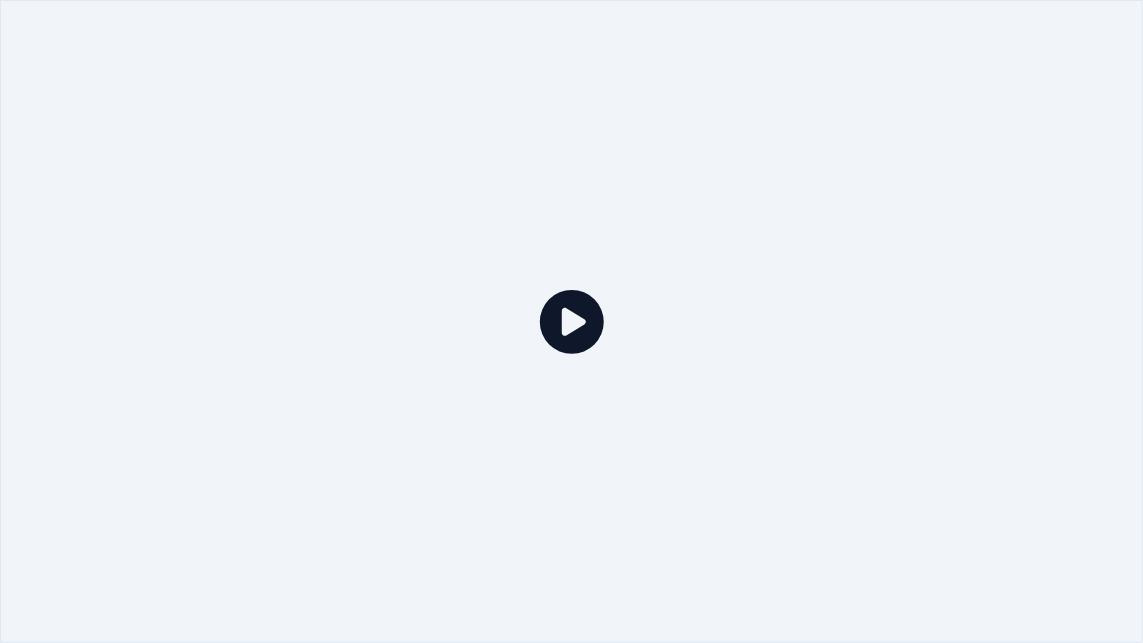 click 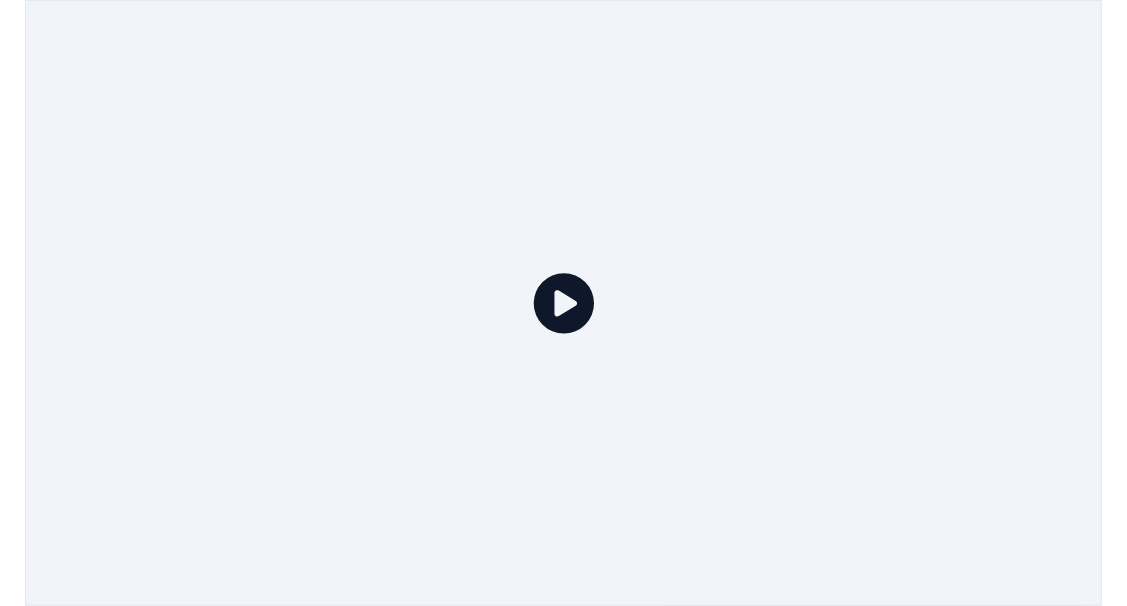 scroll, scrollTop: 69, scrollLeft: 0, axis: vertical 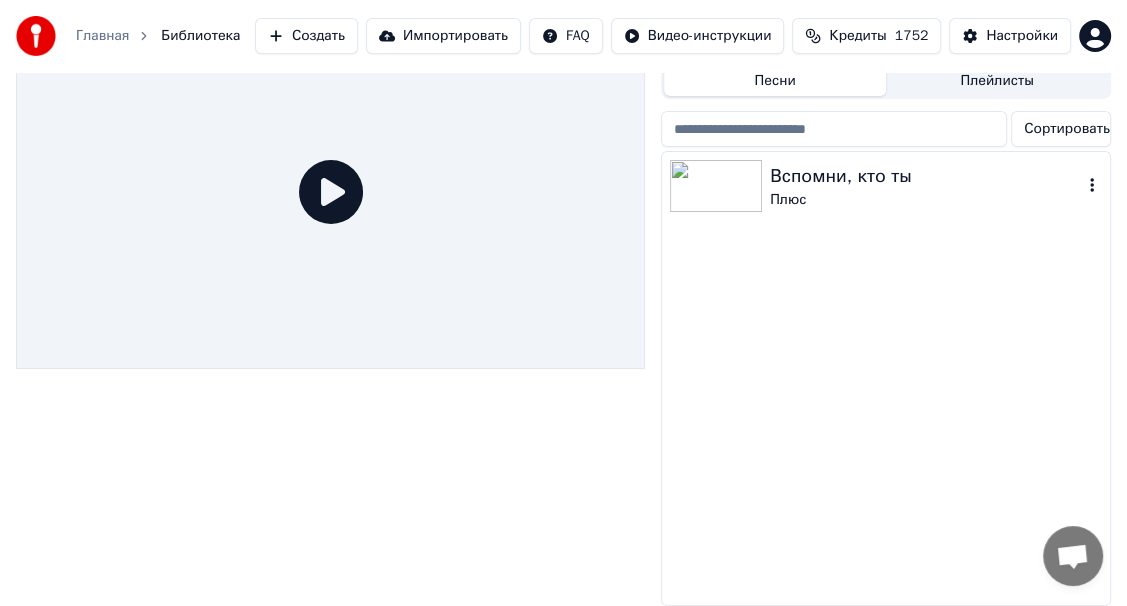 click on "Вспомни, кто ты" at bounding box center (926, 176) 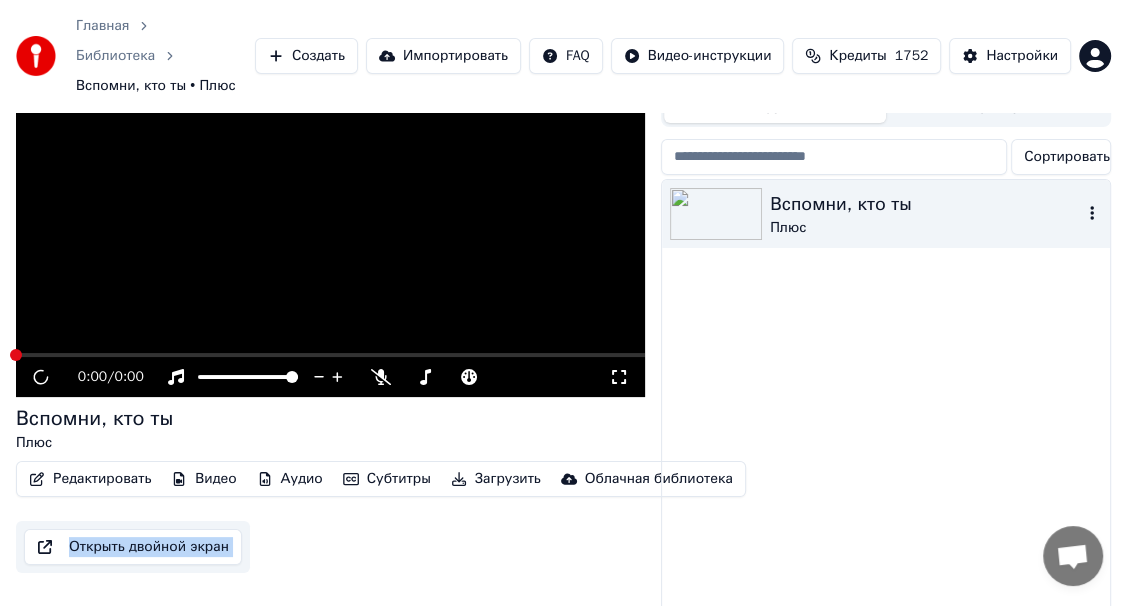 scroll, scrollTop: 78, scrollLeft: 0, axis: vertical 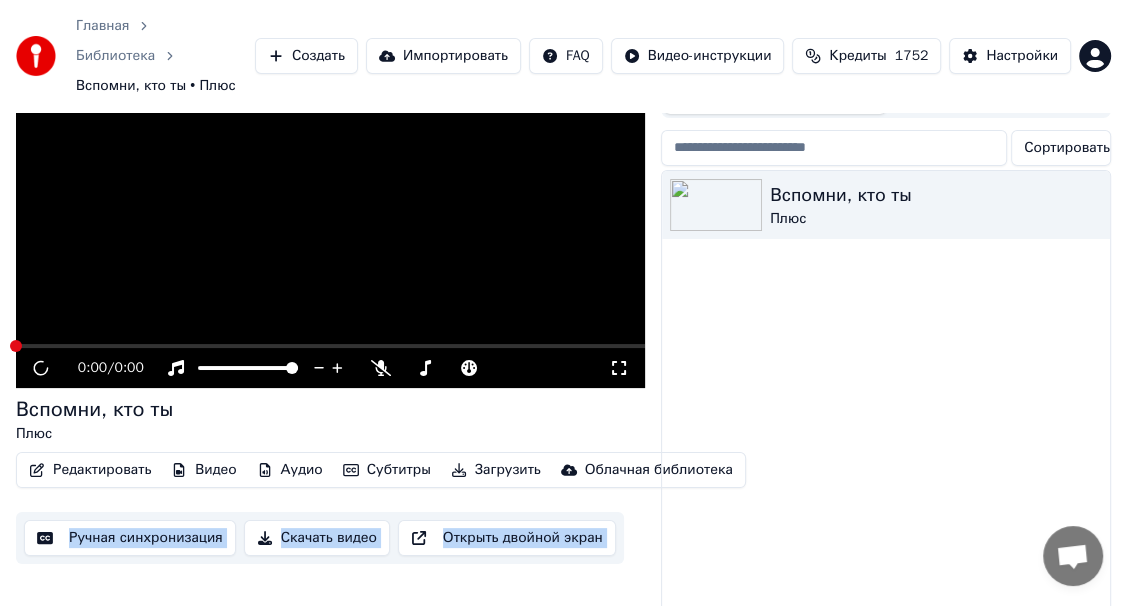 click on "0:00  /  0:00 Вспомни, кто ты Плюс Редактировать Видео Аудио Субтитры Загрузить Облачная библиотека Ручная синхронизация Скачать видео Открыть двойной экран" at bounding box center (330, 329) 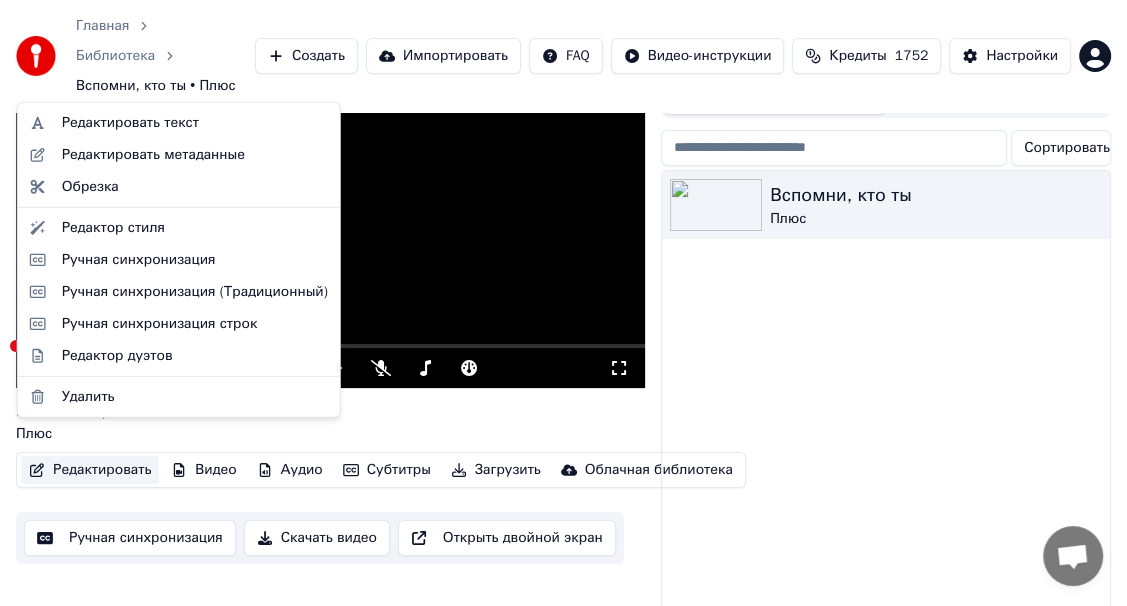 click on "Редактировать" at bounding box center (90, 470) 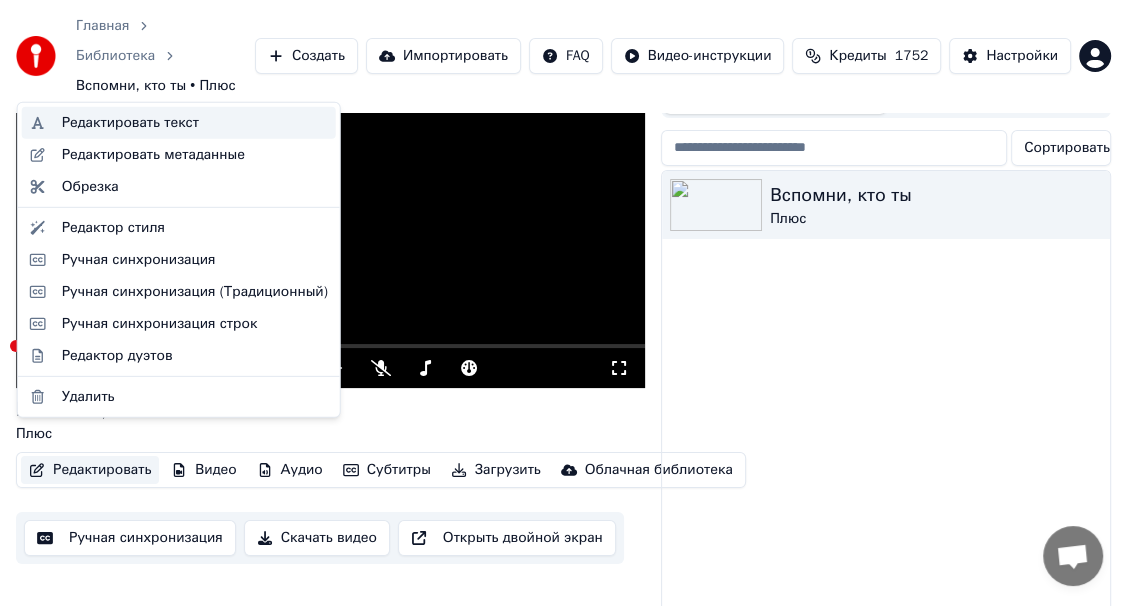 click on "Редактировать текст" at bounding box center [130, 123] 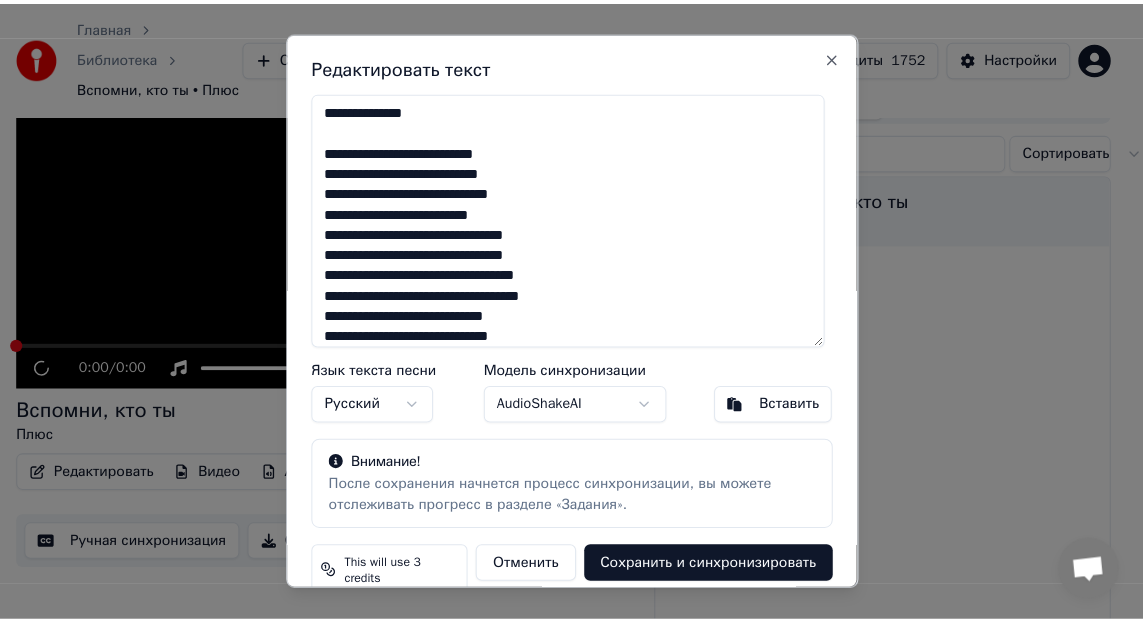 scroll, scrollTop: 61, scrollLeft: 0, axis: vertical 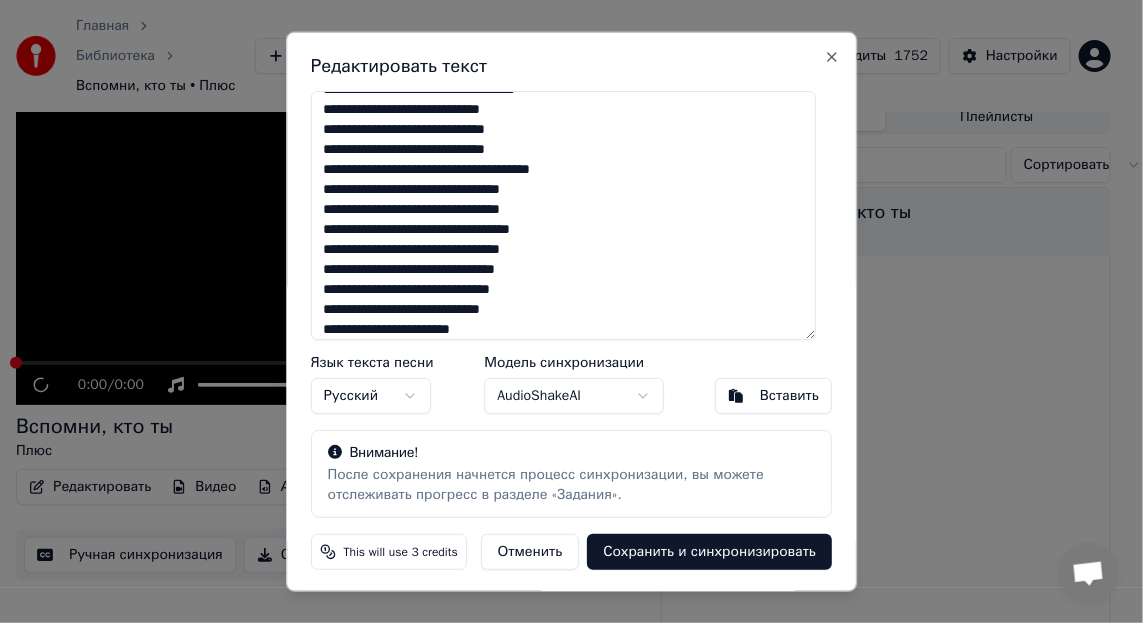 click on "**********" at bounding box center [564, 214] 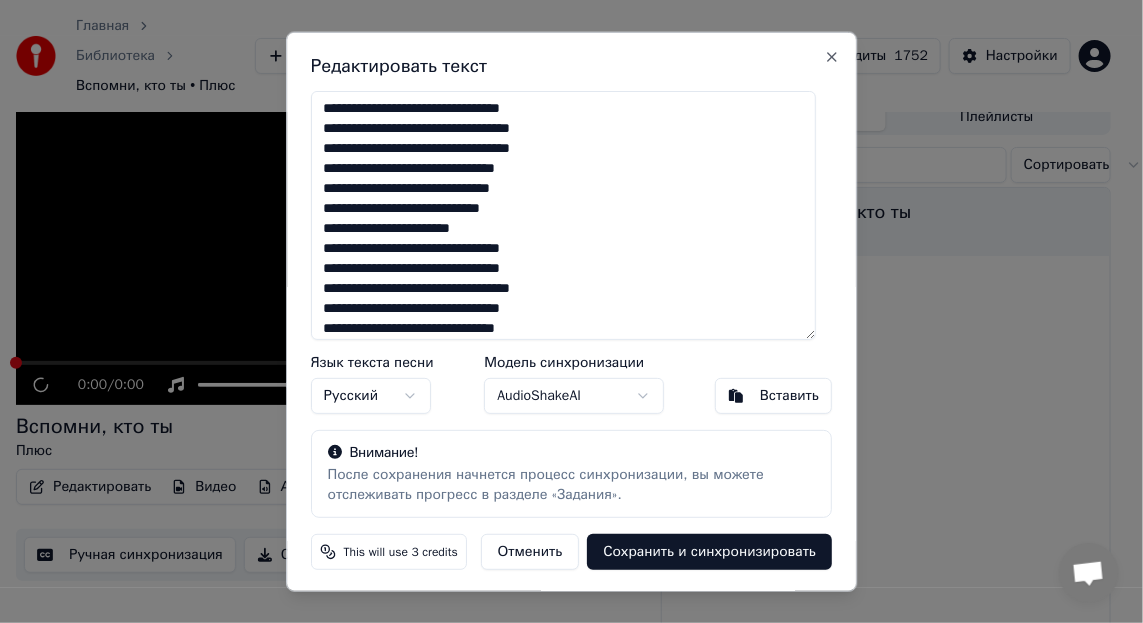 scroll, scrollTop: 367, scrollLeft: 0, axis: vertical 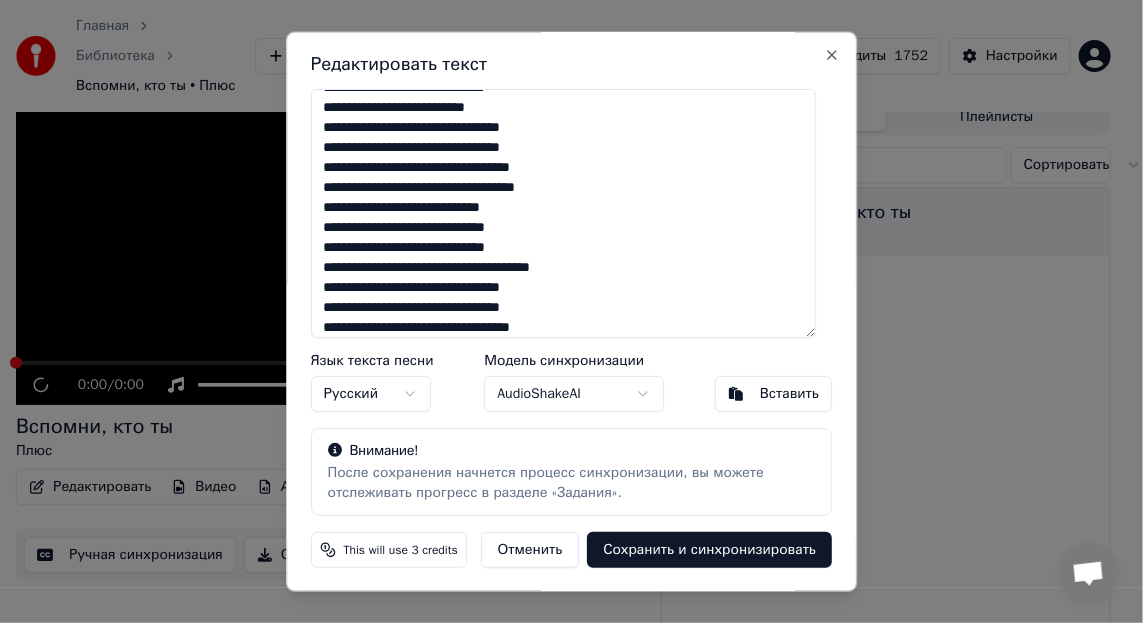 click on "**********" at bounding box center [564, 212] 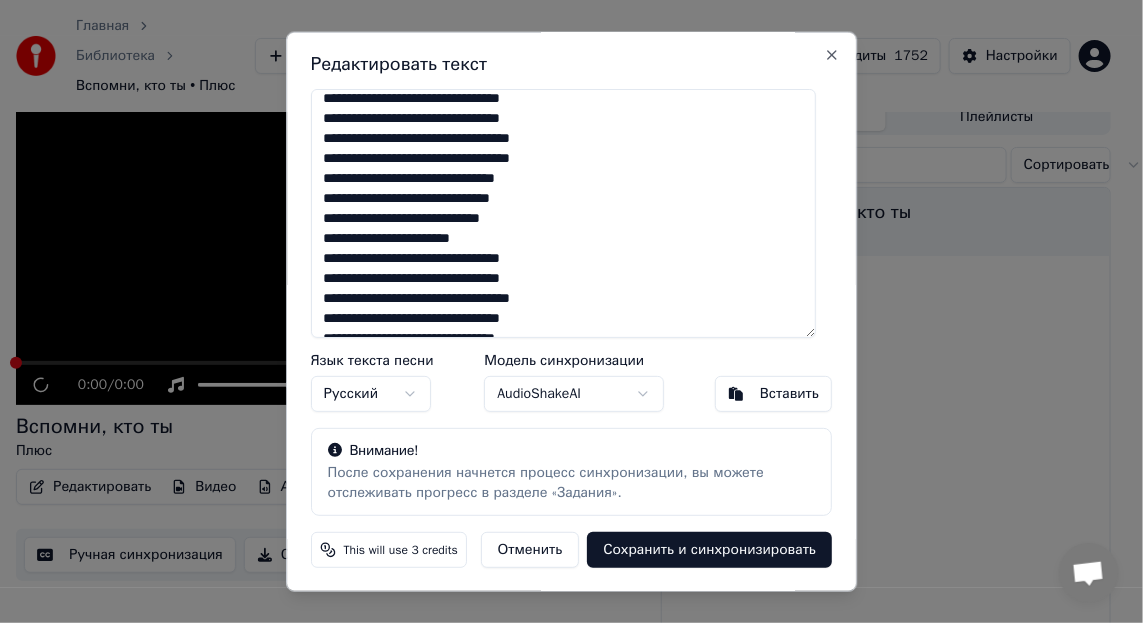 scroll, scrollTop: 300, scrollLeft: 0, axis: vertical 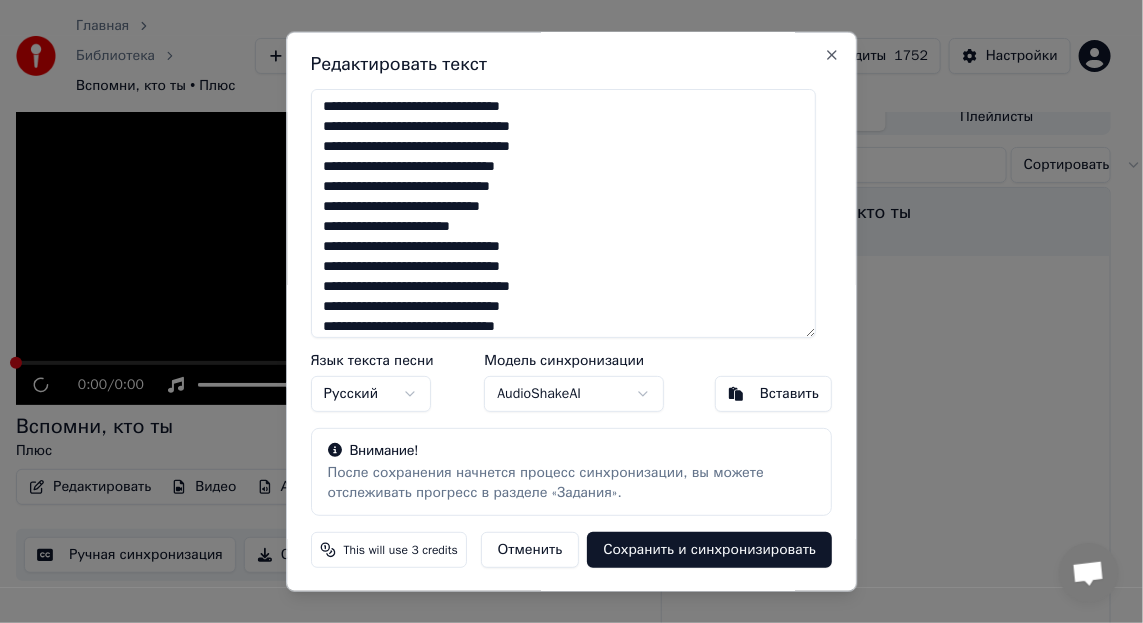 click on "**********" at bounding box center [564, 212] 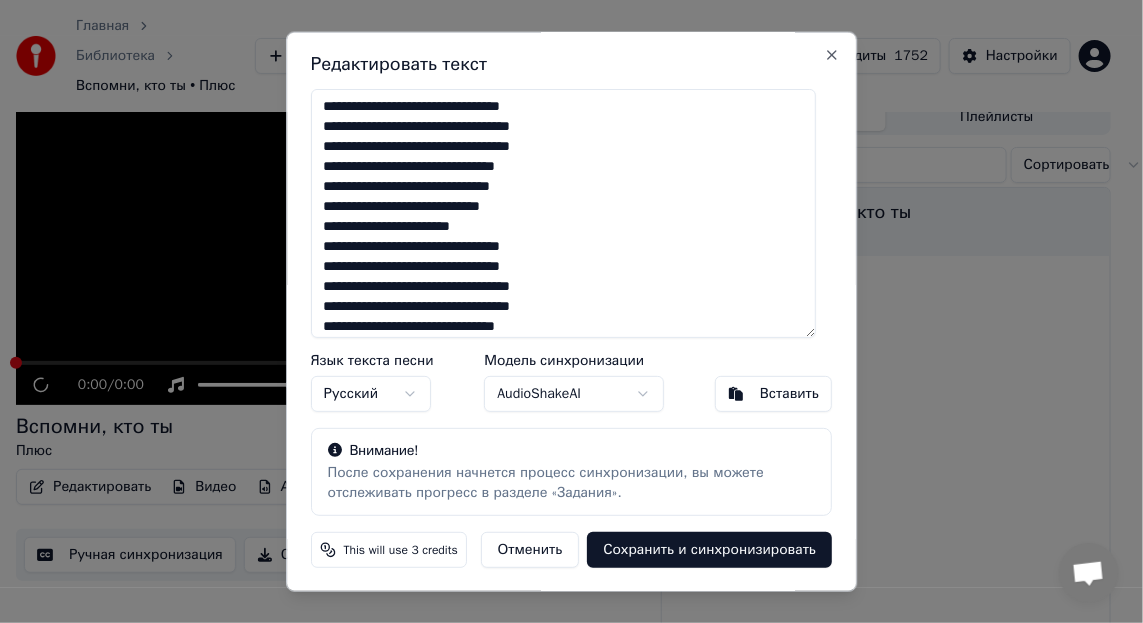 type on "**********" 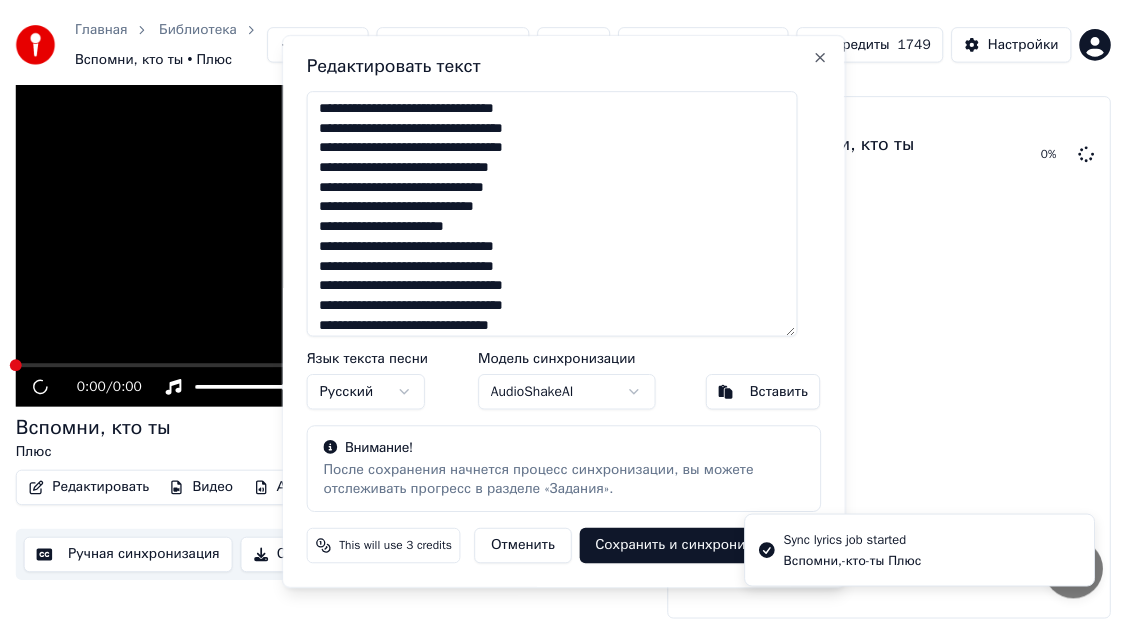 scroll, scrollTop: 36, scrollLeft: 0, axis: vertical 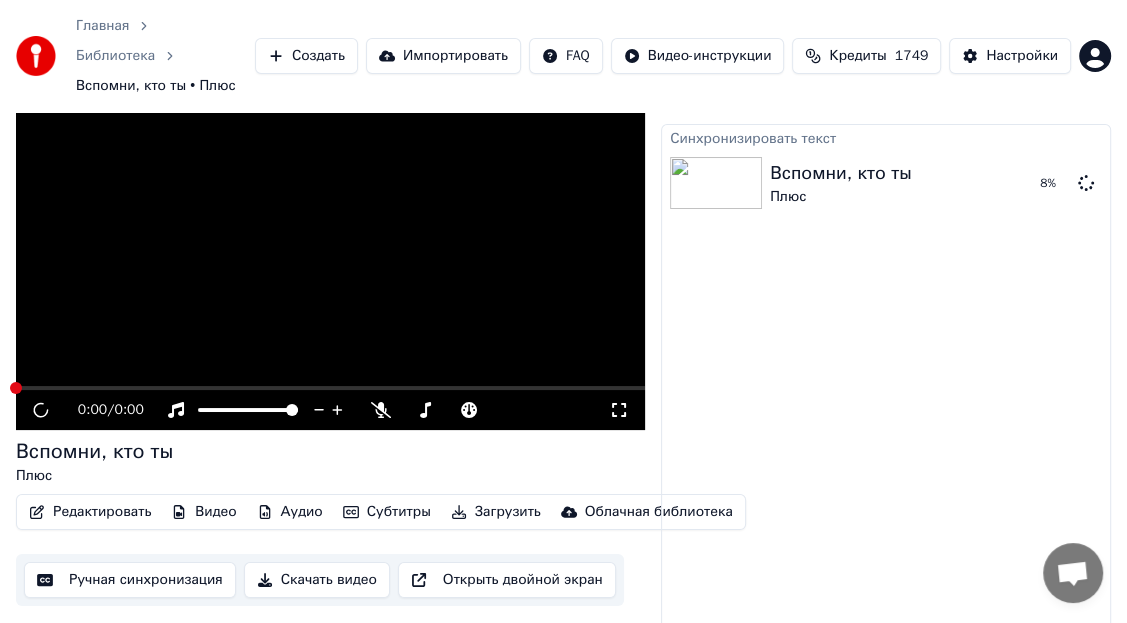 click on "Синхронизировать текст Вспомни, кто ты Плюс 8 %" at bounding box center [886, 389] 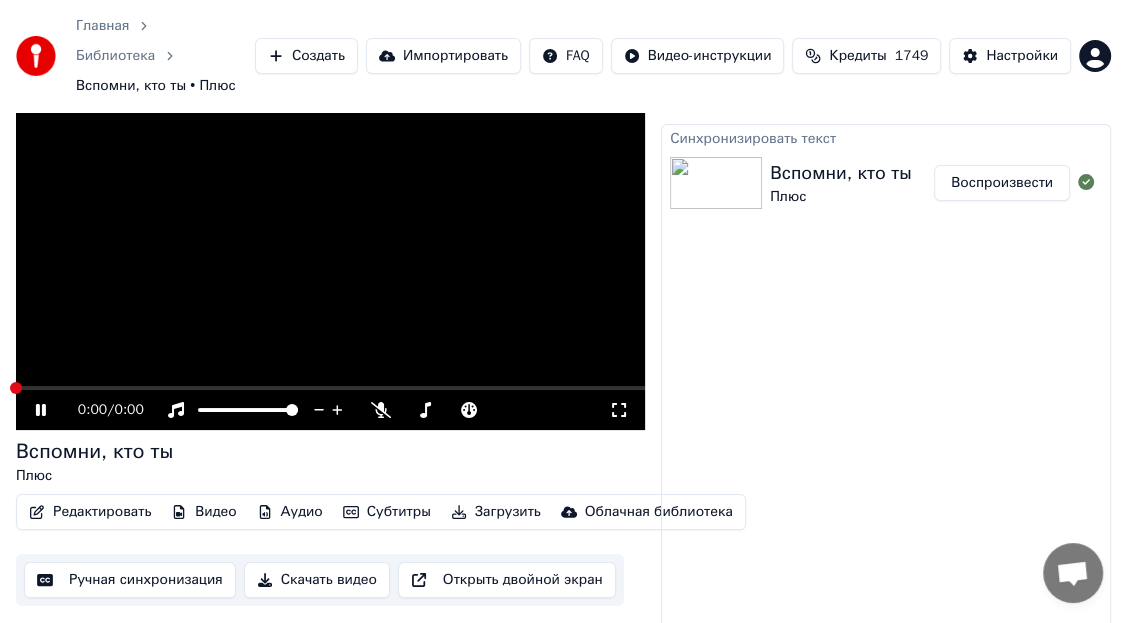 click 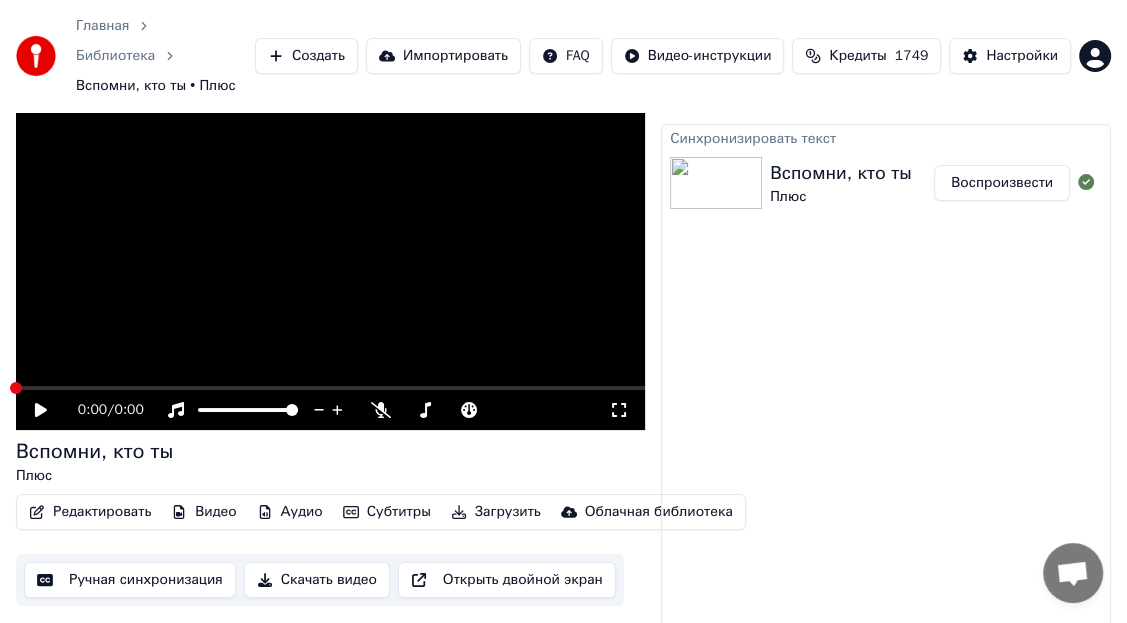 click 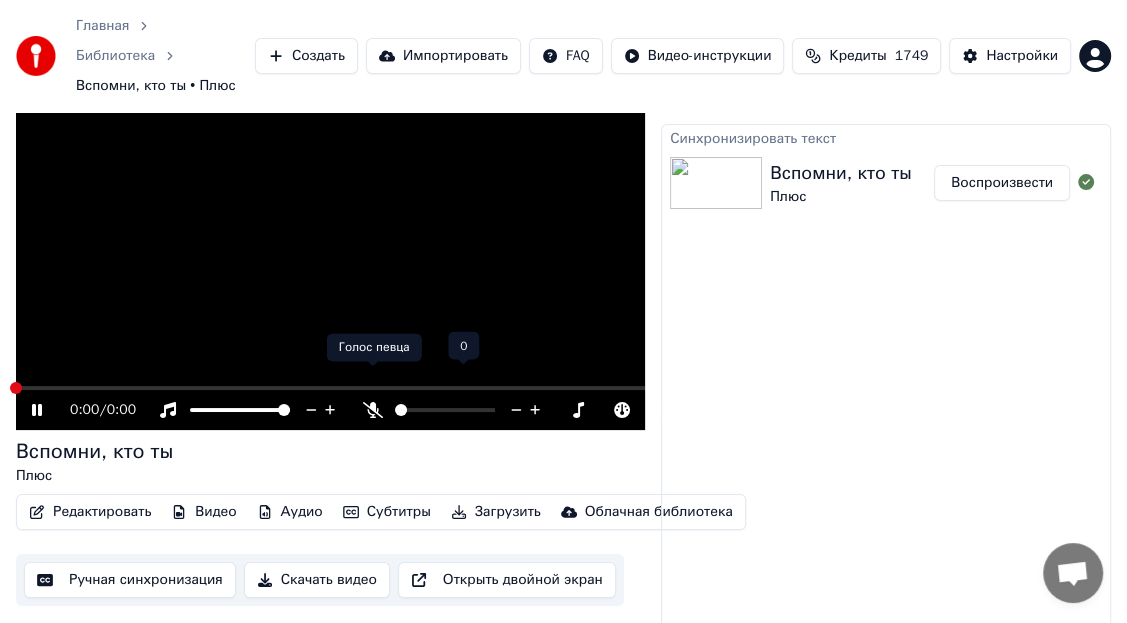 click 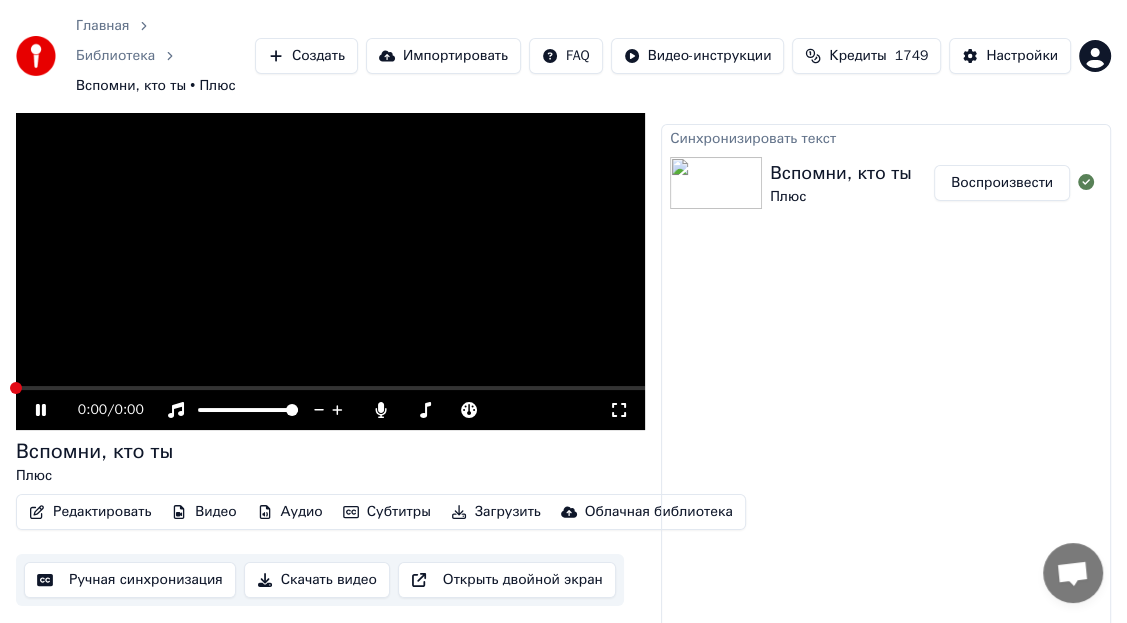 click at bounding box center [330, 253] 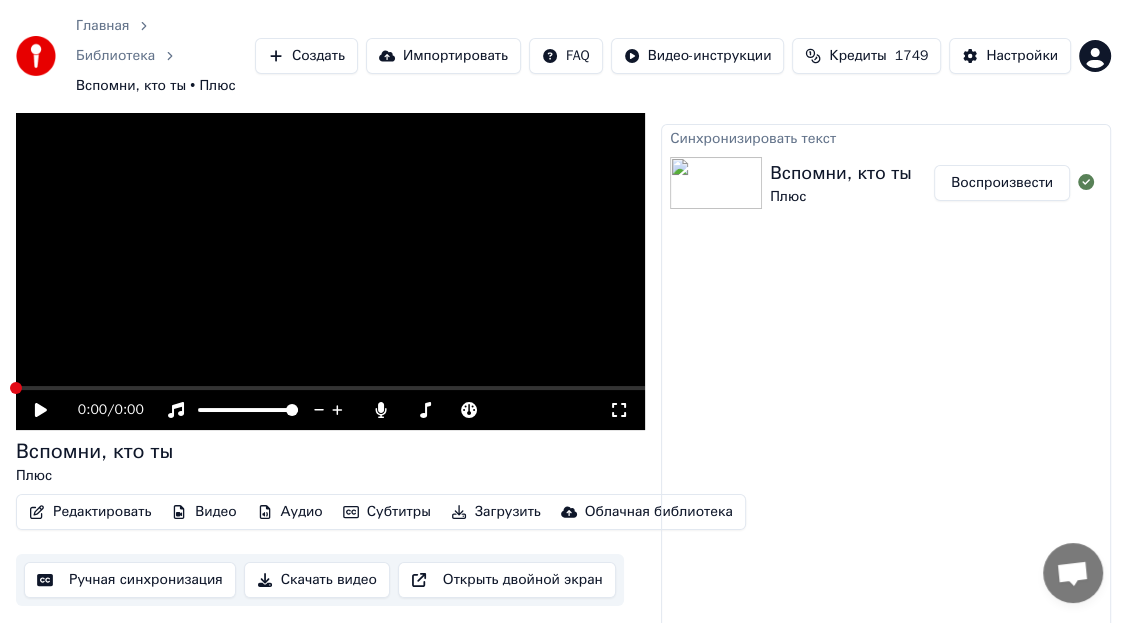 click at bounding box center [716, 183] 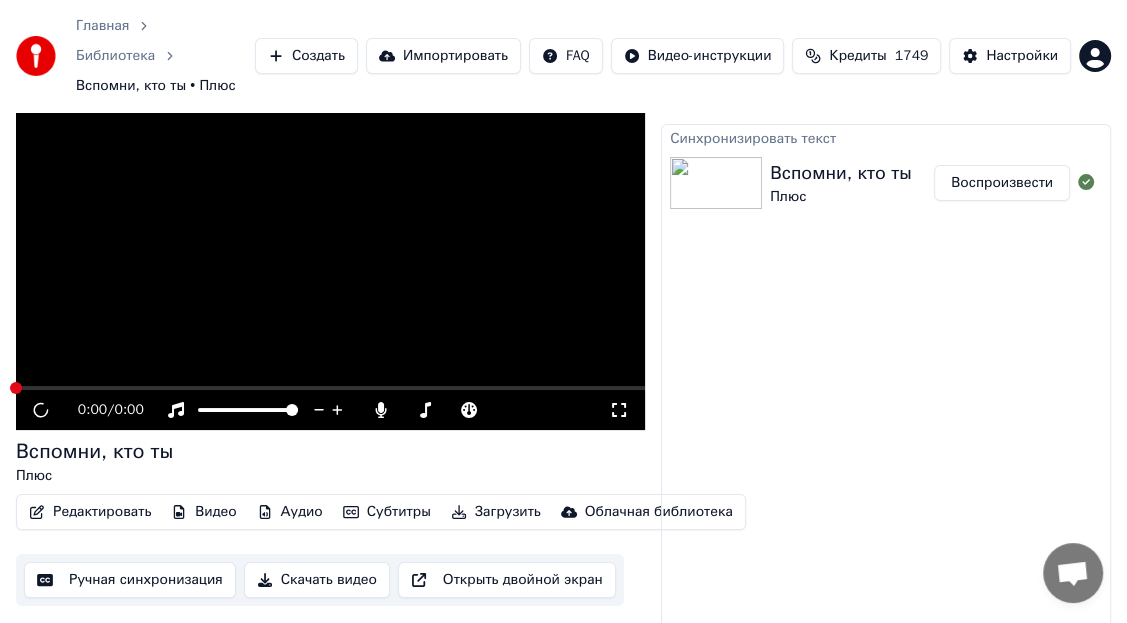 click on "Воспроизвести" at bounding box center (1002, 183) 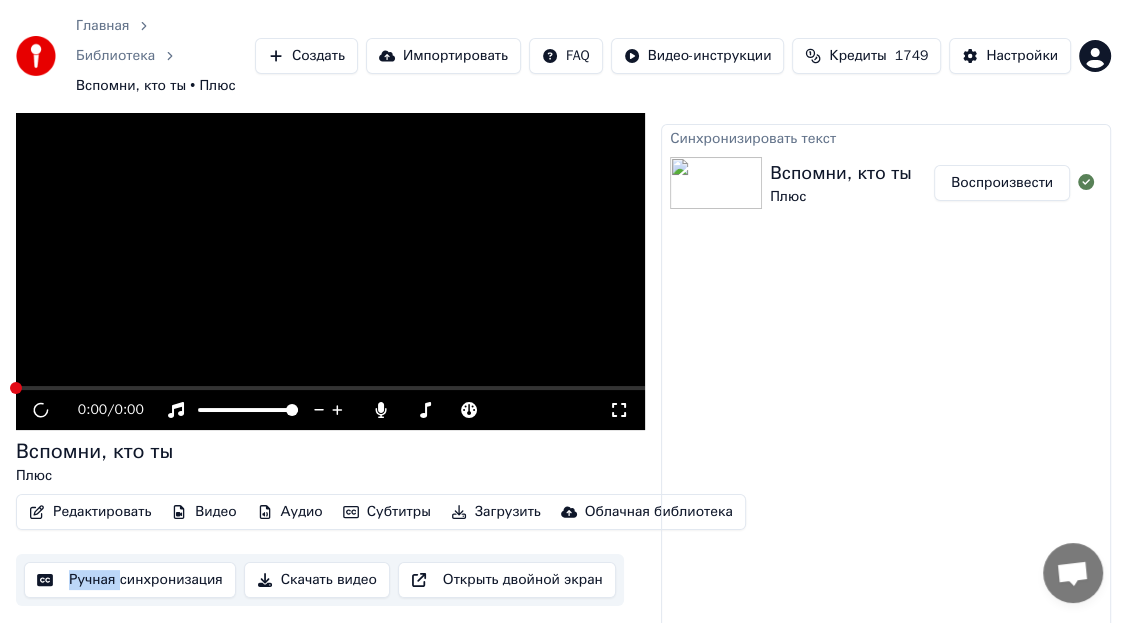 click 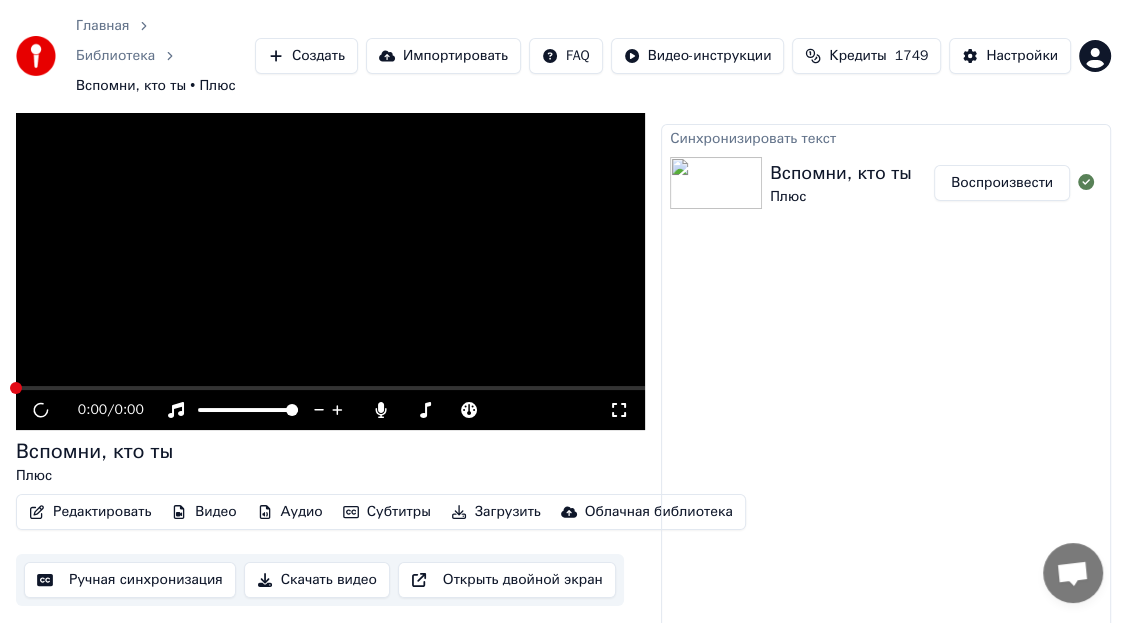 click 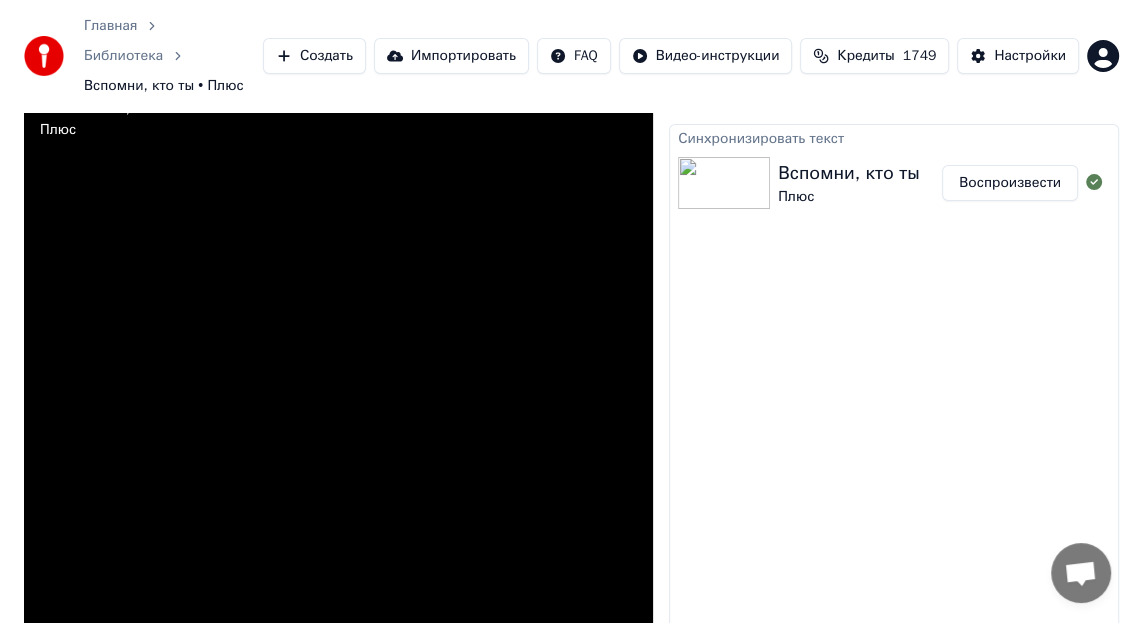 scroll, scrollTop: 0, scrollLeft: 0, axis: both 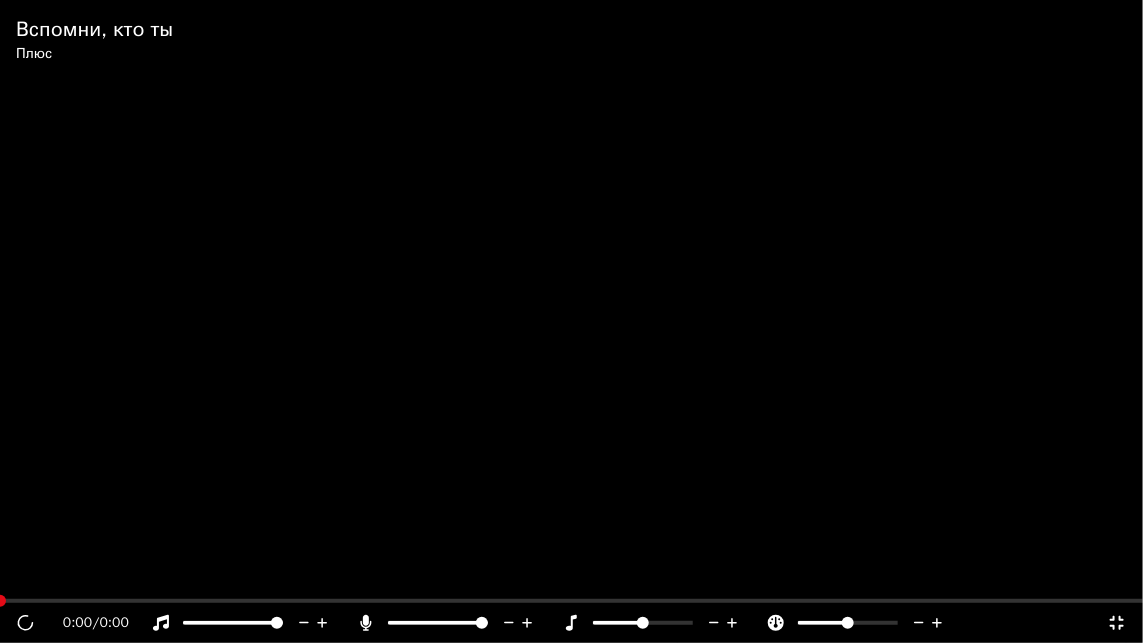 click 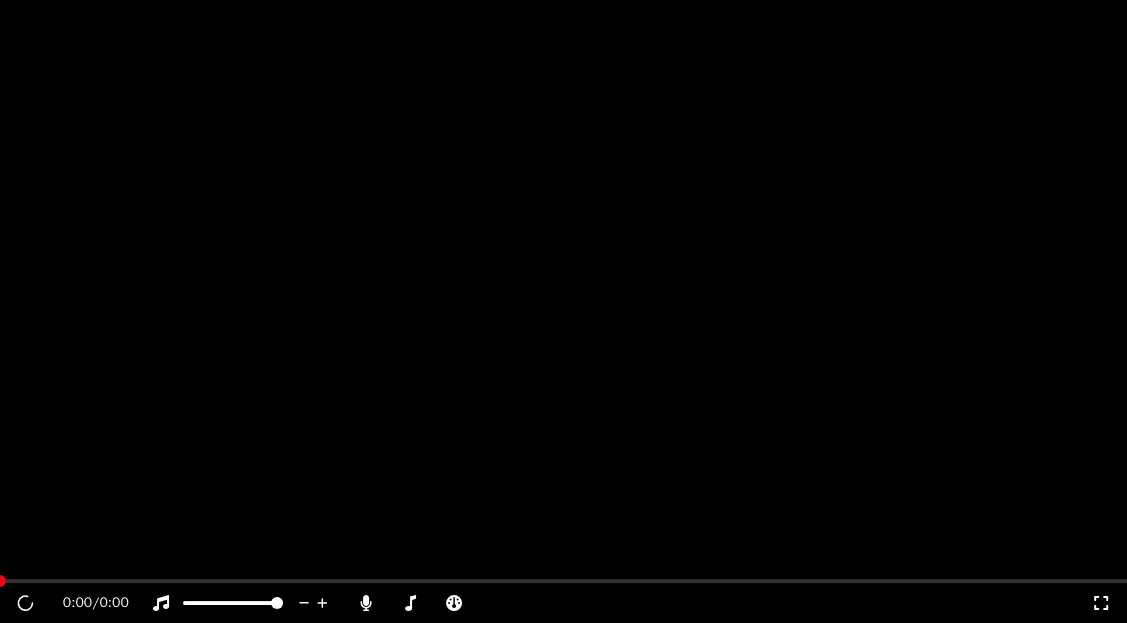 click on "Редактировать" at bounding box center (90, 194) 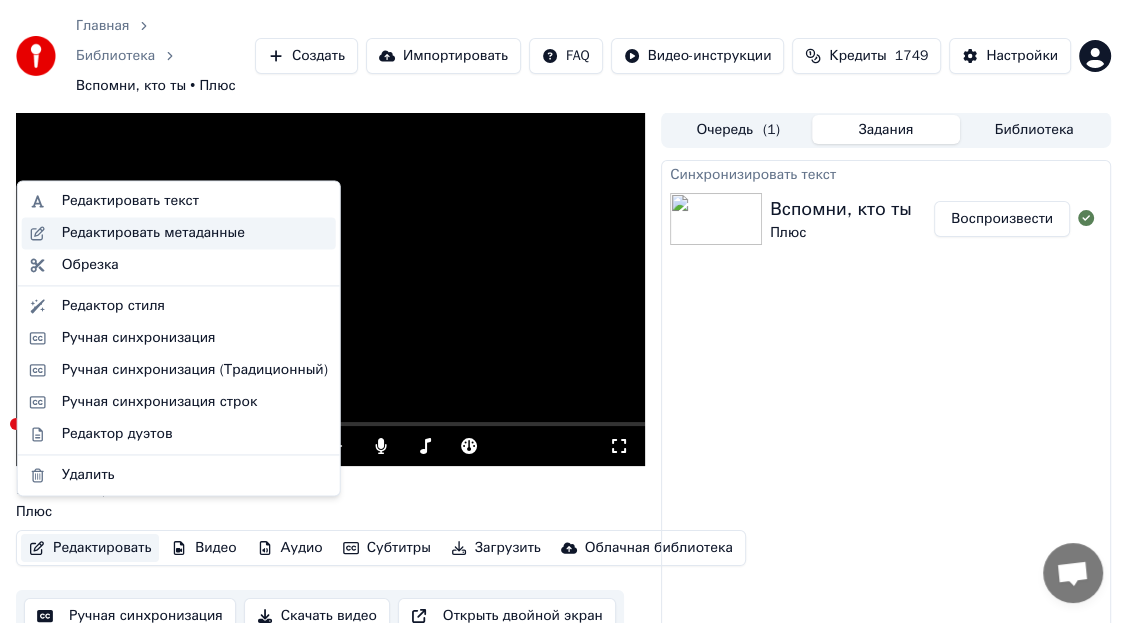 click on "Редактировать метаданные" at bounding box center [153, 233] 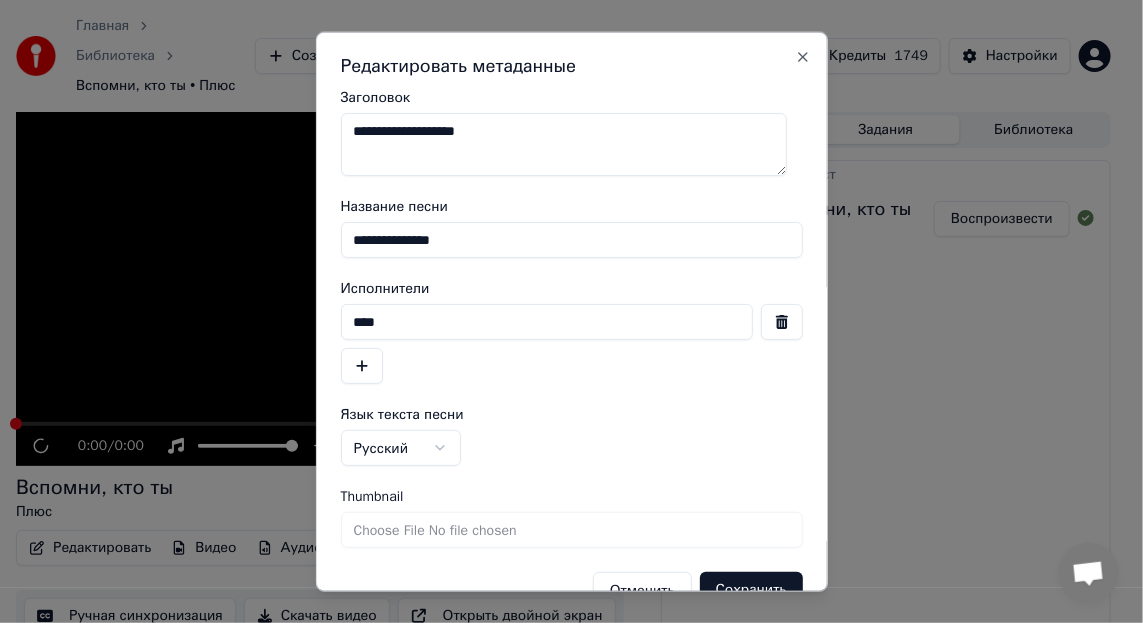drag, startPoint x: 397, startPoint y: 319, endPoint x: 350, endPoint y: 317, distance: 47.042534 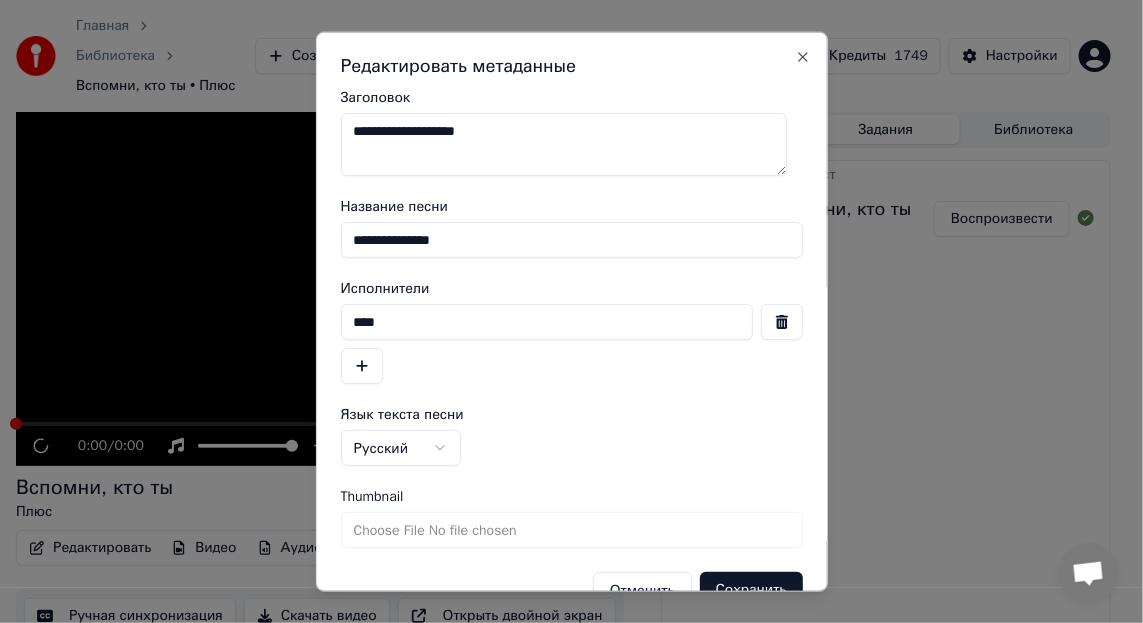 click on "****" at bounding box center (547, 322) 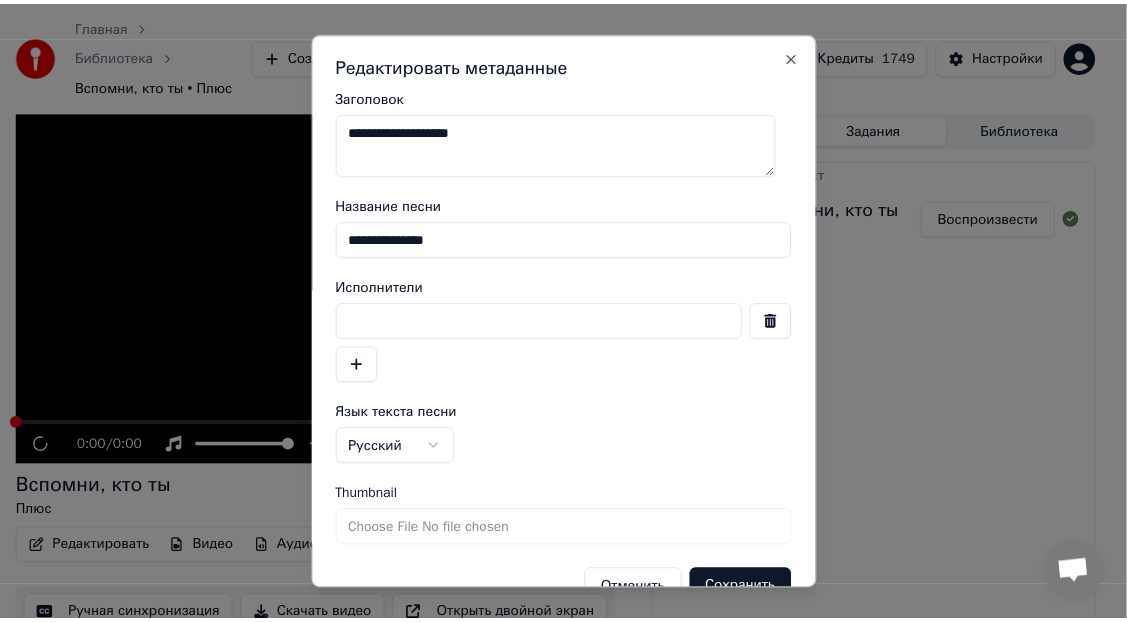 scroll, scrollTop: 39, scrollLeft: 0, axis: vertical 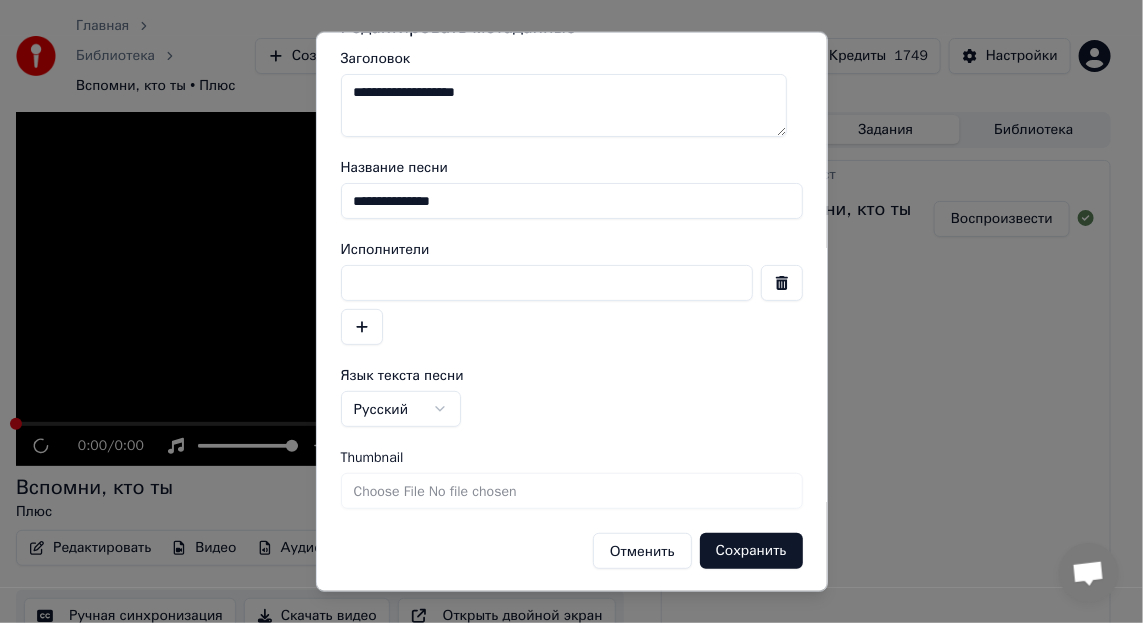 type 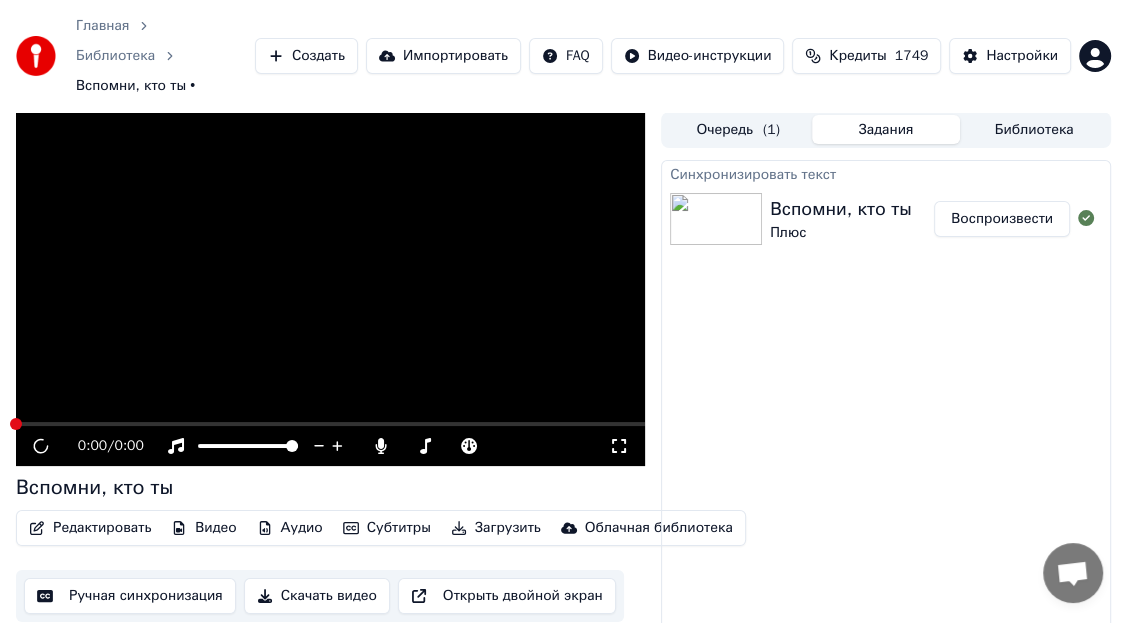 click 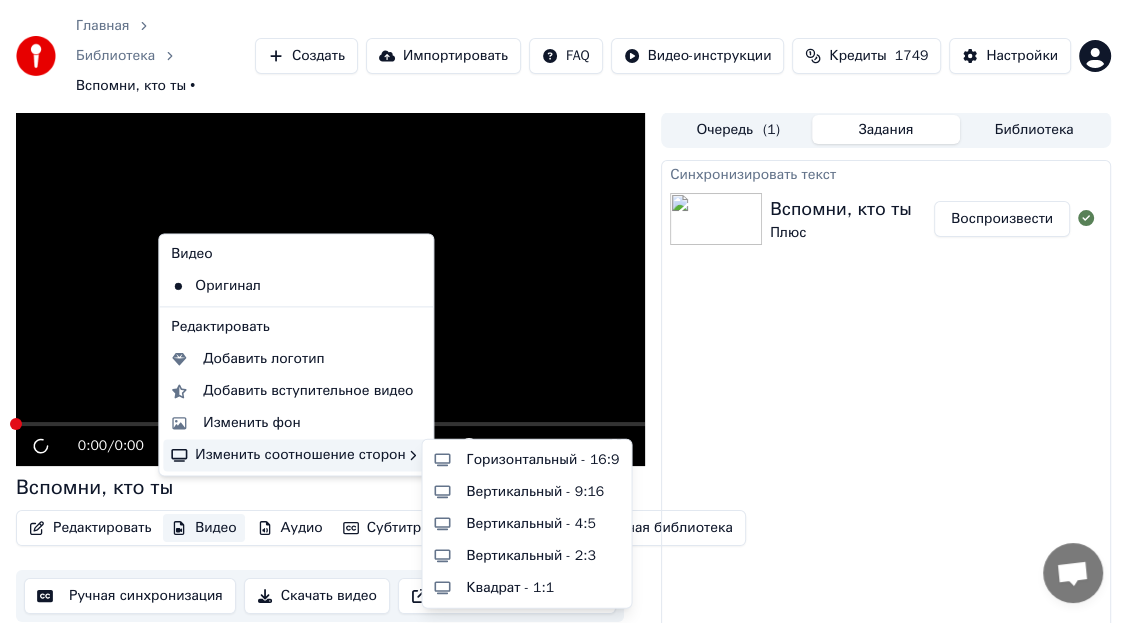 click on "Изменить соотношение сторон" at bounding box center [296, 455] 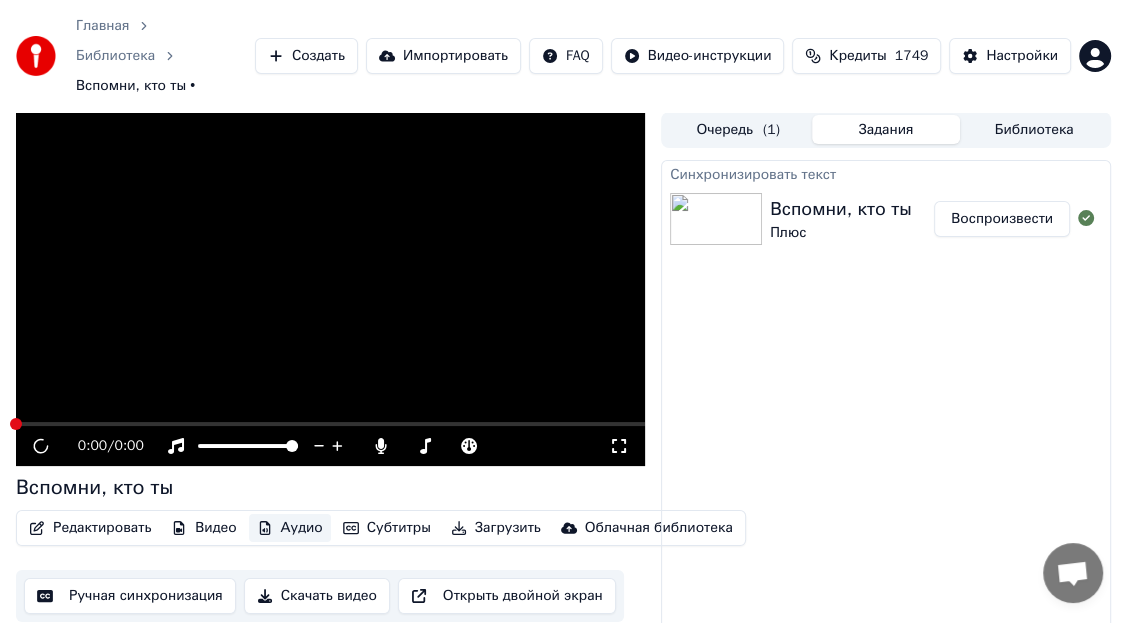 click on "Аудио" at bounding box center (290, 528) 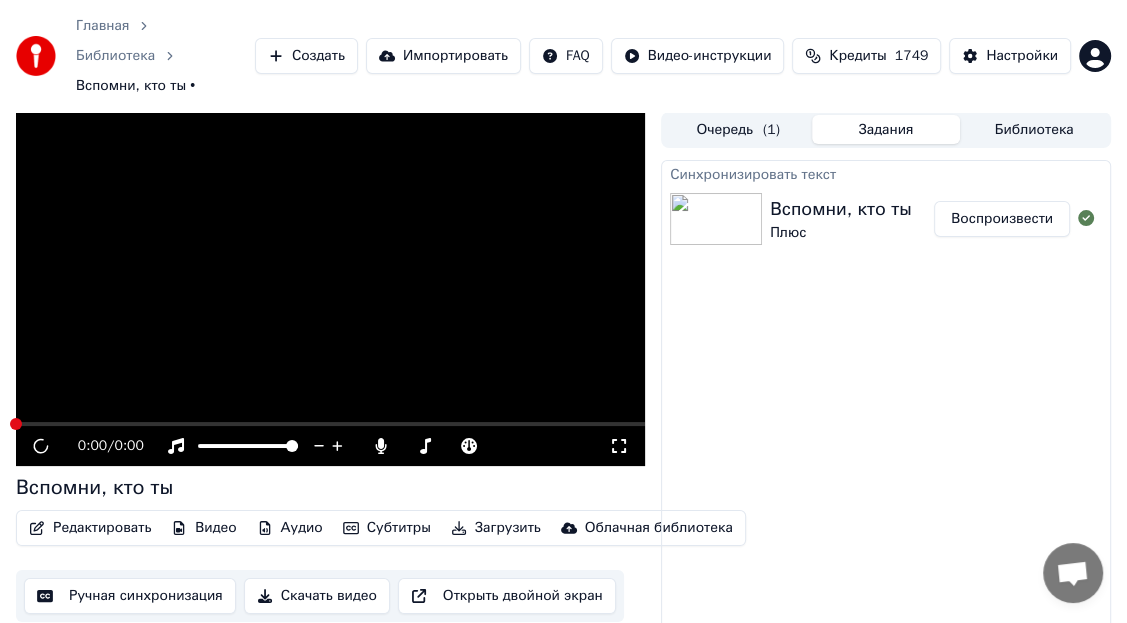 click on "Загрузить" at bounding box center (496, 528) 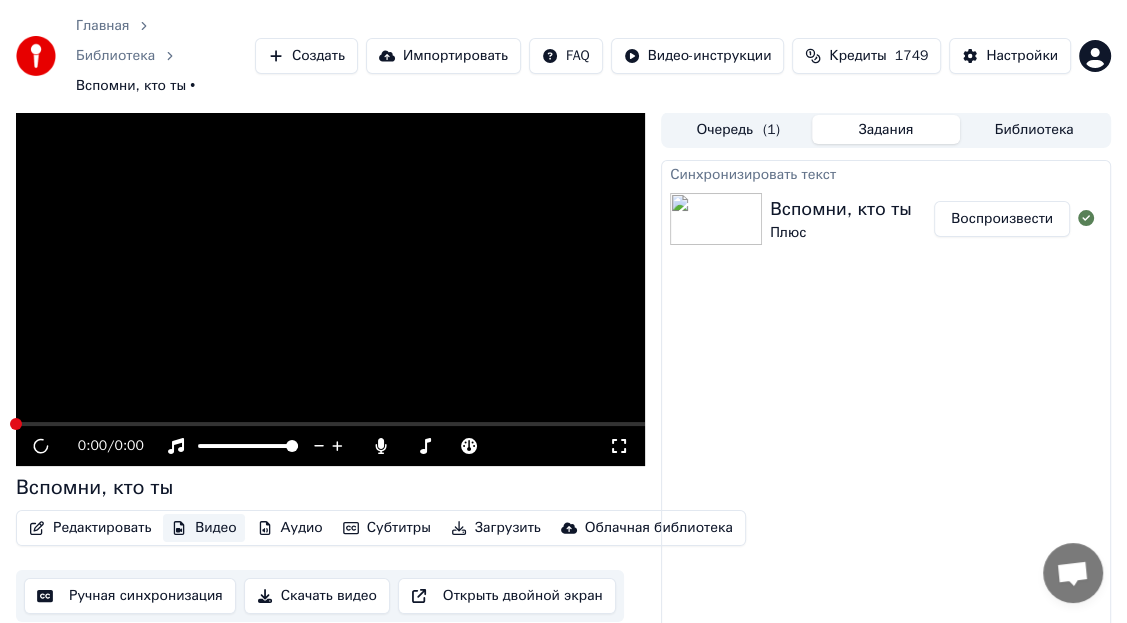 click on "Видео" at bounding box center [203, 528] 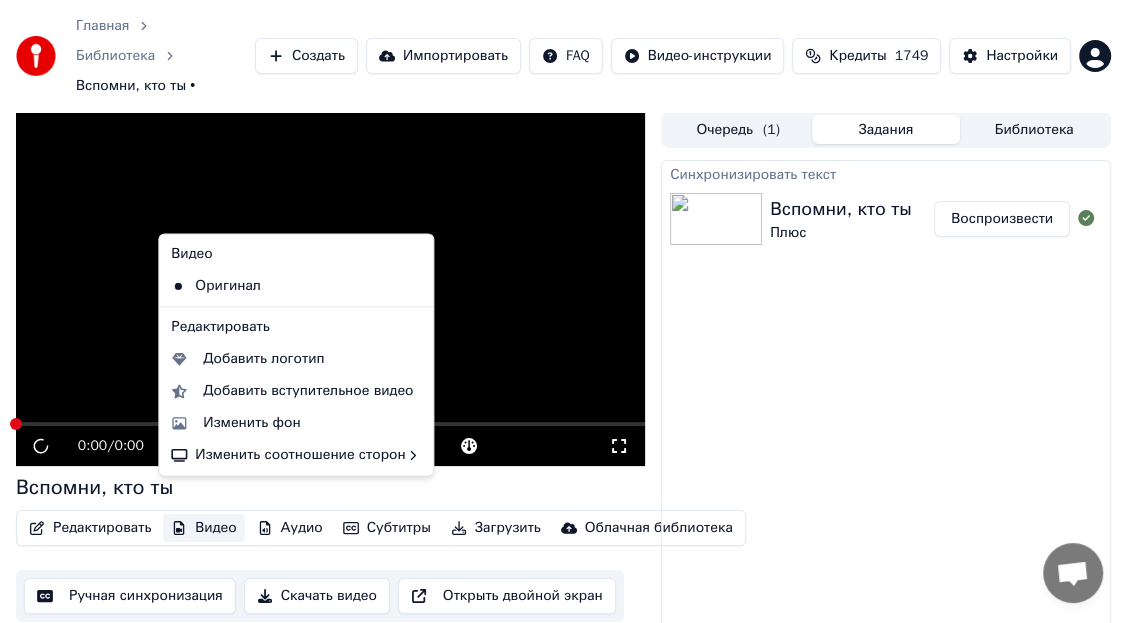 click on "Видео" at bounding box center [203, 528] 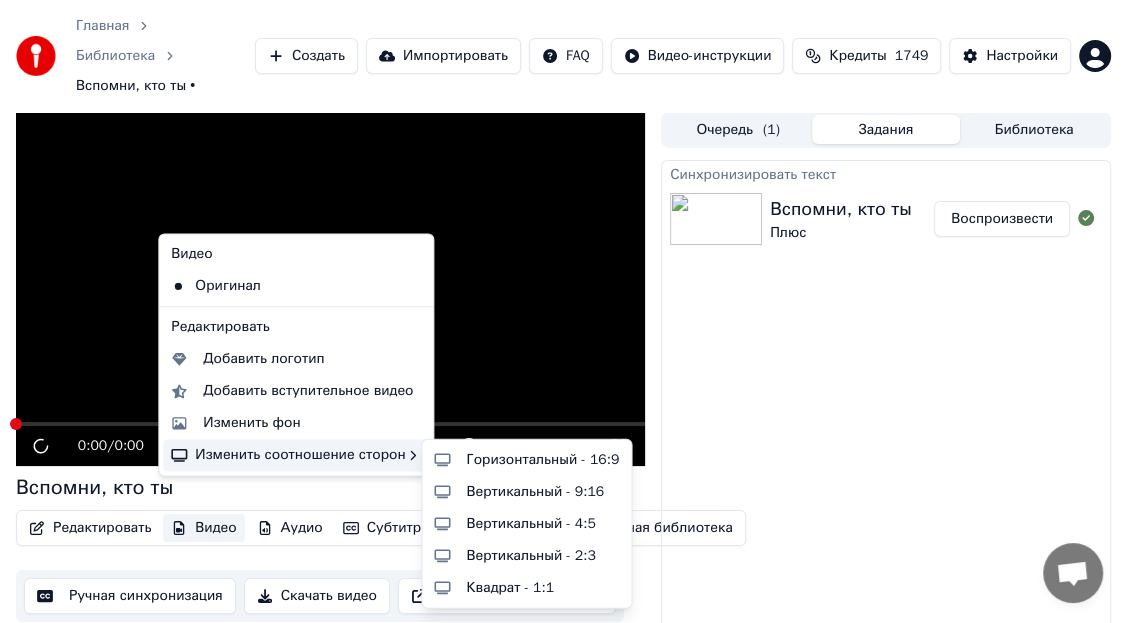 click on "Изменить соотношение сторон" at bounding box center (296, 455) 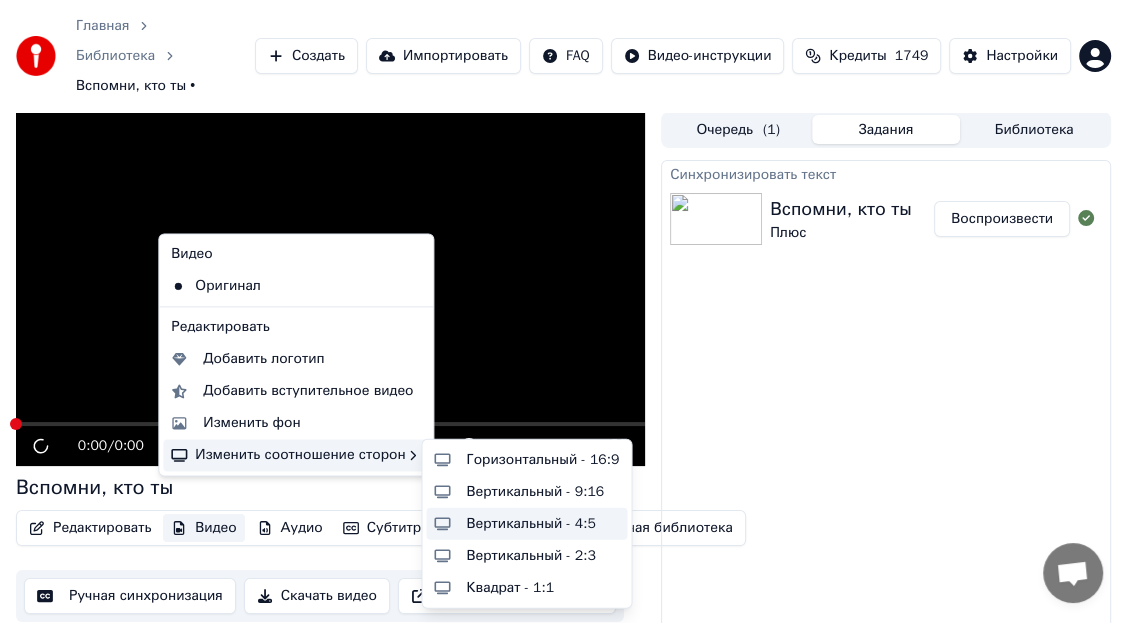 click on "Вертикальный - 4:5" at bounding box center (530, 524) 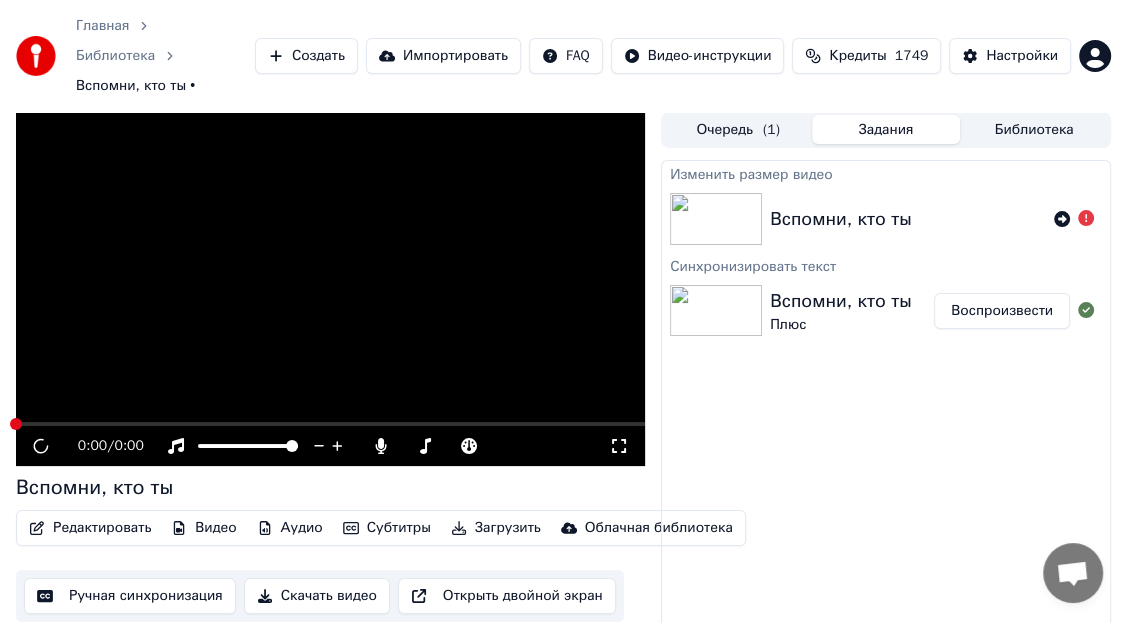 click on "Воспроизвести" at bounding box center (1002, 311) 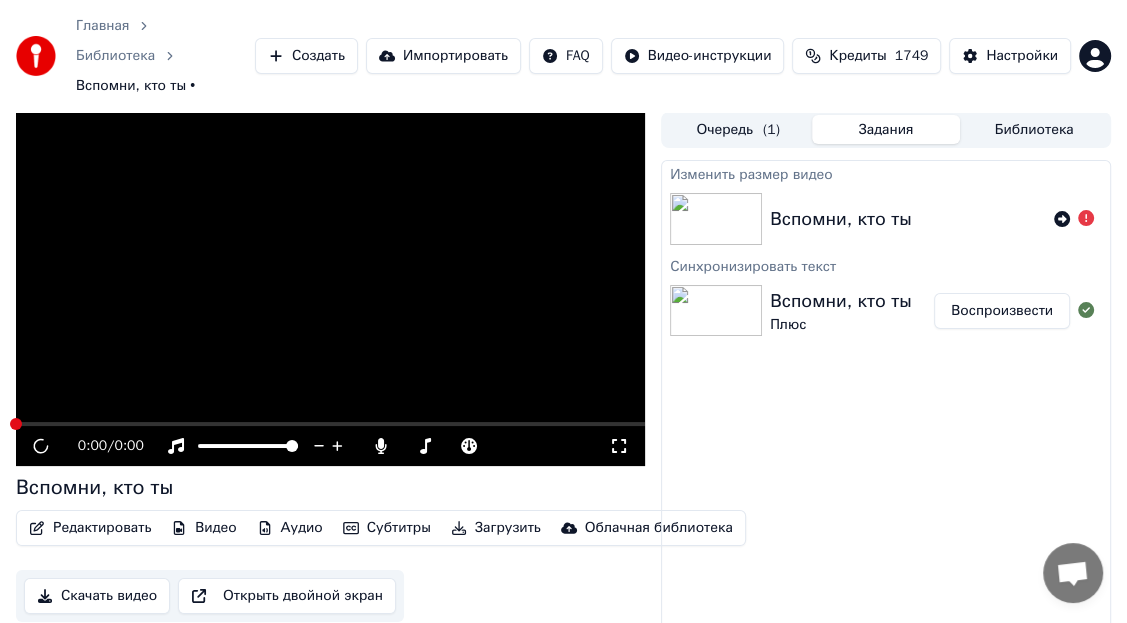 click on "Воспроизвести" at bounding box center (1002, 311) 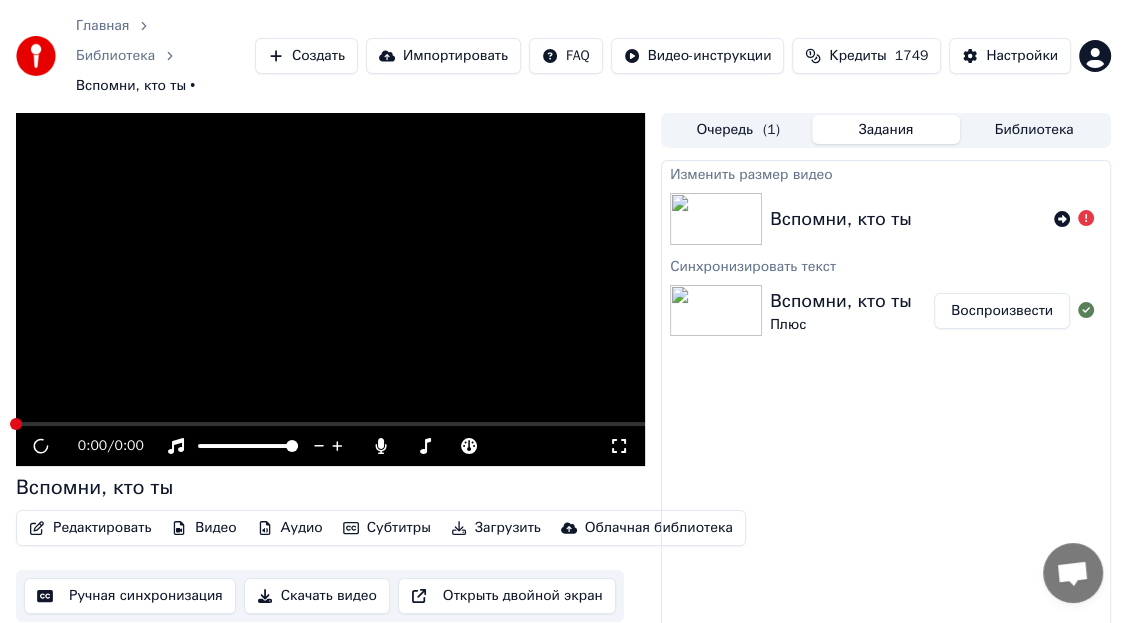 click on "Воспроизвести" at bounding box center (1002, 311) 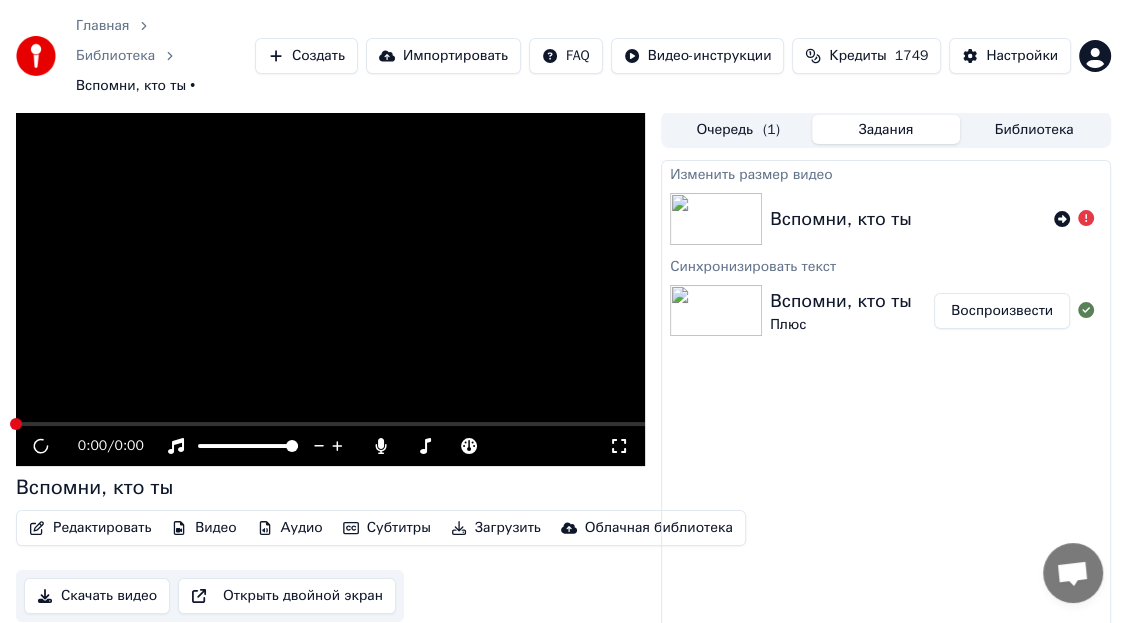 click on "Воспроизвести" at bounding box center (1002, 311) 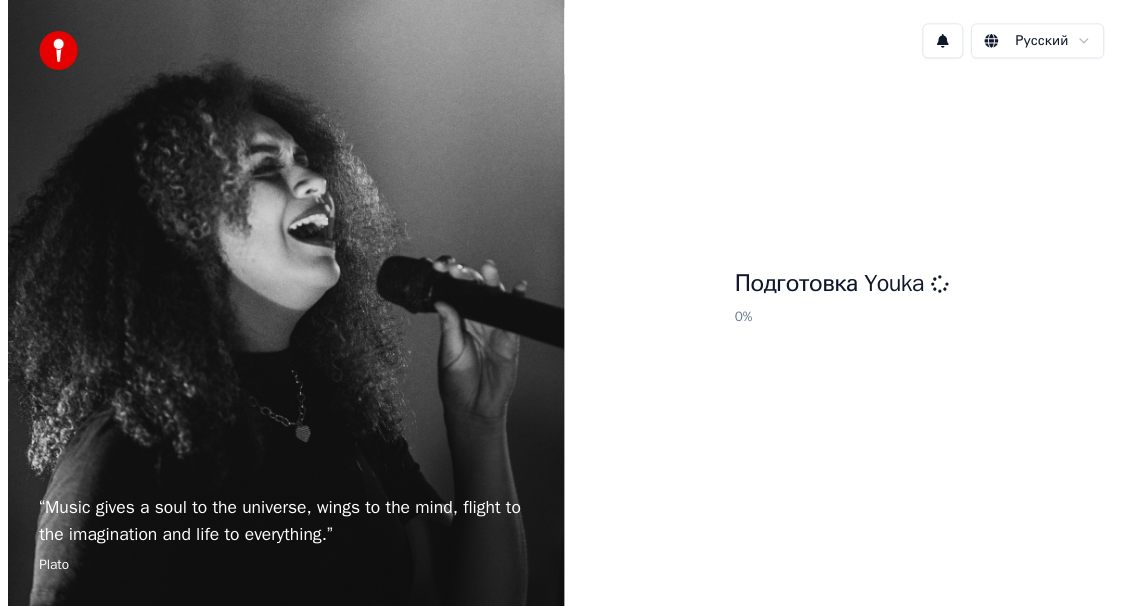 scroll, scrollTop: 0, scrollLeft: 0, axis: both 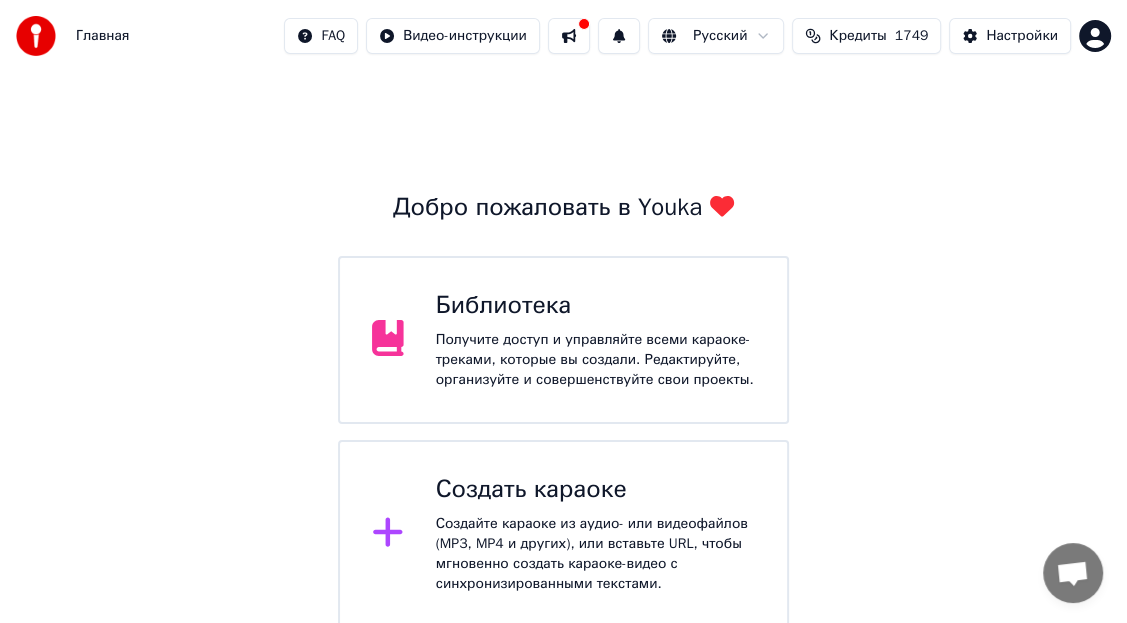 click on "Библиотека" at bounding box center (595, 306) 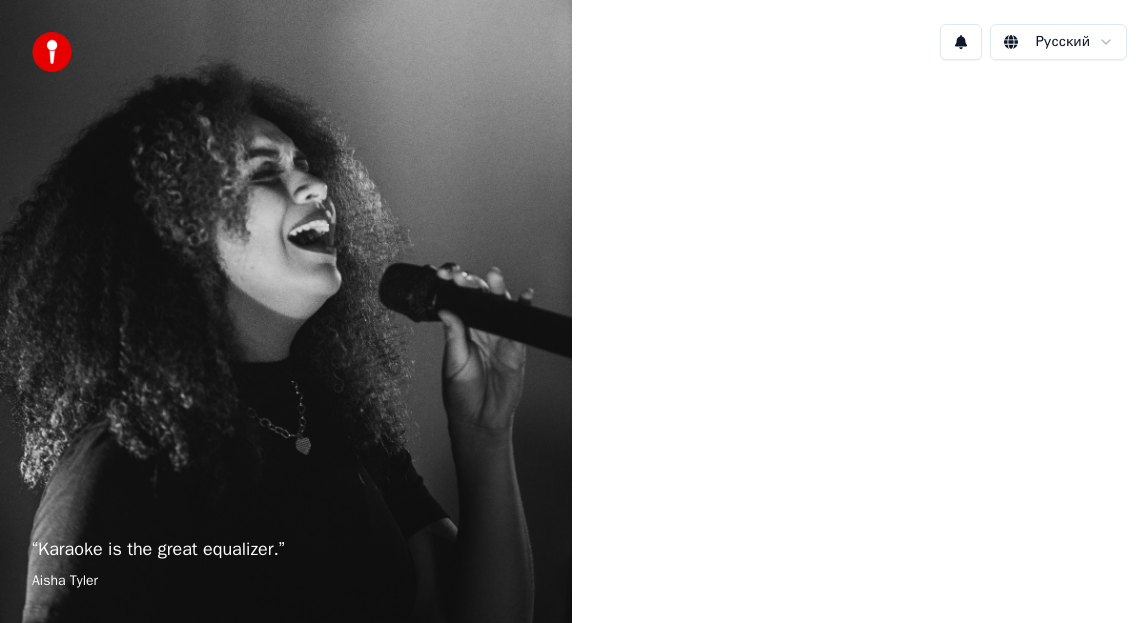 scroll, scrollTop: 0, scrollLeft: 0, axis: both 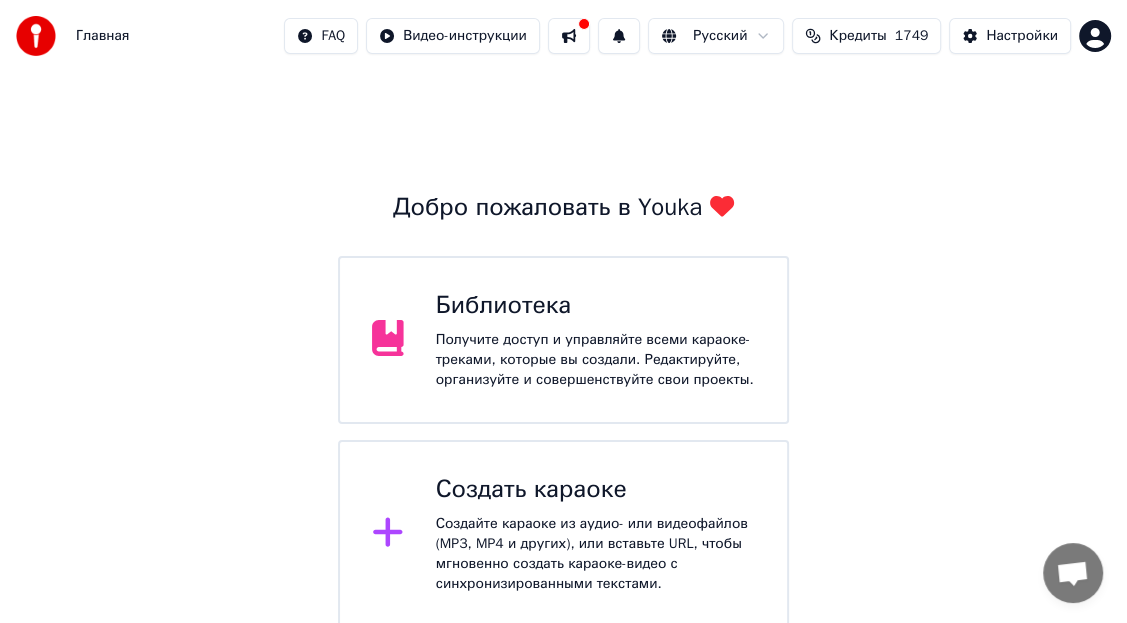 click on "Создать караоке" at bounding box center (595, 490) 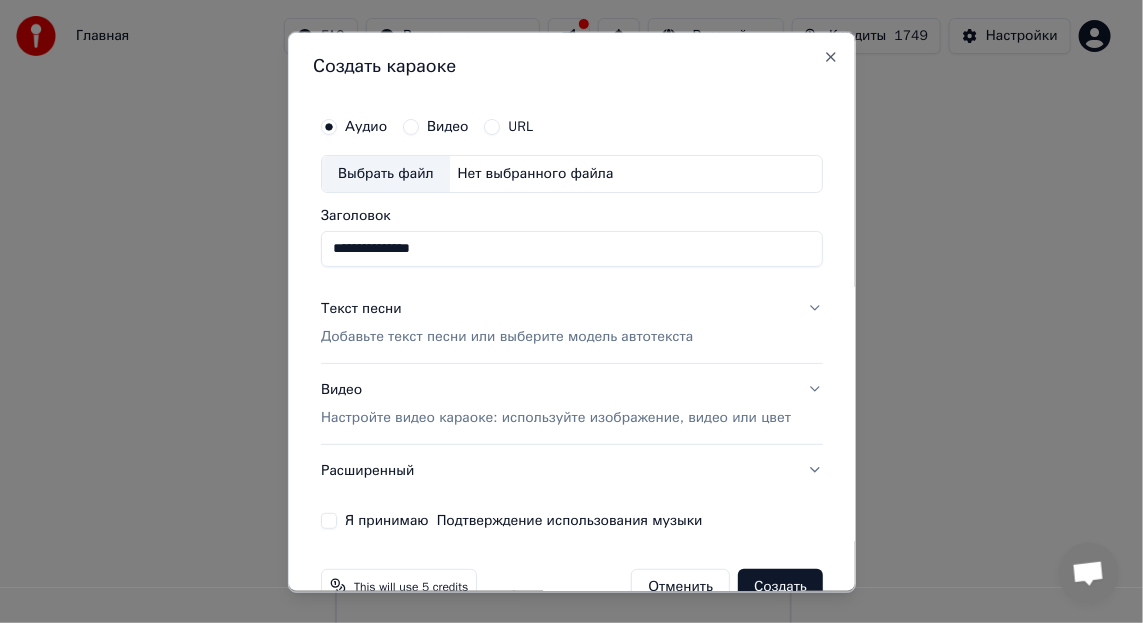 type on "**********" 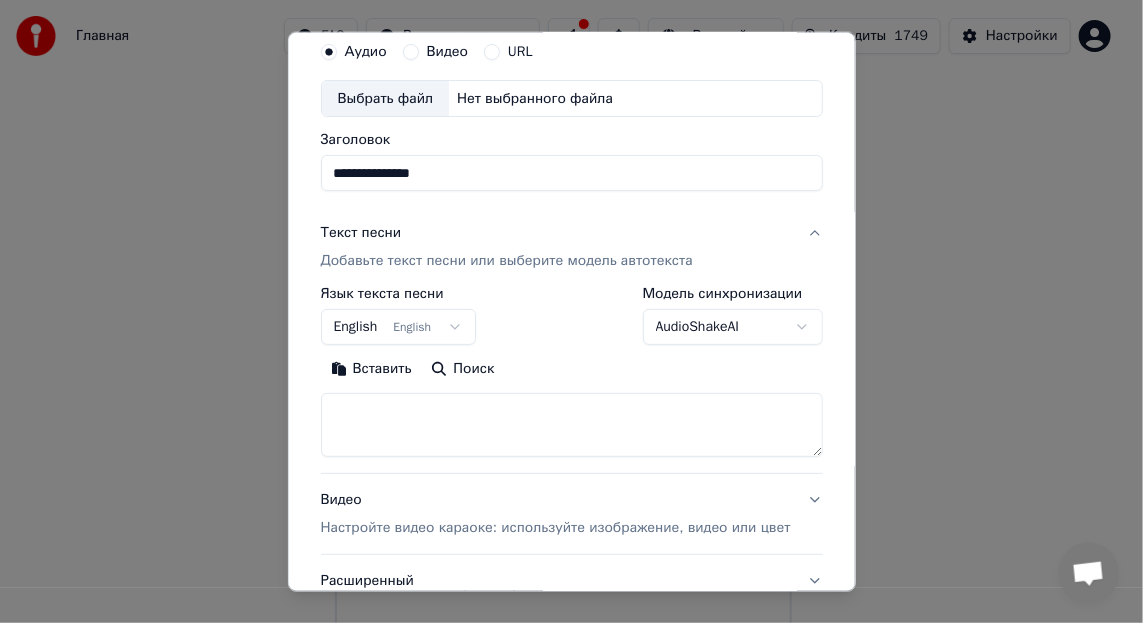 scroll, scrollTop: 99, scrollLeft: 0, axis: vertical 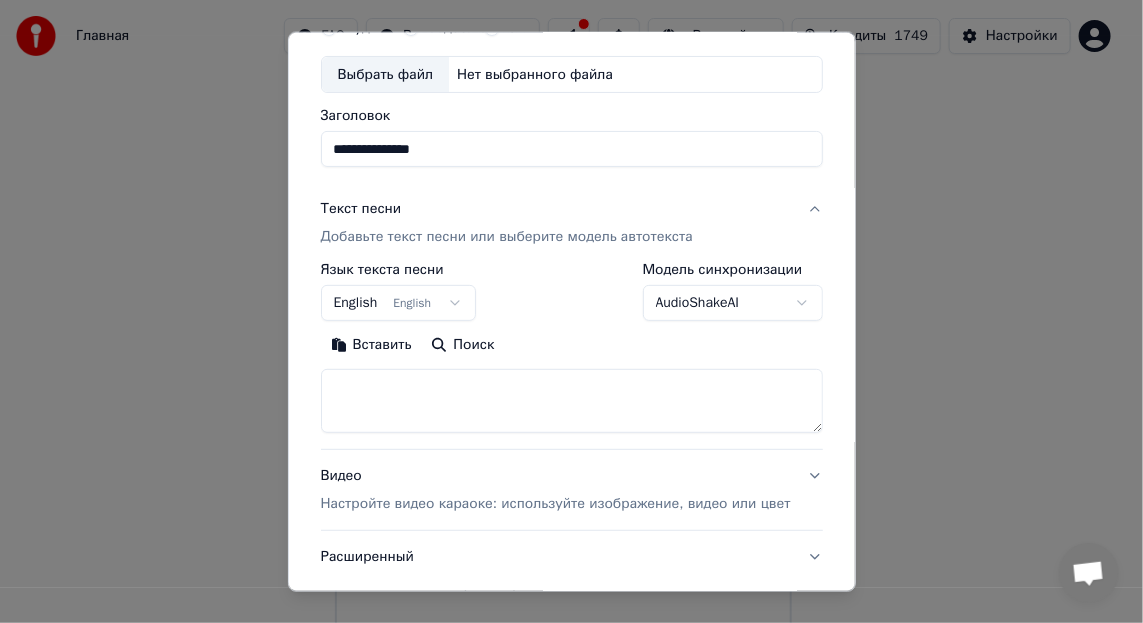 click on "Вставить" at bounding box center [370, 345] 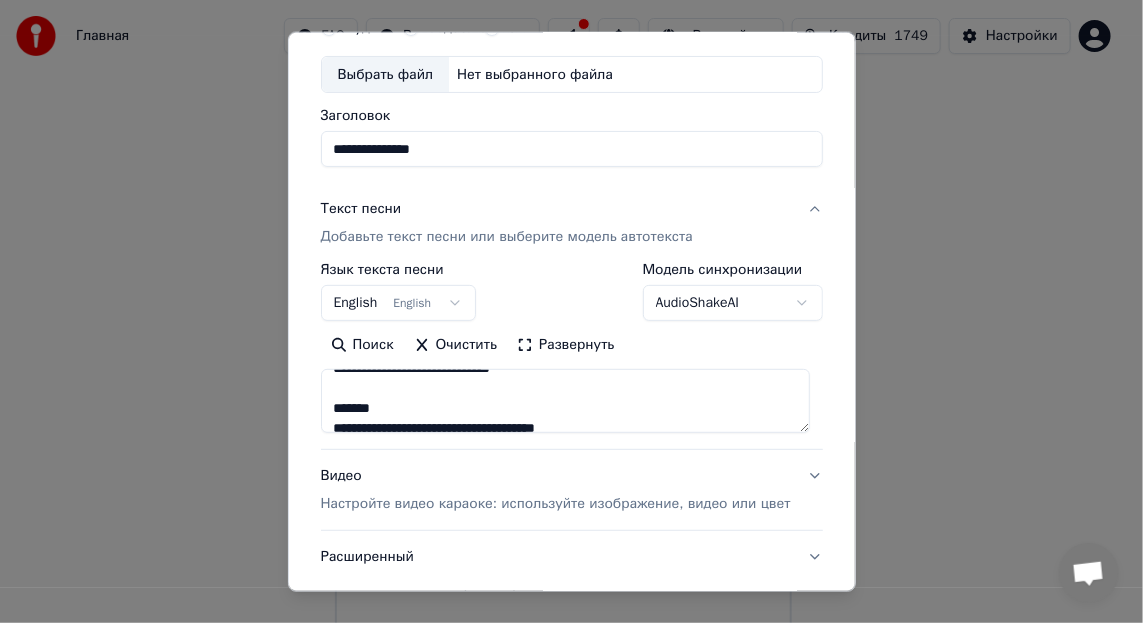 scroll, scrollTop: 0, scrollLeft: 0, axis: both 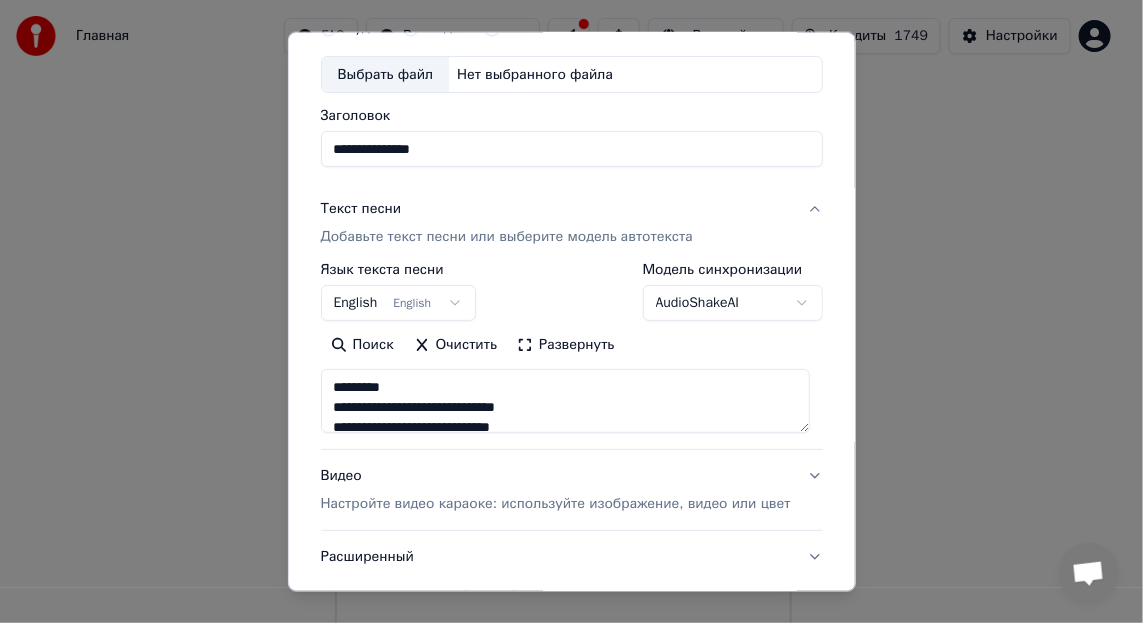 drag, startPoint x: 401, startPoint y: 379, endPoint x: 388, endPoint y: 375, distance: 13.601471 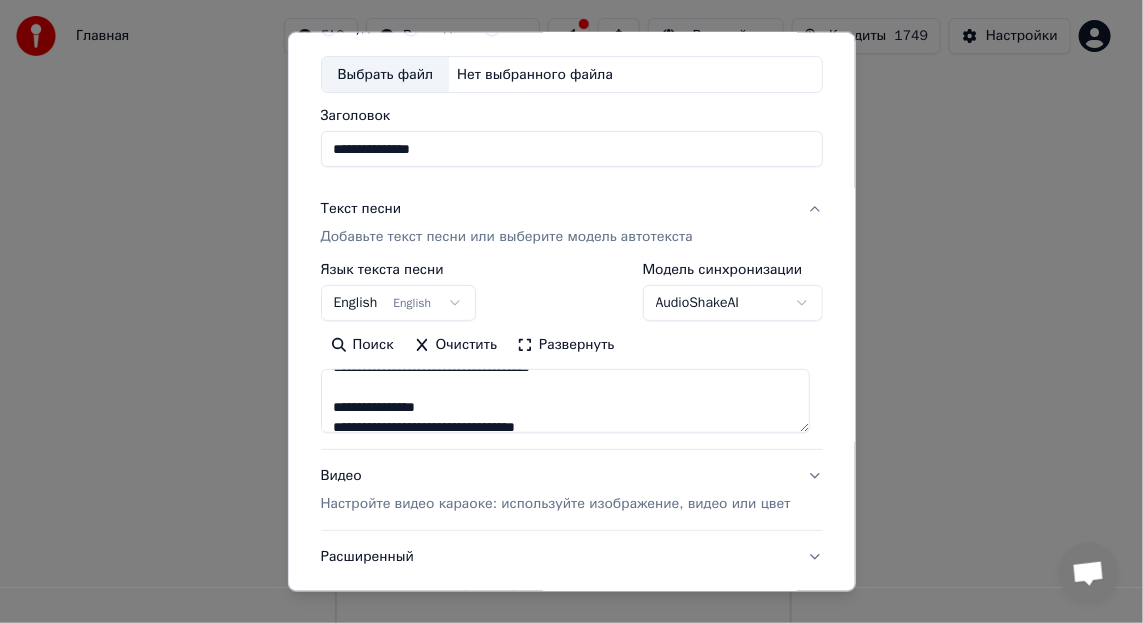 scroll, scrollTop: 772, scrollLeft: 0, axis: vertical 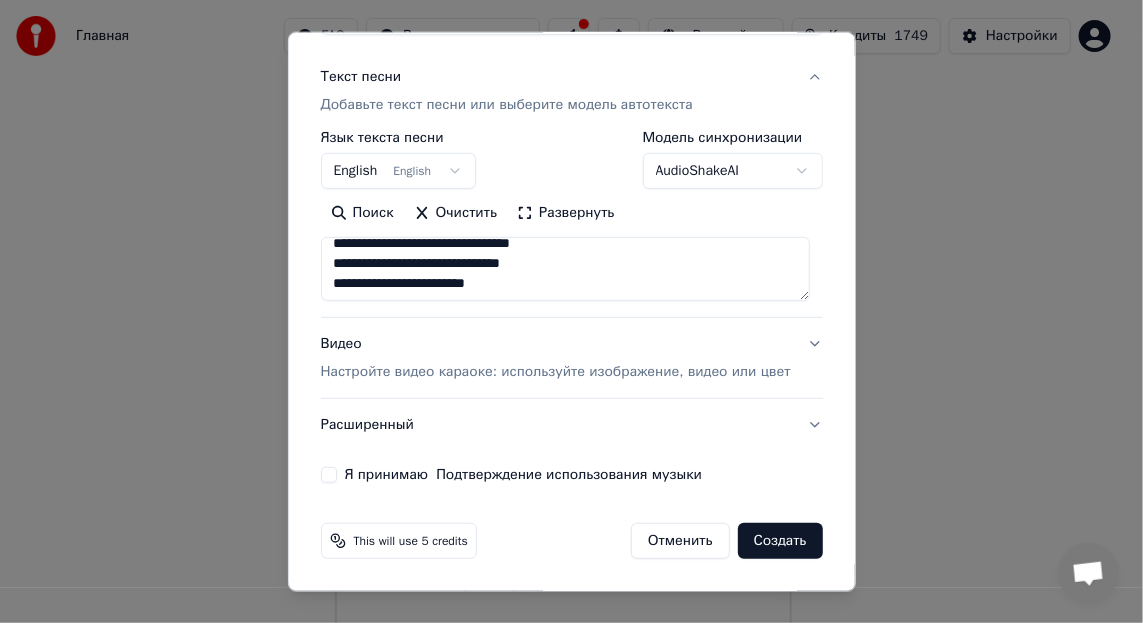 click on "Я принимаю   Подтверждение использования музыки" at bounding box center [328, 475] 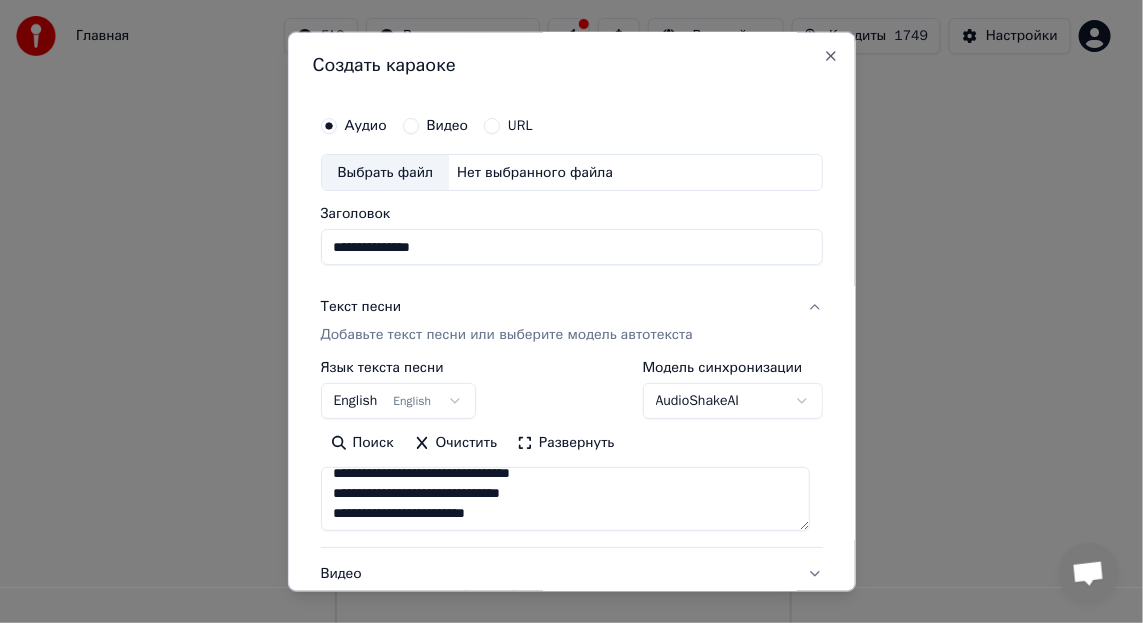 scroll, scrollTop: 0, scrollLeft: 0, axis: both 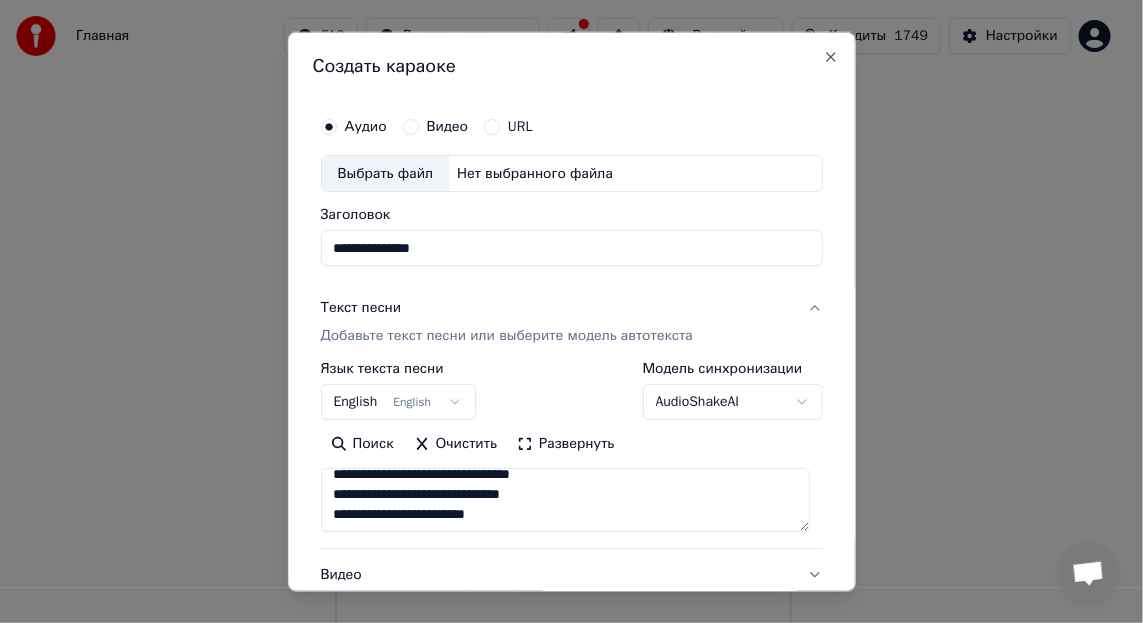 click on "Выбрать файл" at bounding box center (385, 173) 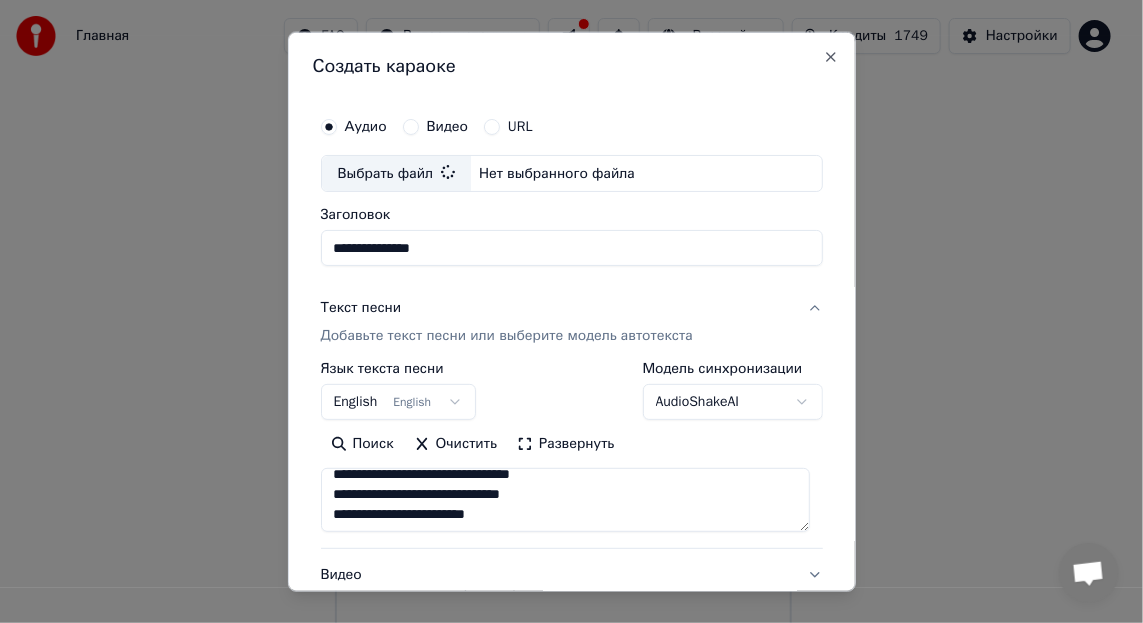 type on "**********" 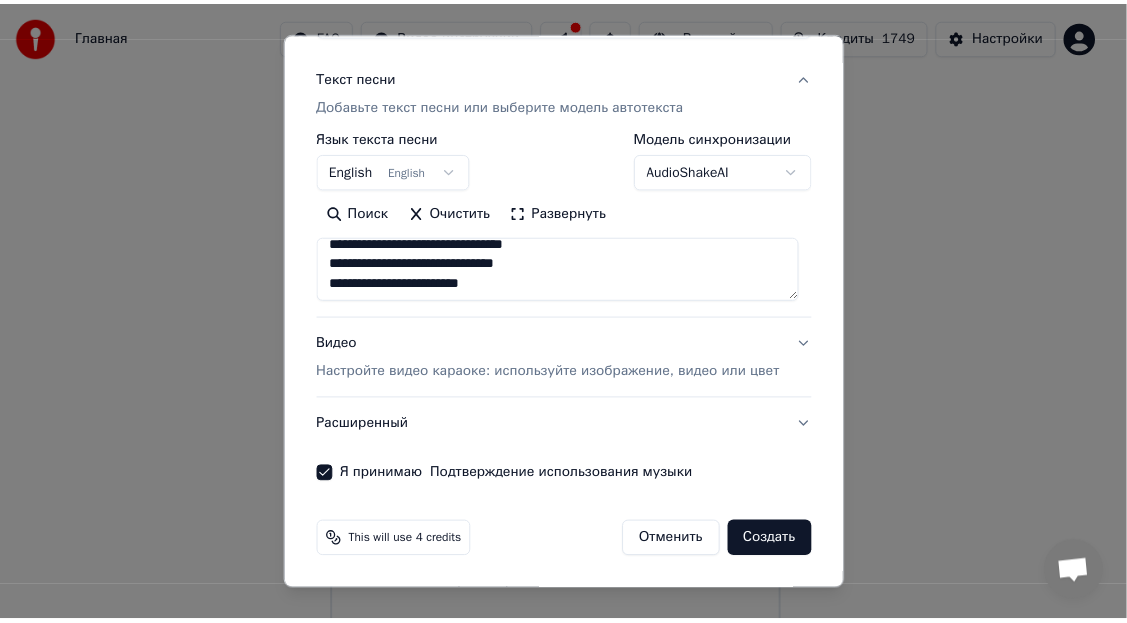 scroll, scrollTop: 248, scrollLeft: 0, axis: vertical 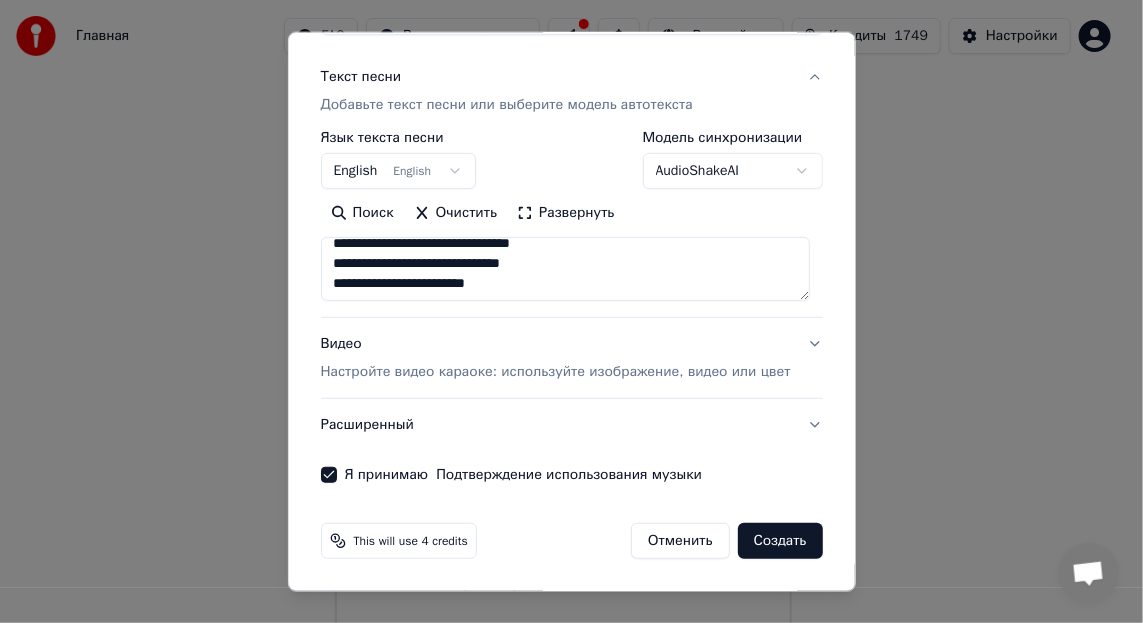 click on "Создать" at bounding box center (780, 541) 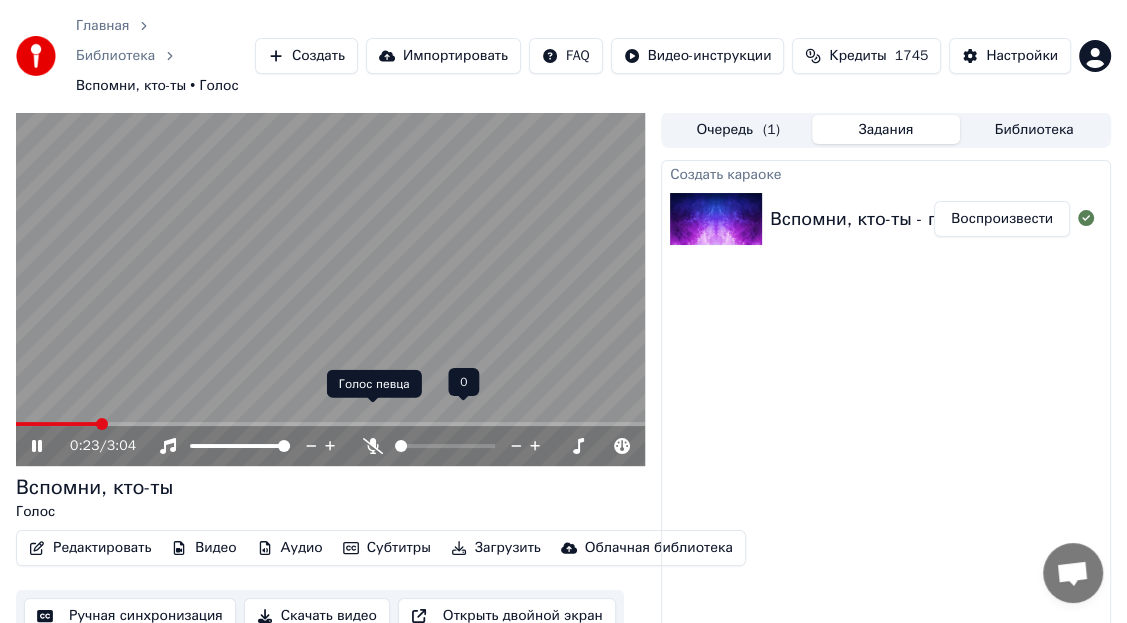 click at bounding box center [463, 446] 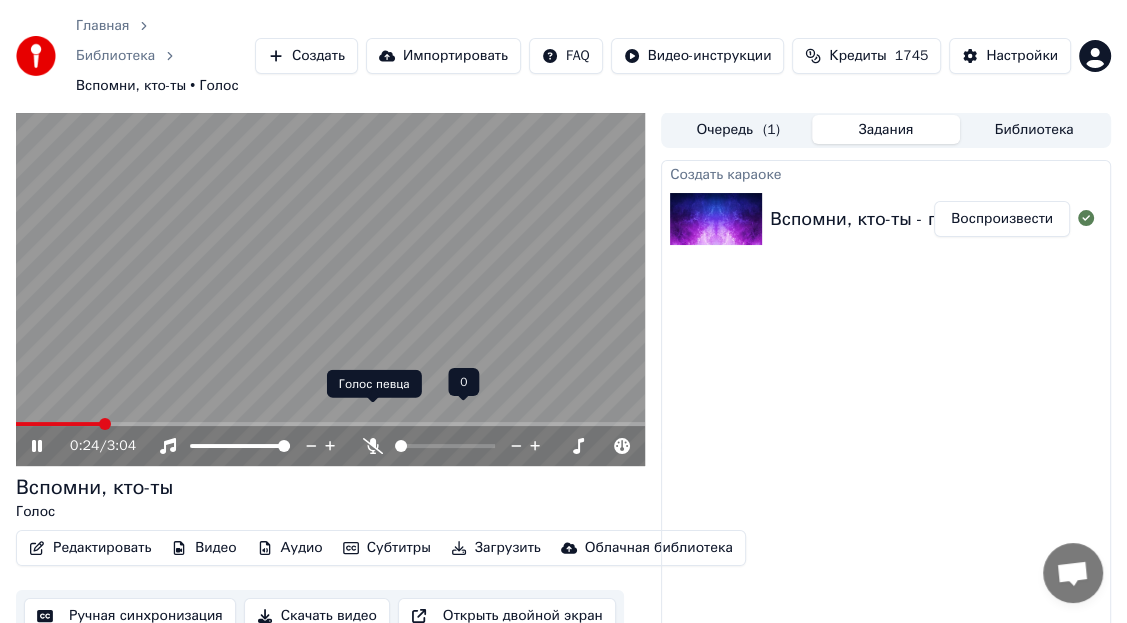 click 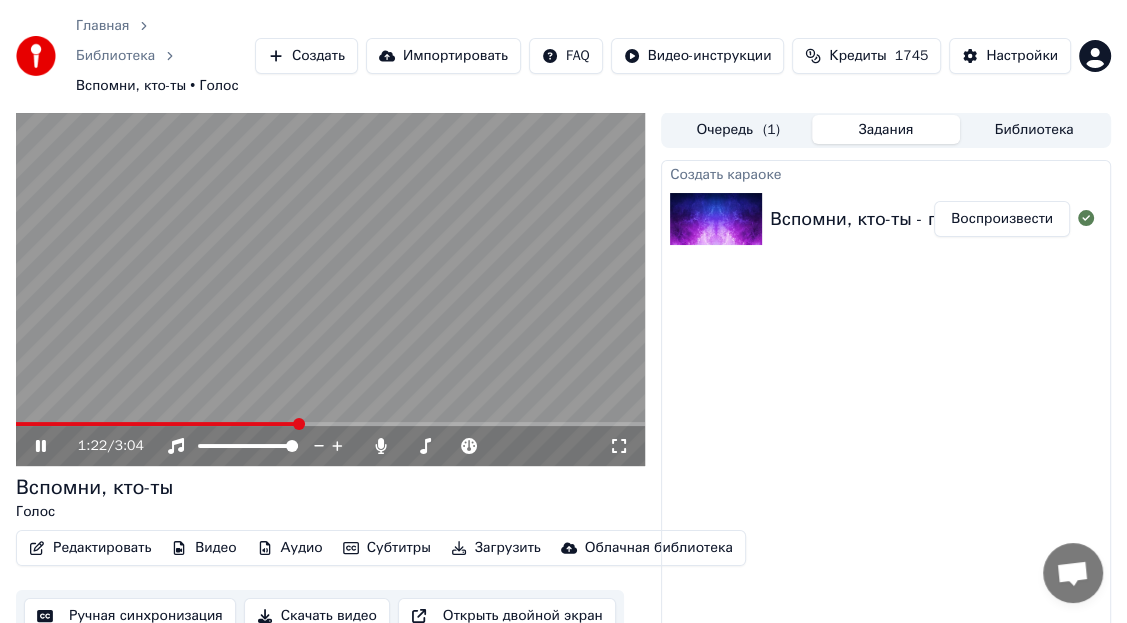 click at bounding box center [330, 289] 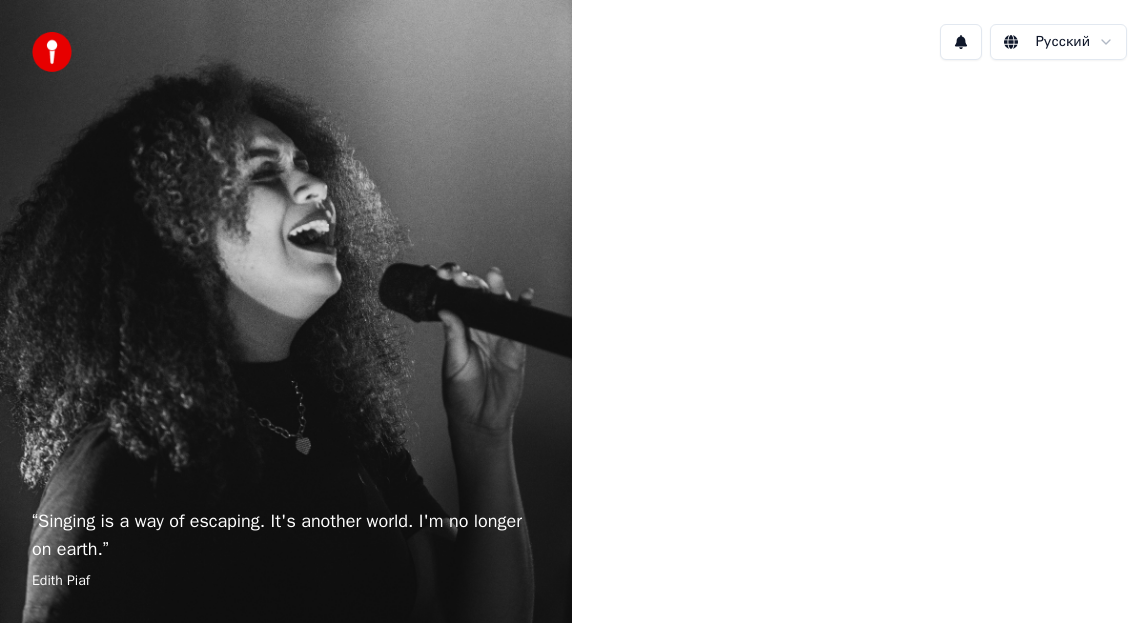 scroll, scrollTop: 0, scrollLeft: 0, axis: both 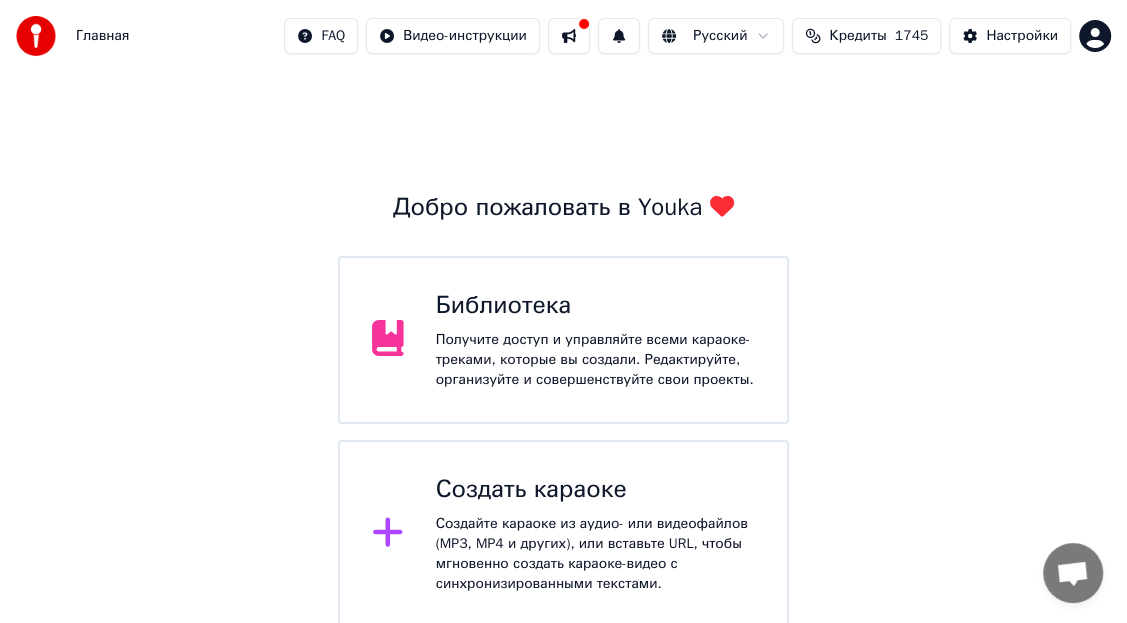 click on "Создать караоке" at bounding box center (595, 490) 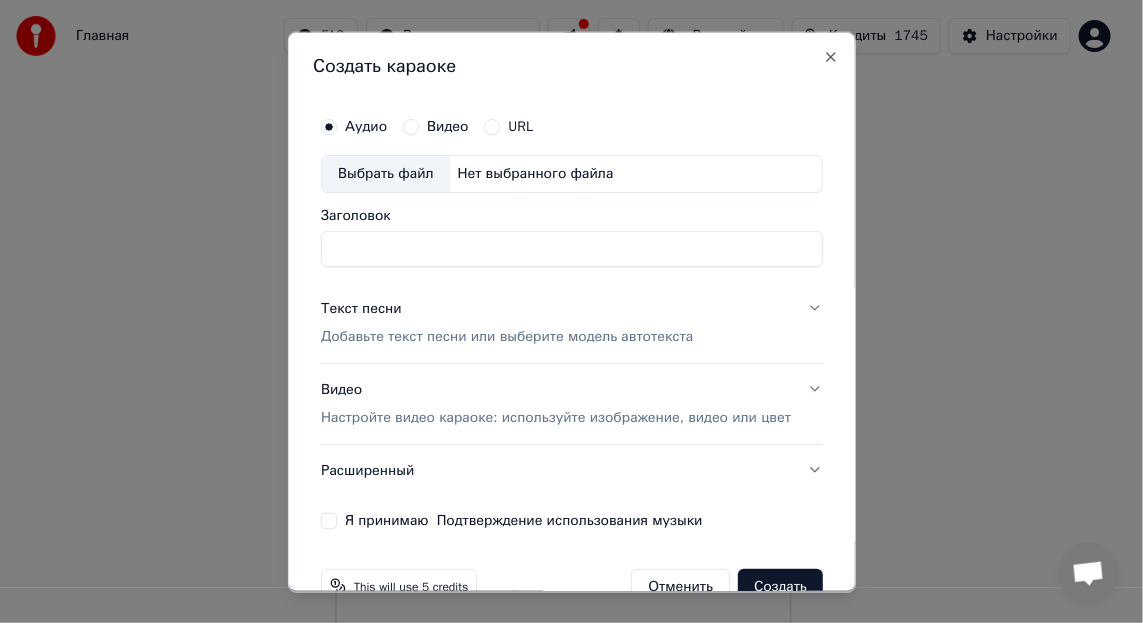 click on "Заголовок" at bounding box center [571, 248] 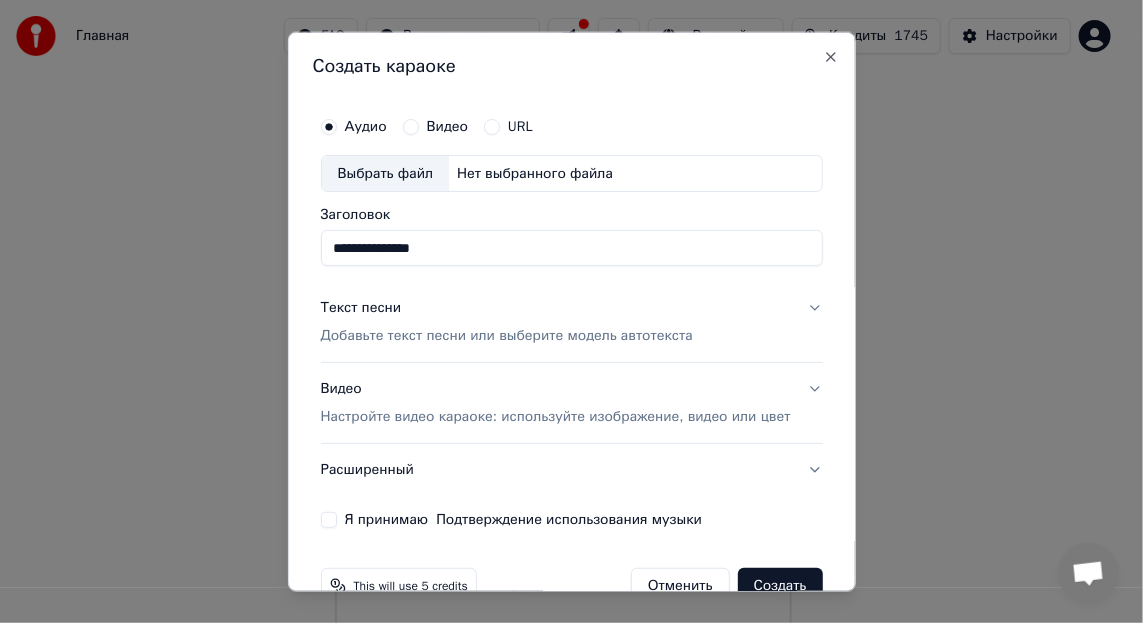 click on "Выбрать файл" at bounding box center [385, 173] 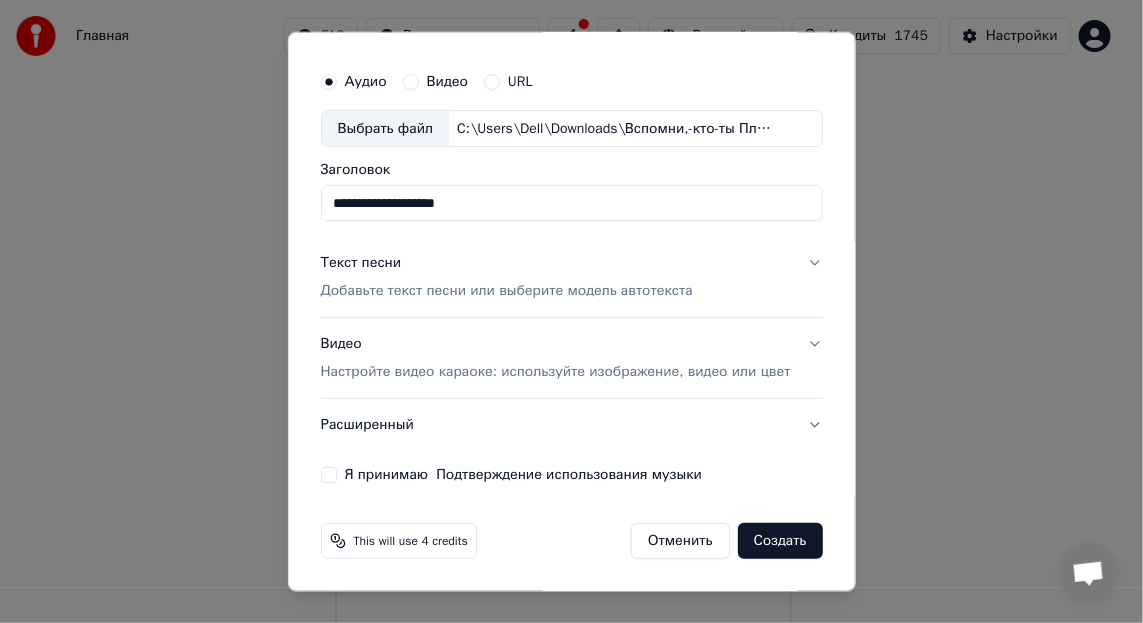 scroll, scrollTop: 62, scrollLeft: 0, axis: vertical 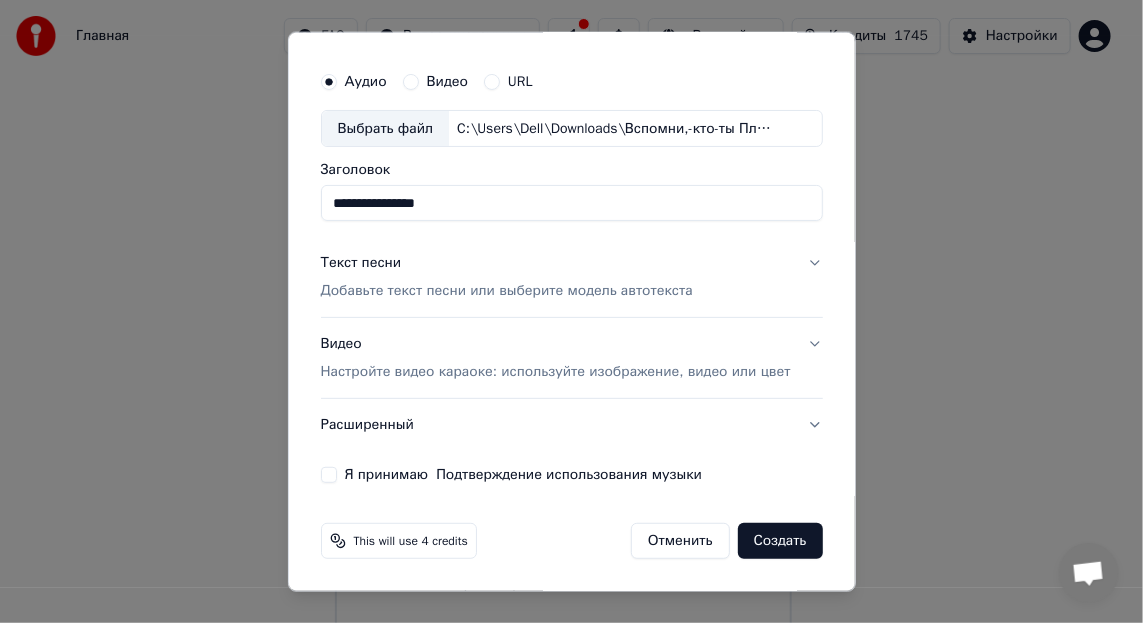 type on "**********" 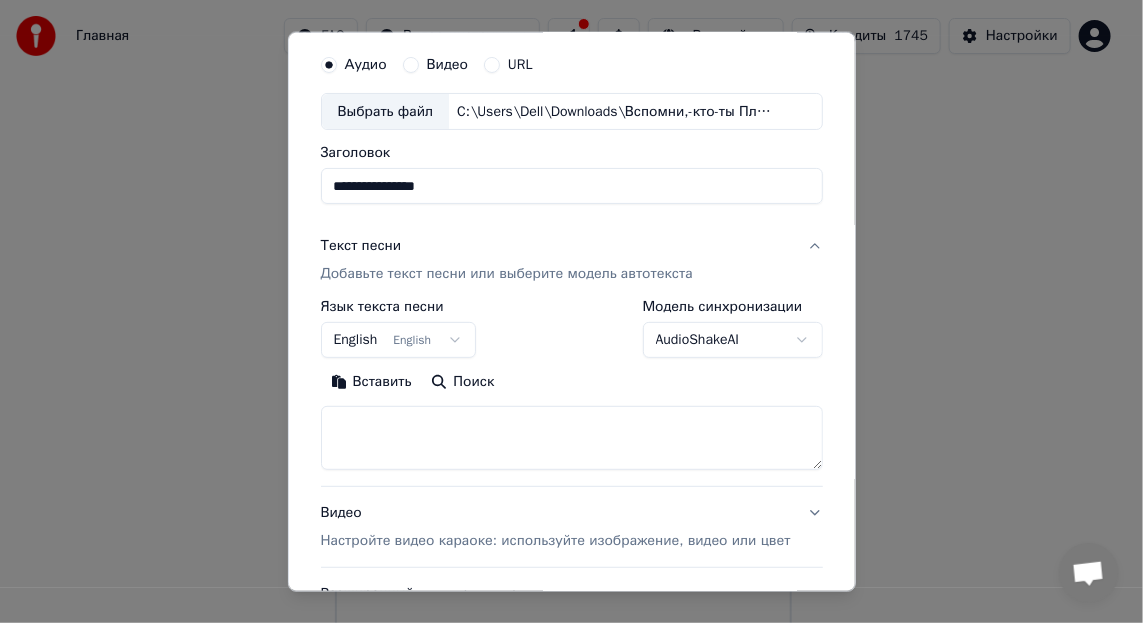 click on "Вставить" at bounding box center (370, 382) 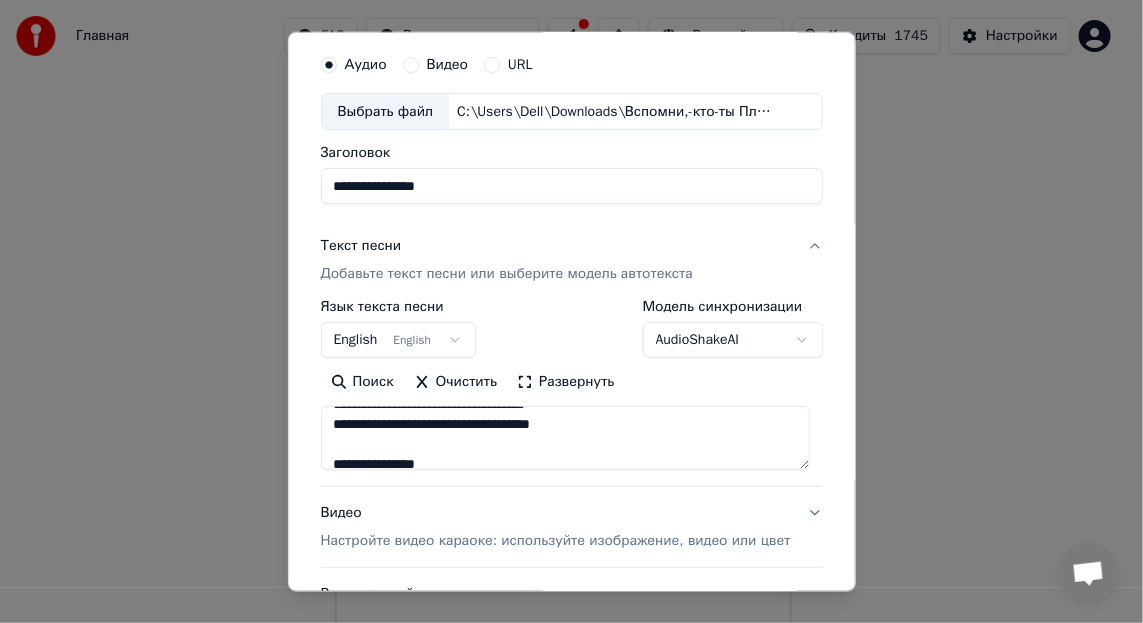 scroll, scrollTop: 772, scrollLeft: 0, axis: vertical 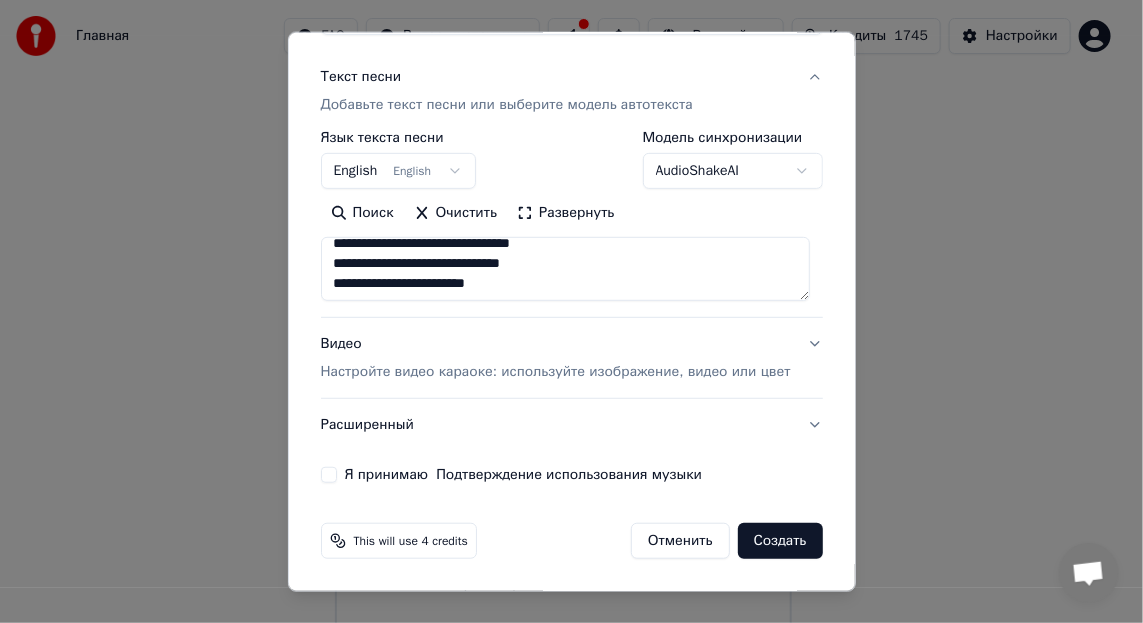 click on "Видео Настройте видео караоке: используйте изображение, видео или цвет" at bounding box center [571, 358] 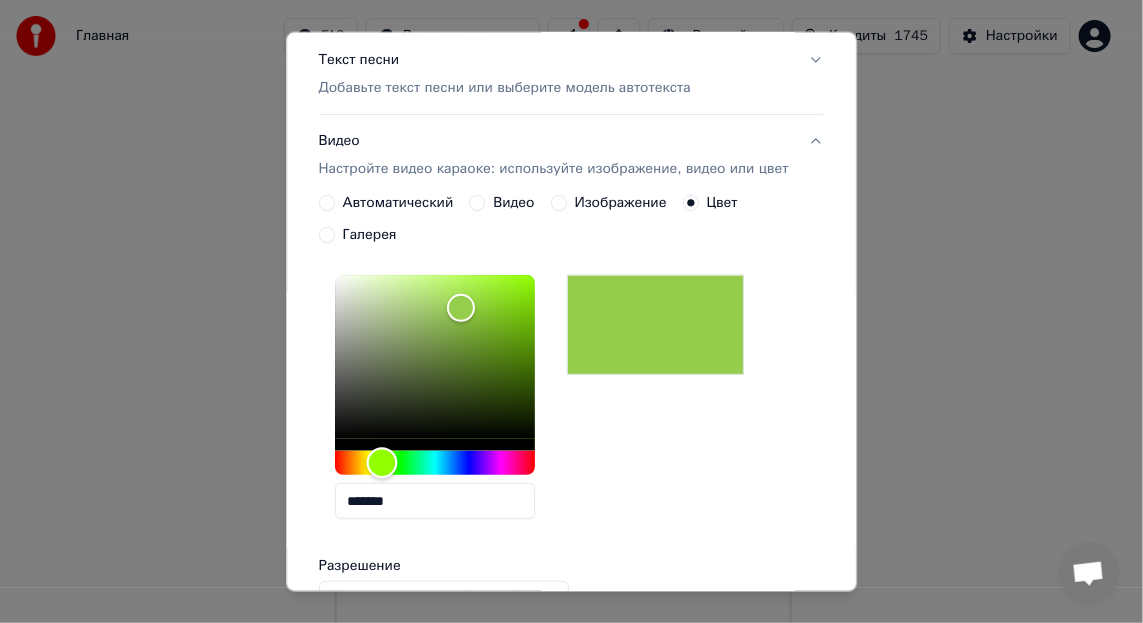 type on "*******" 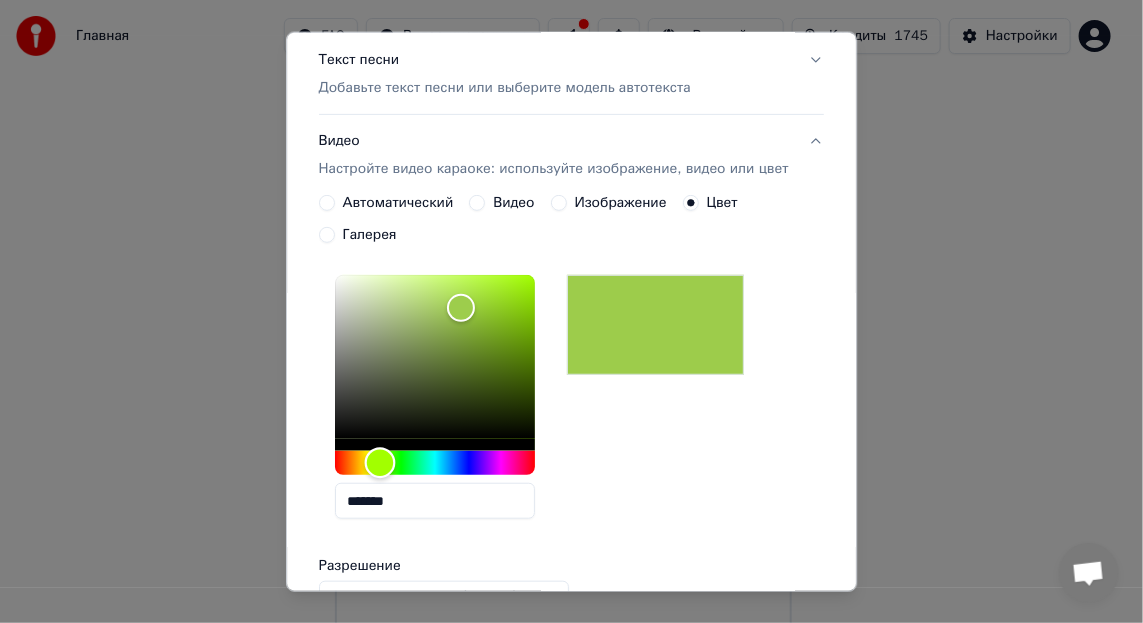 drag, startPoint x: 335, startPoint y: 477, endPoint x: 380, endPoint y: 480, distance: 45.099888 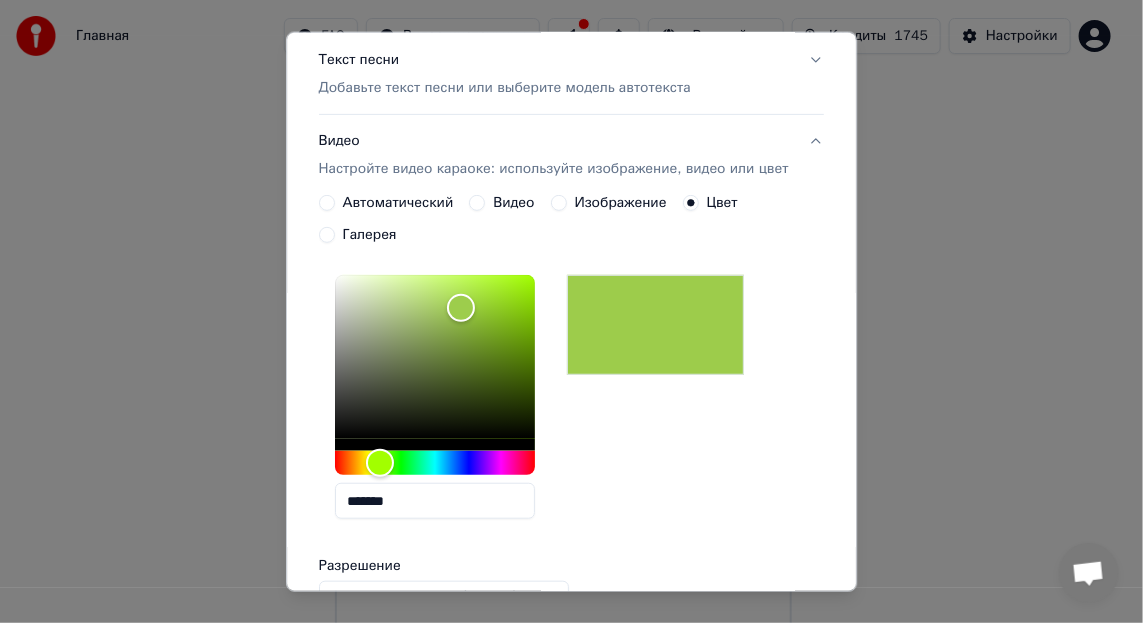 click on "*******" at bounding box center (572, 401) 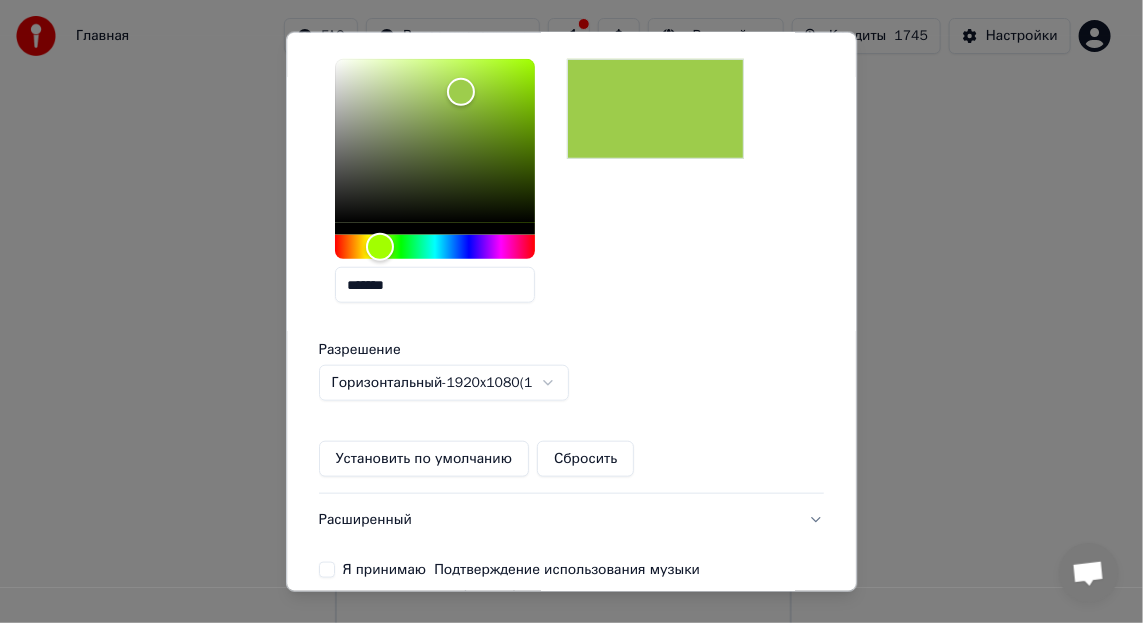 scroll, scrollTop: 548, scrollLeft: 0, axis: vertical 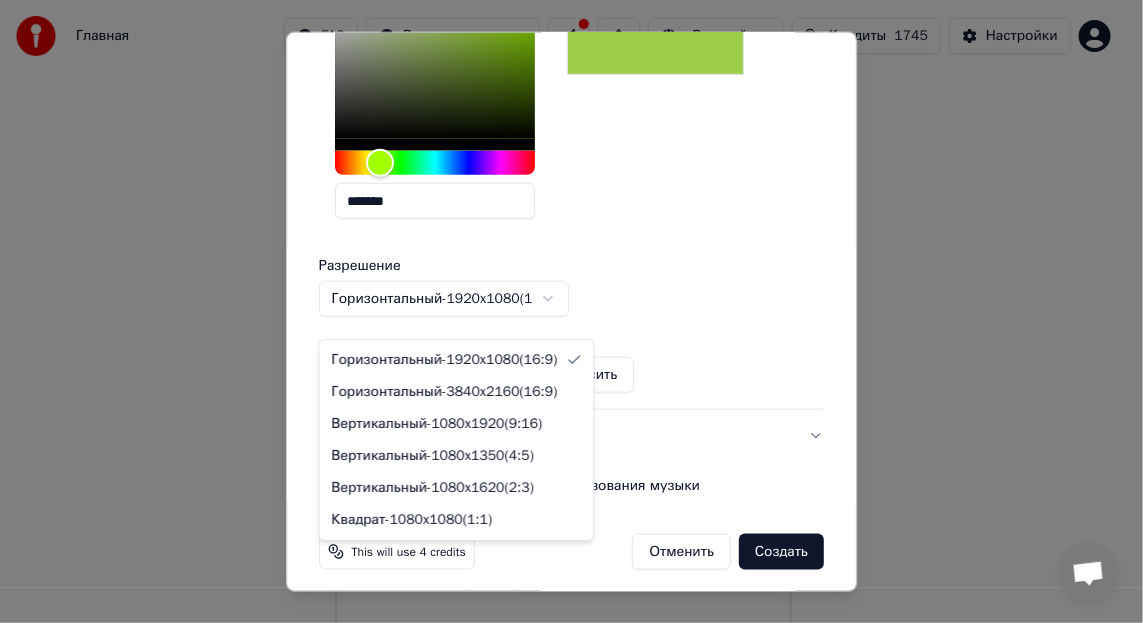 click on "**********" at bounding box center [563, 314] 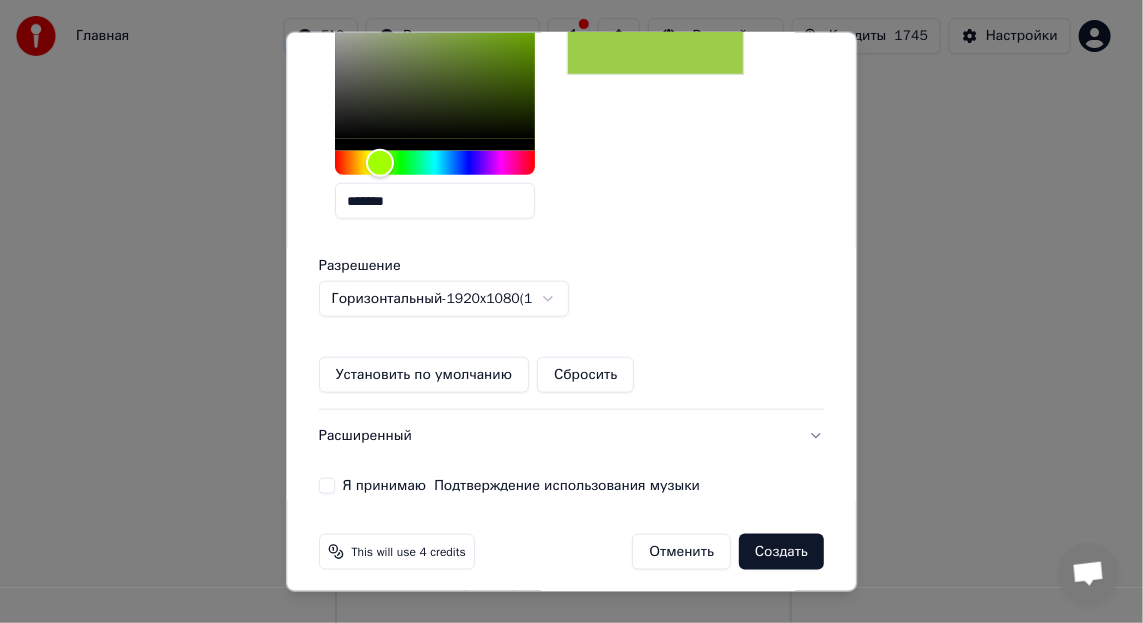 click on "**********" at bounding box center (563, 314) 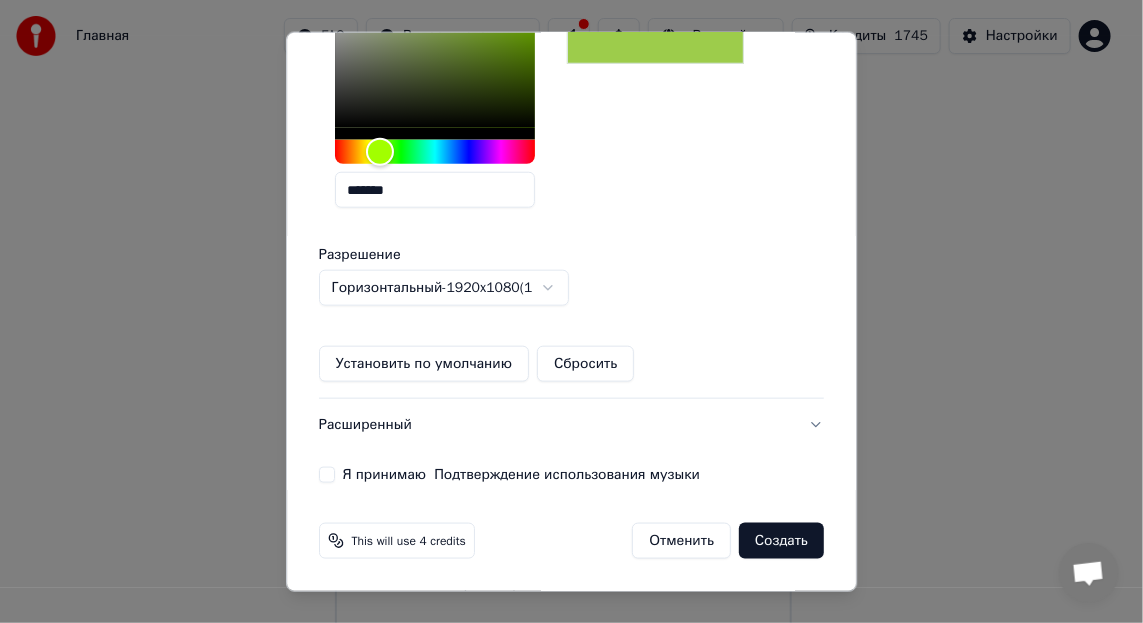 scroll, scrollTop: 576, scrollLeft: 0, axis: vertical 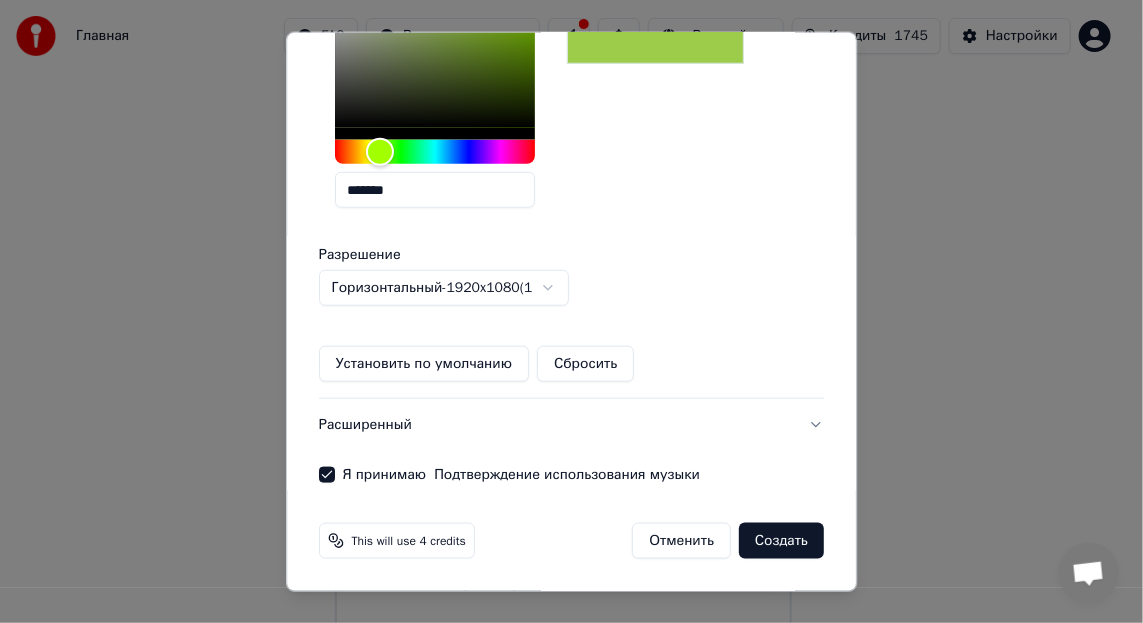 click on "Создать" at bounding box center (781, 541) 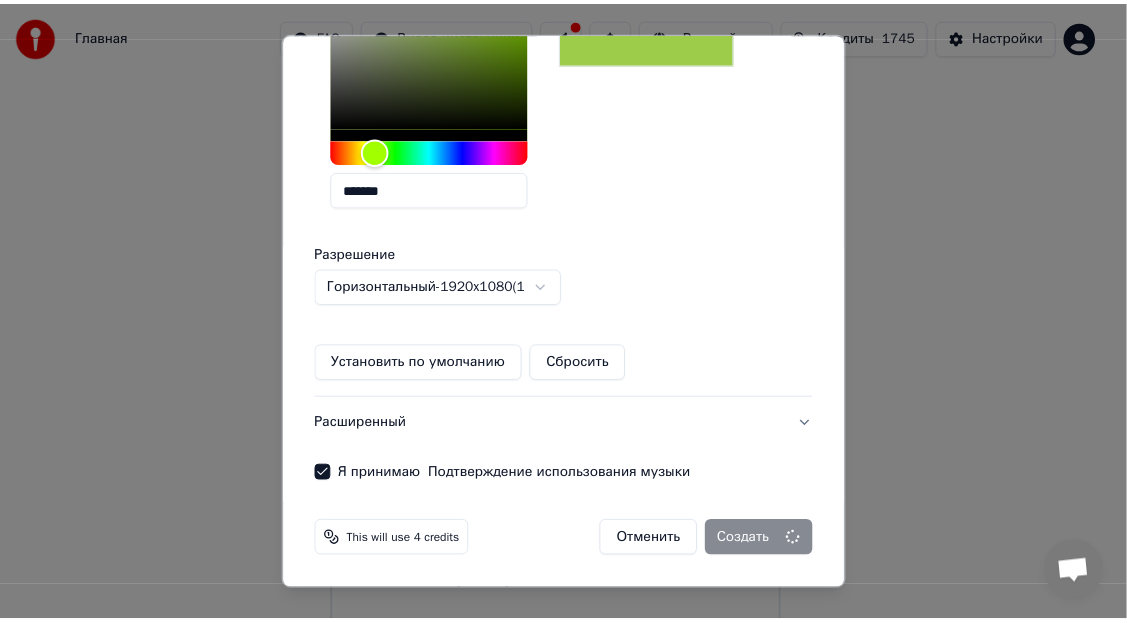 scroll, scrollTop: 575, scrollLeft: 0, axis: vertical 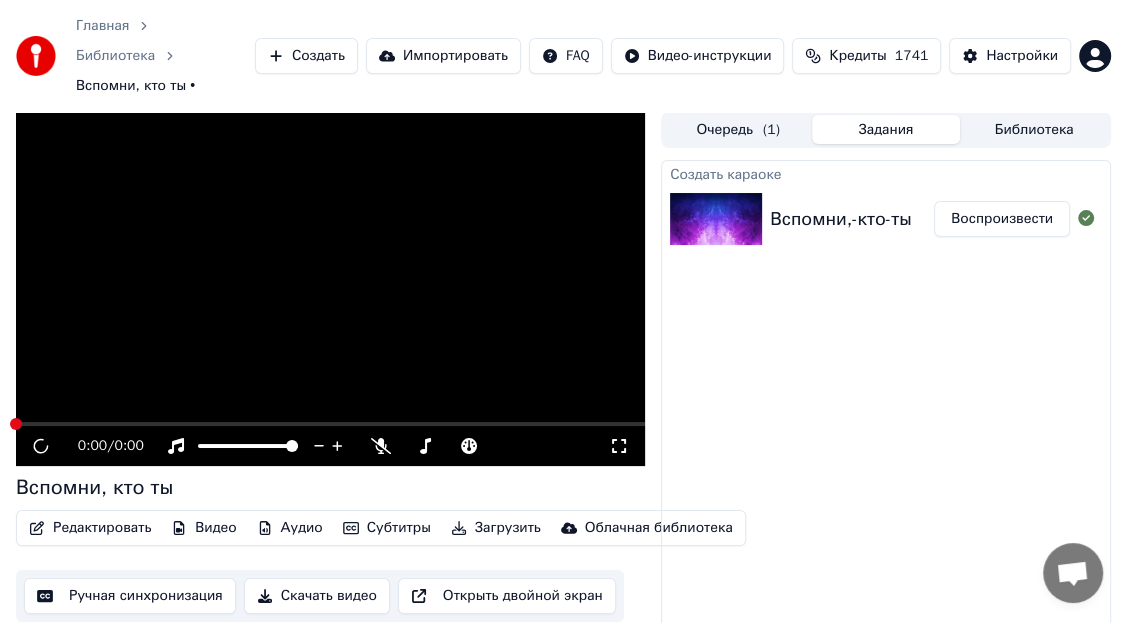 click on "Вспомни,-кто-ты" at bounding box center [841, 219] 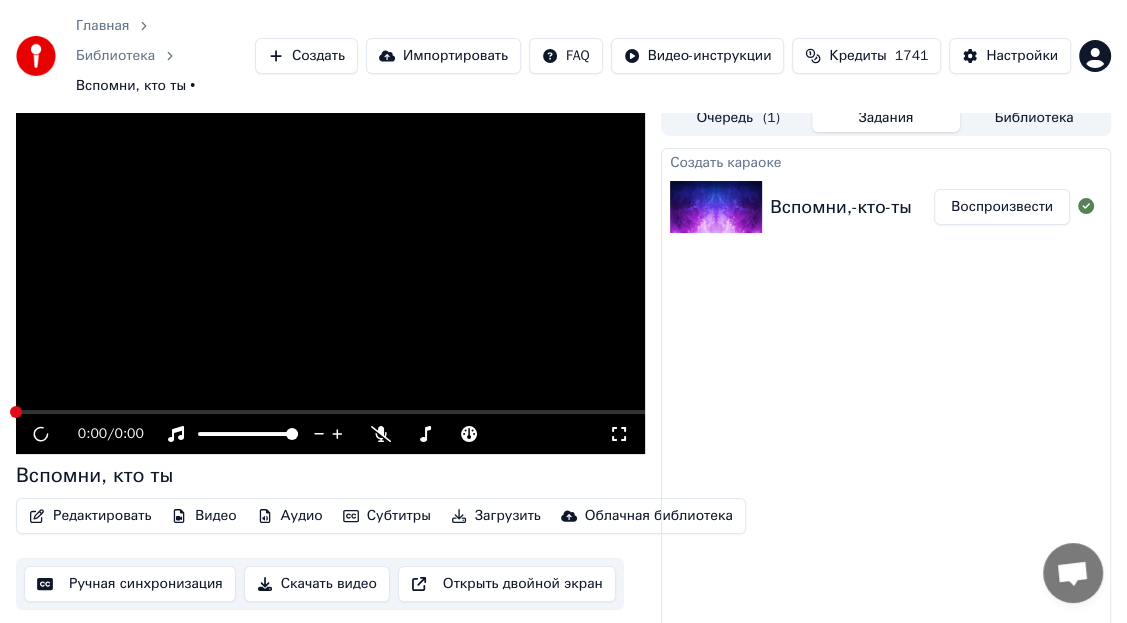scroll, scrollTop: 0, scrollLeft: 0, axis: both 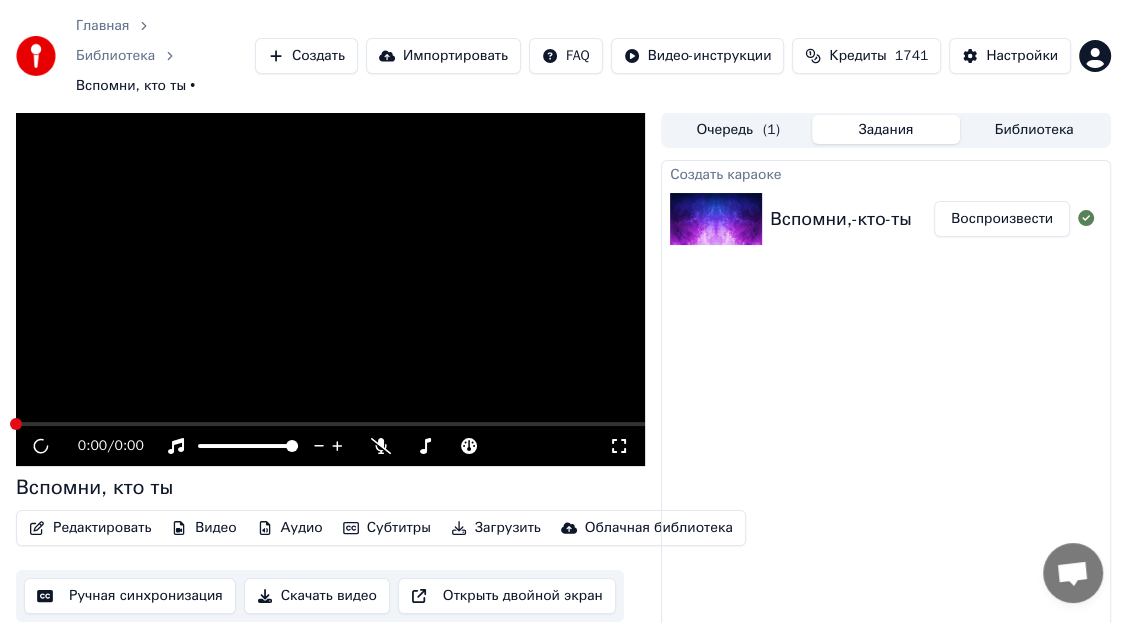 click on "Воспроизвести" at bounding box center [1002, 219] 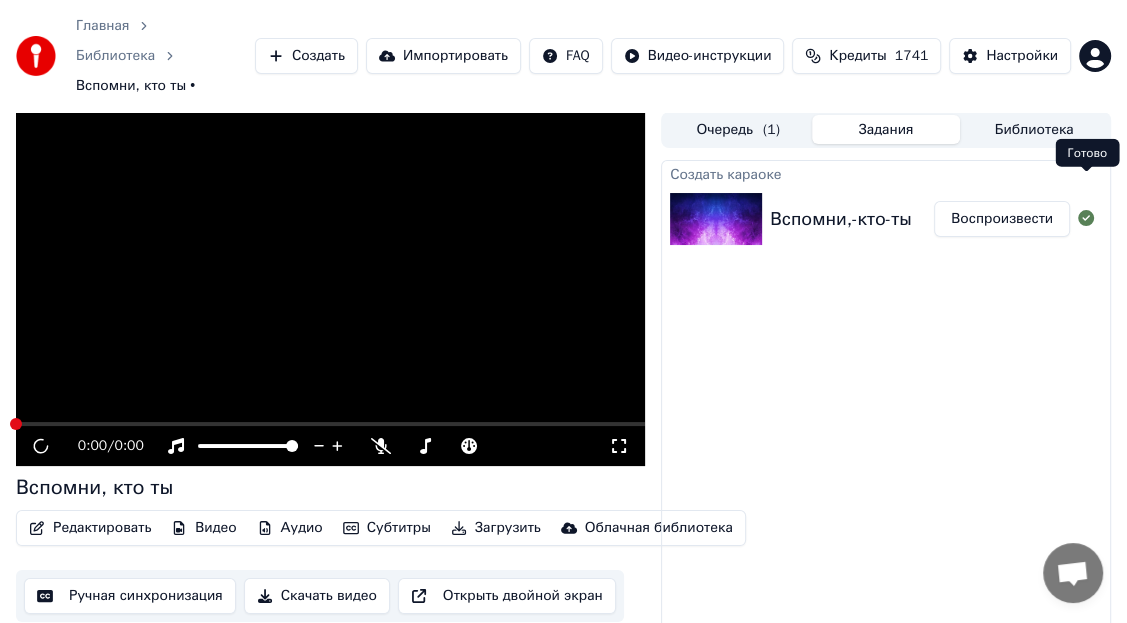 click 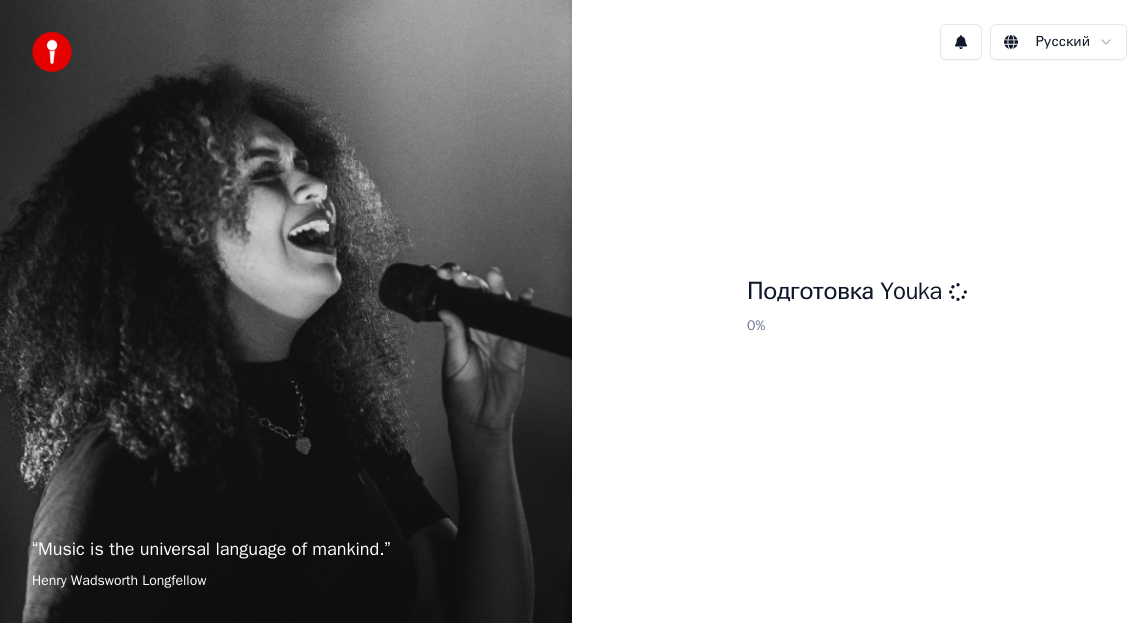 scroll, scrollTop: 0, scrollLeft: 0, axis: both 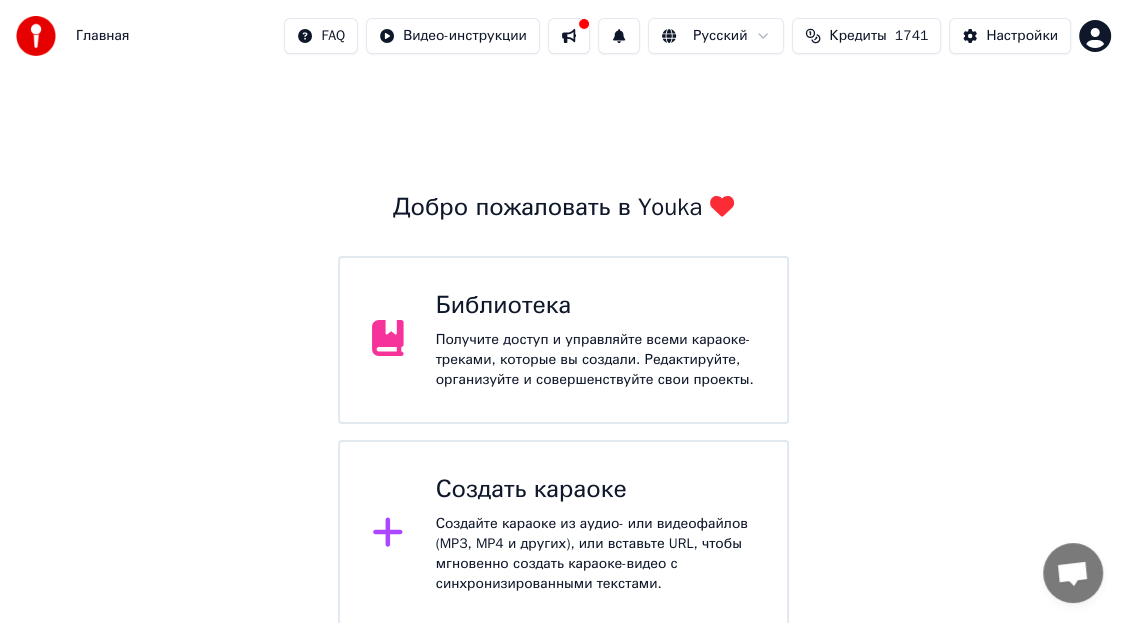 click on "Библиотека" at bounding box center (595, 306) 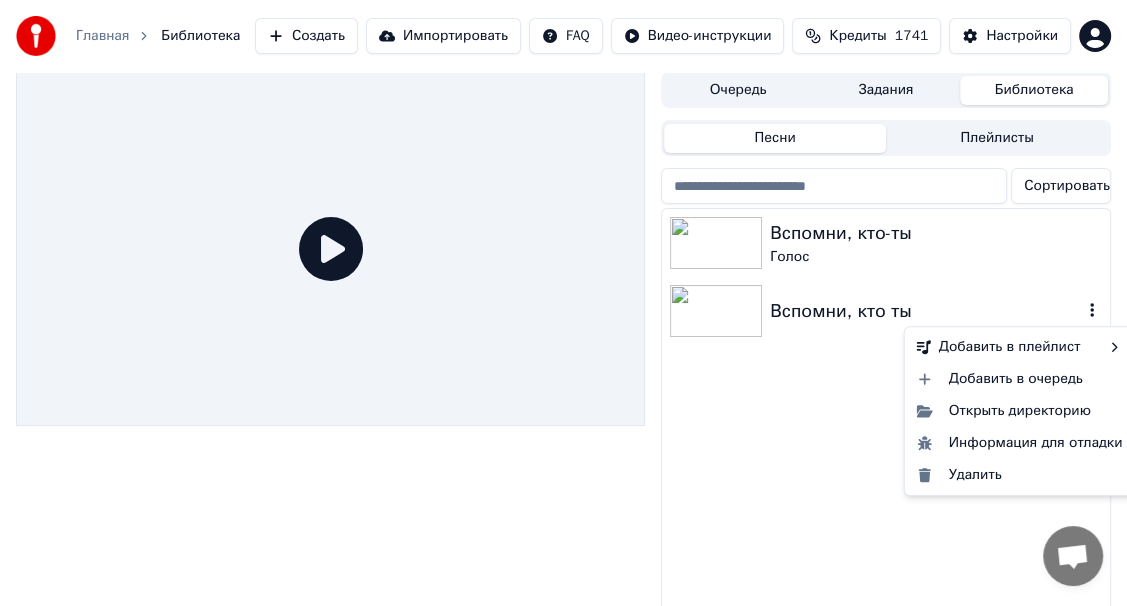 click 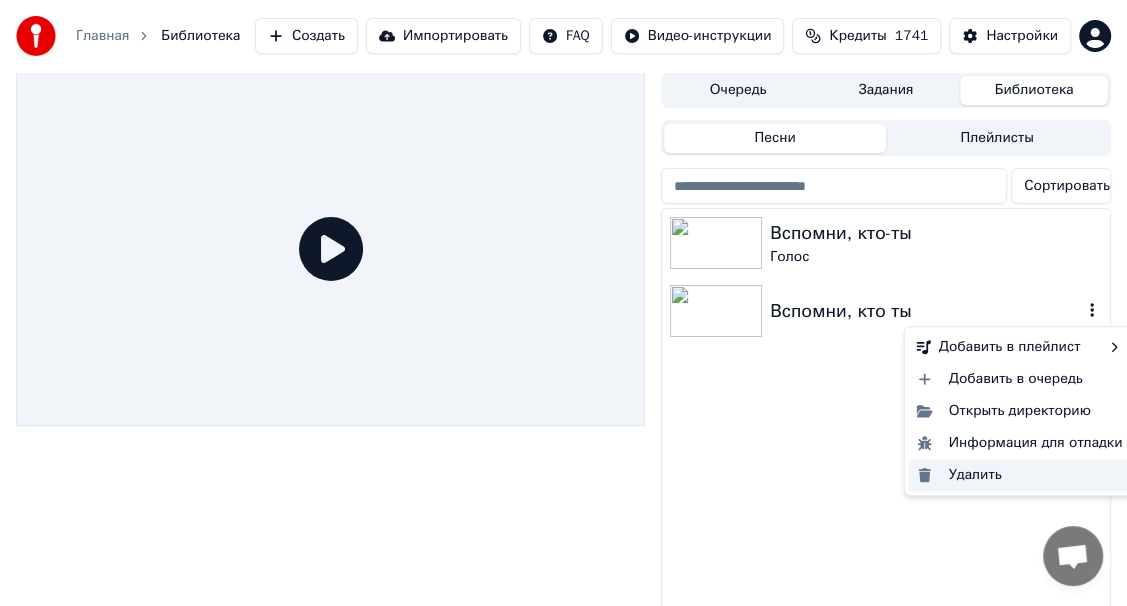 click on "Удалить" at bounding box center (1020, 475) 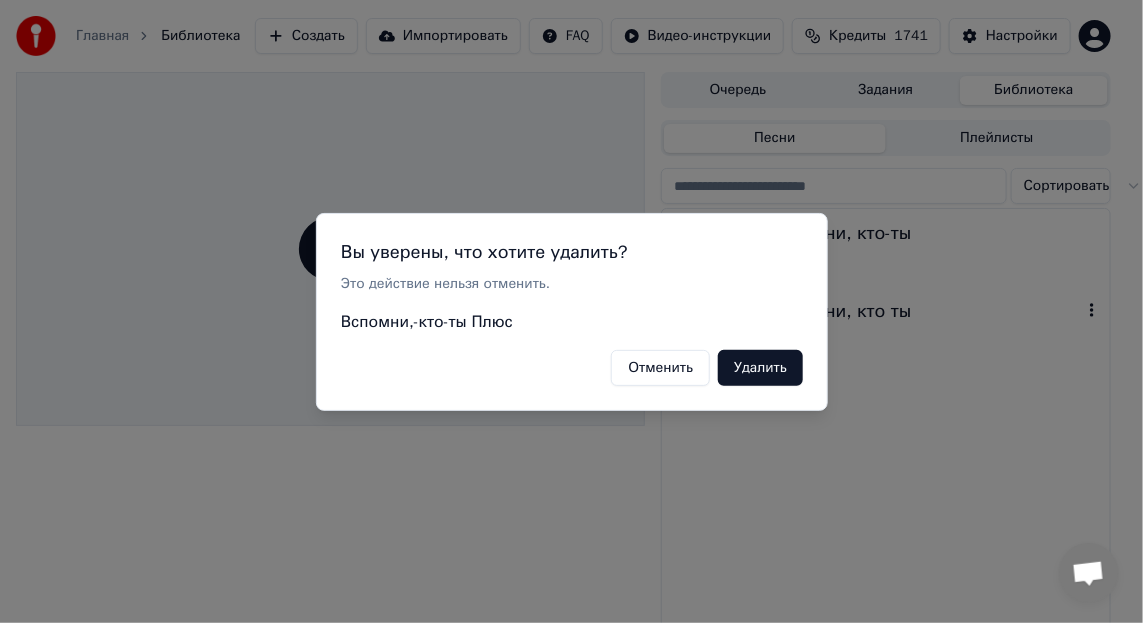click on "Удалить" at bounding box center [760, 367] 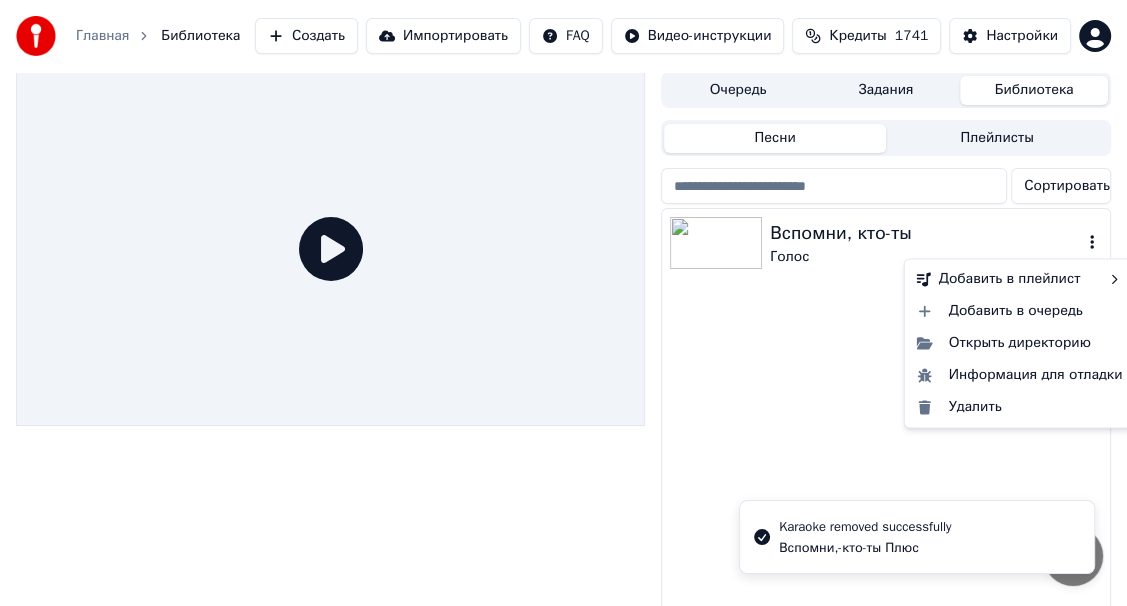 click 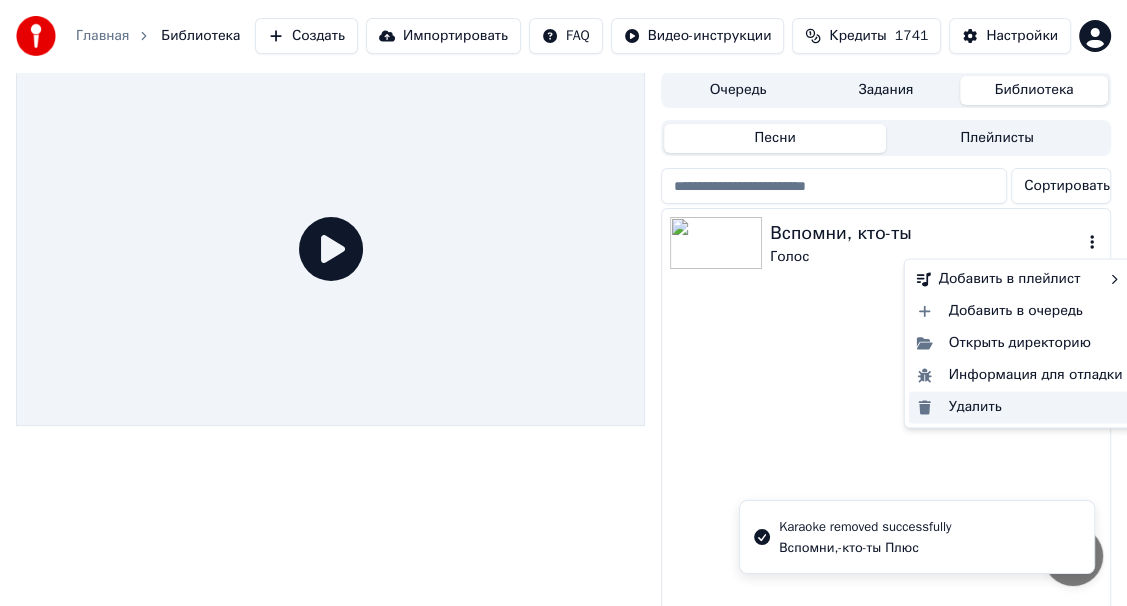 click on "Удалить" at bounding box center [1020, 407] 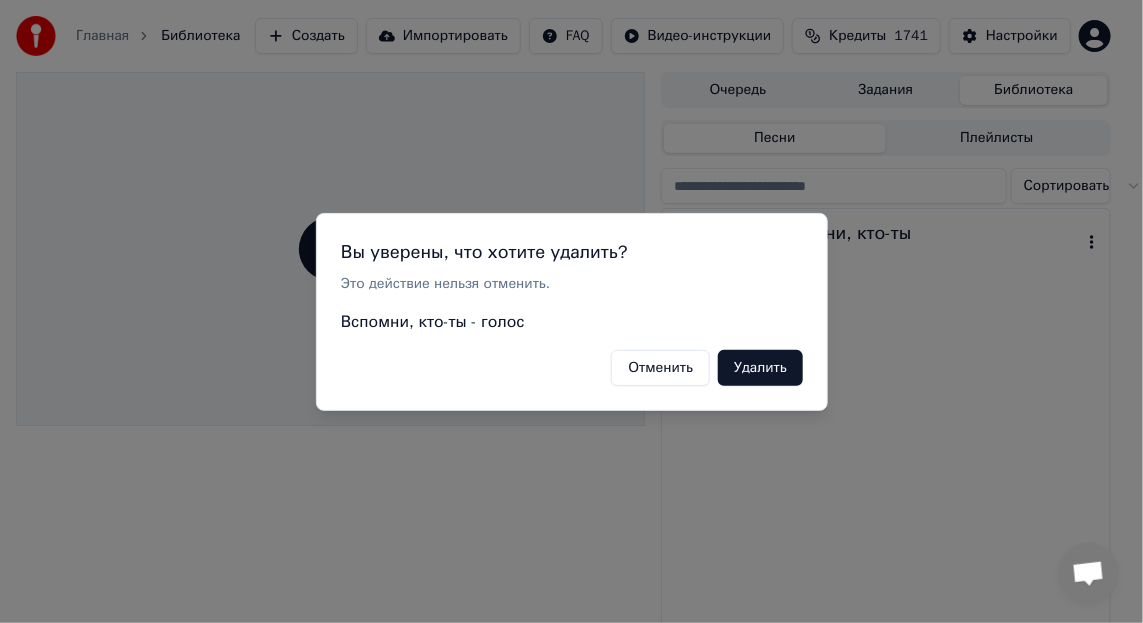 click on "Удалить" at bounding box center [760, 367] 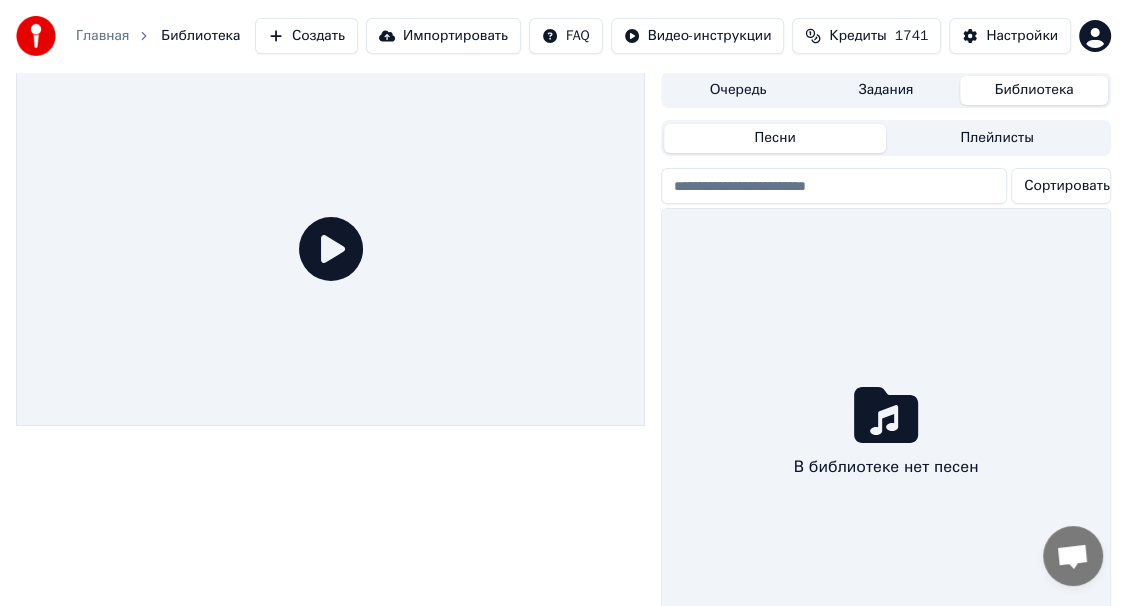 click on "Создать" at bounding box center [306, 36] 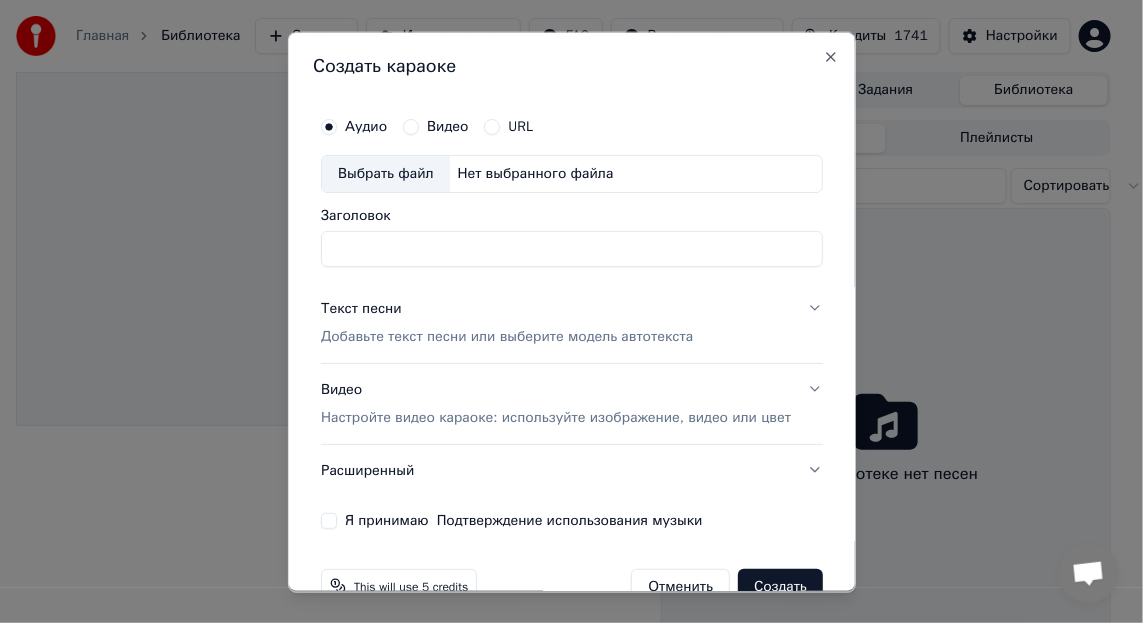 click on "Выбрать файл" at bounding box center [385, 173] 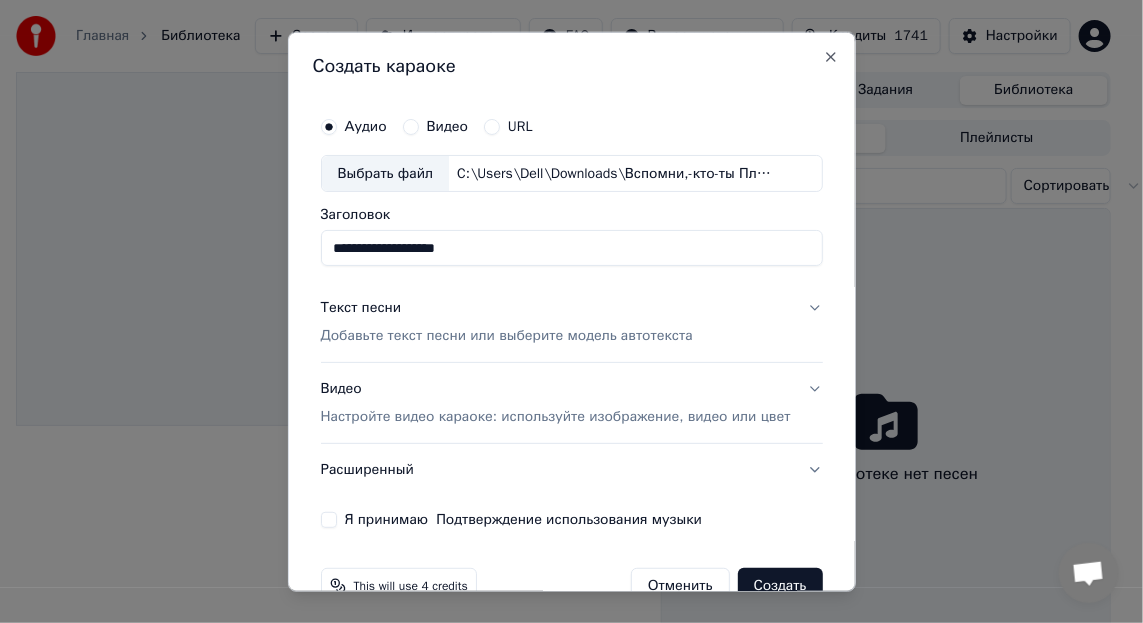 drag, startPoint x: 495, startPoint y: 248, endPoint x: 446, endPoint y: 244, distance: 49.162994 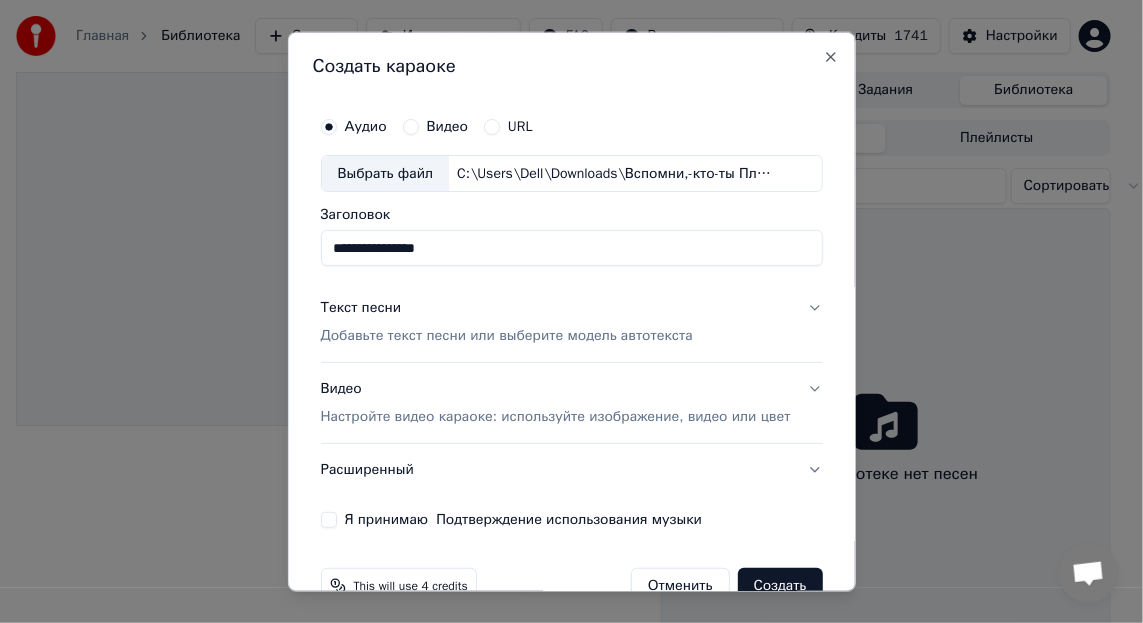 type on "**********" 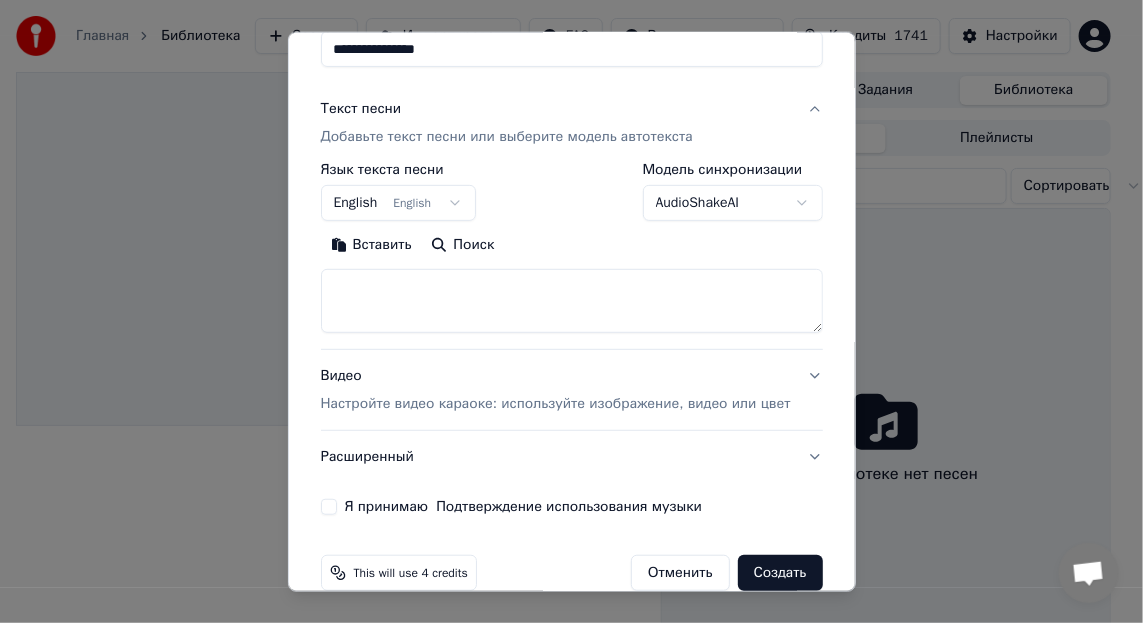 scroll, scrollTop: 199, scrollLeft: 0, axis: vertical 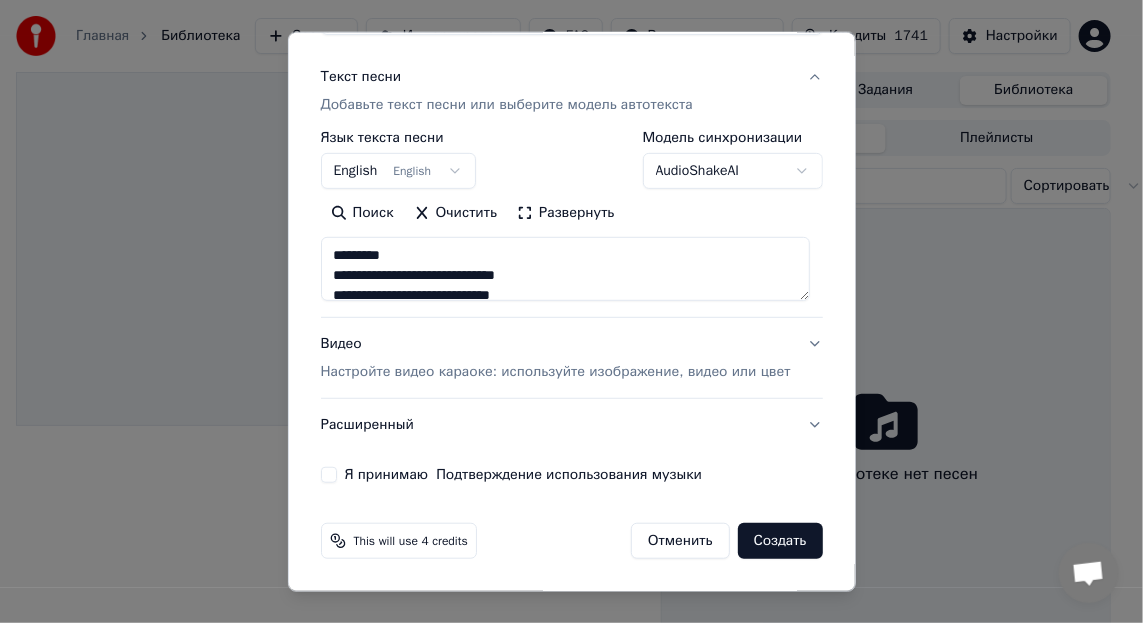 click on "Я принимаю   Подтверждение использования музыки" at bounding box center (328, 475) 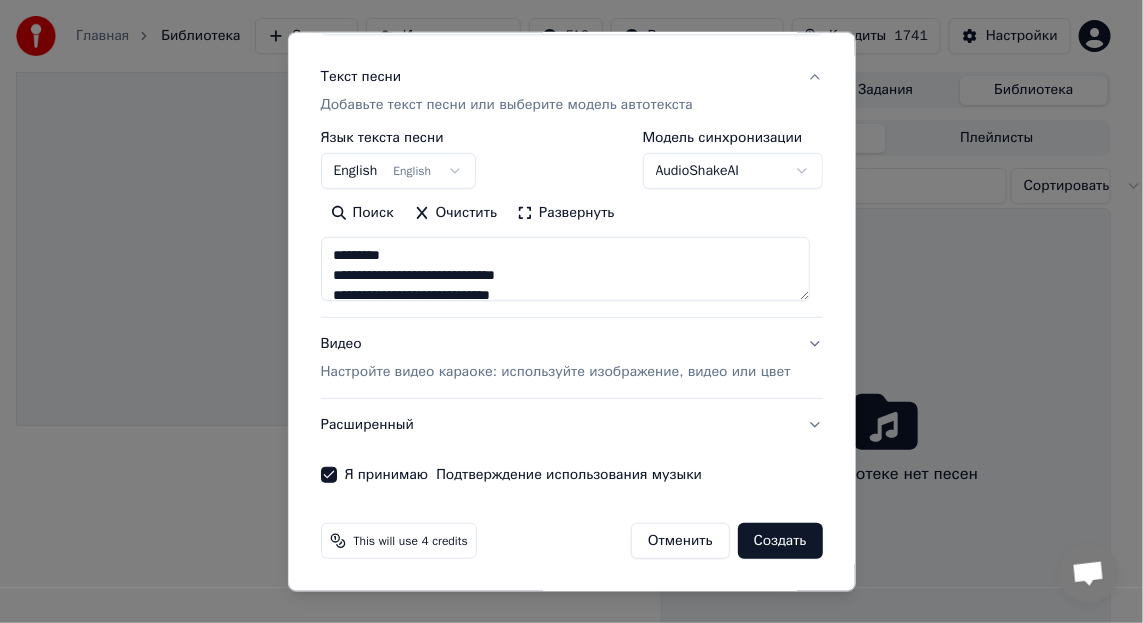 scroll, scrollTop: 0, scrollLeft: 0, axis: both 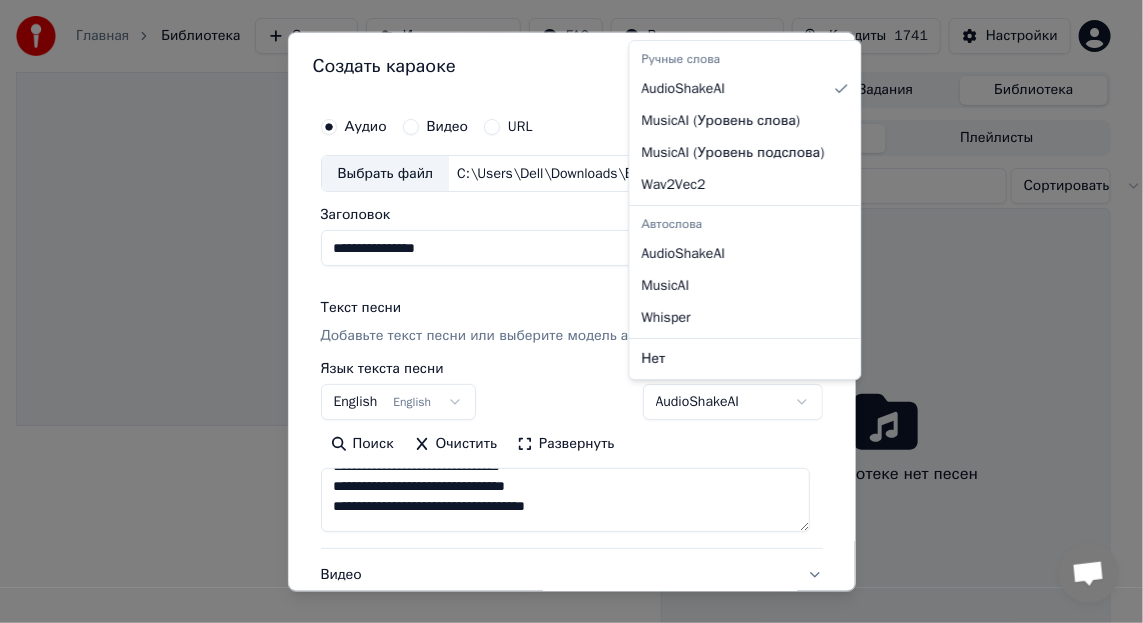 click on "**********" at bounding box center [563, 311] 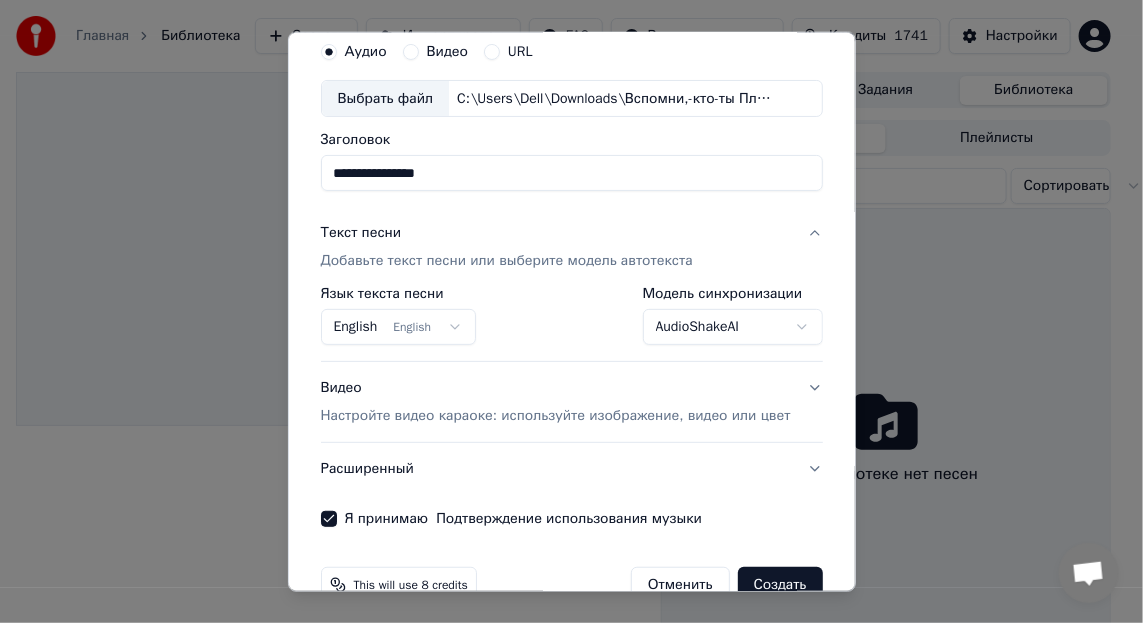scroll, scrollTop: 136, scrollLeft: 0, axis: vertical 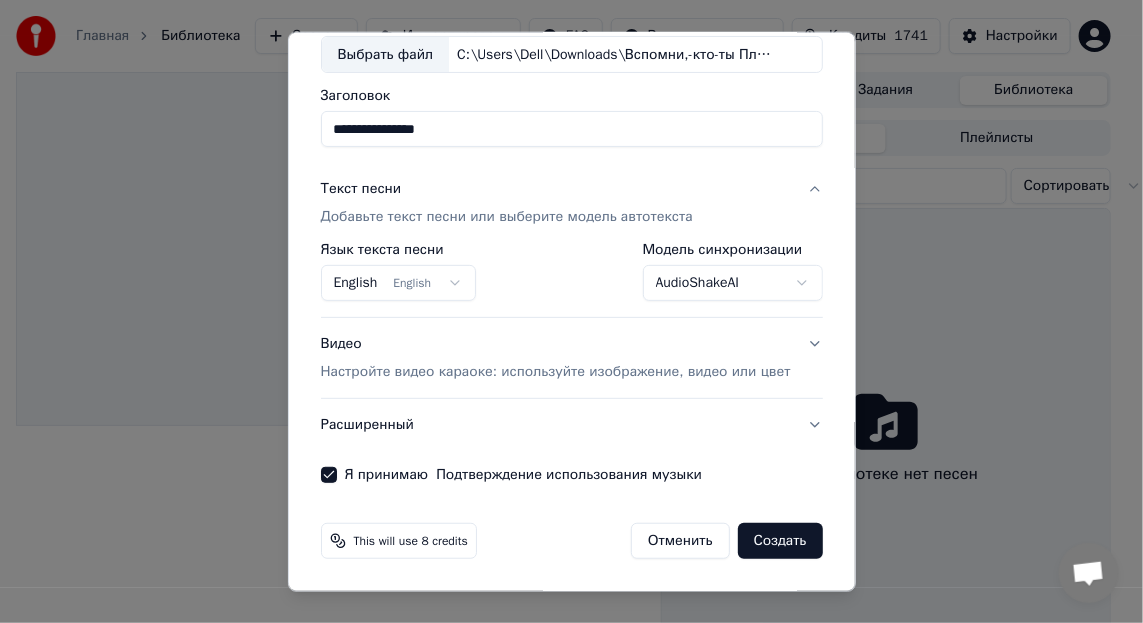 click on "Создать" at bounding box center (780, 541) 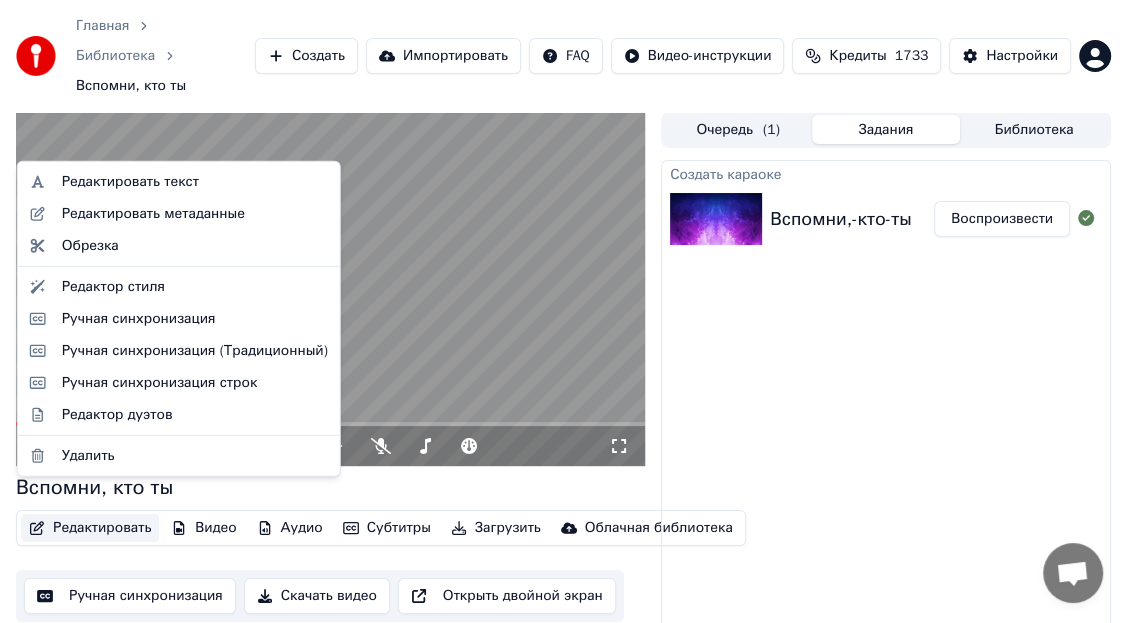 click on "Редактировать" at bounding box center [90, 528] 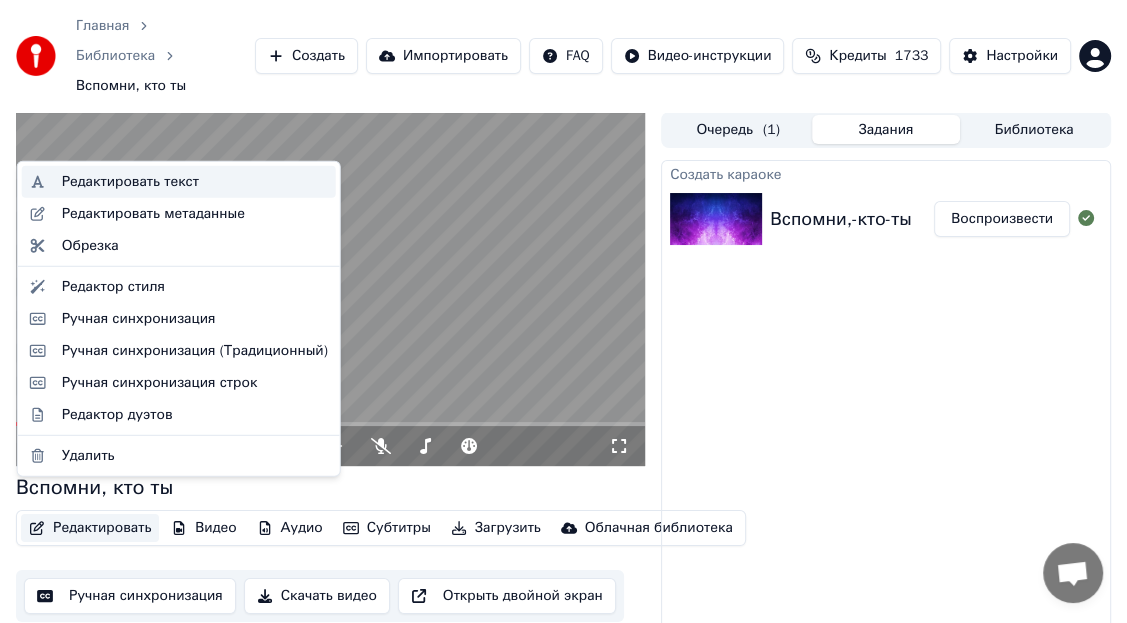 click on "Редактировать текст" at bounding box center [130, 182] 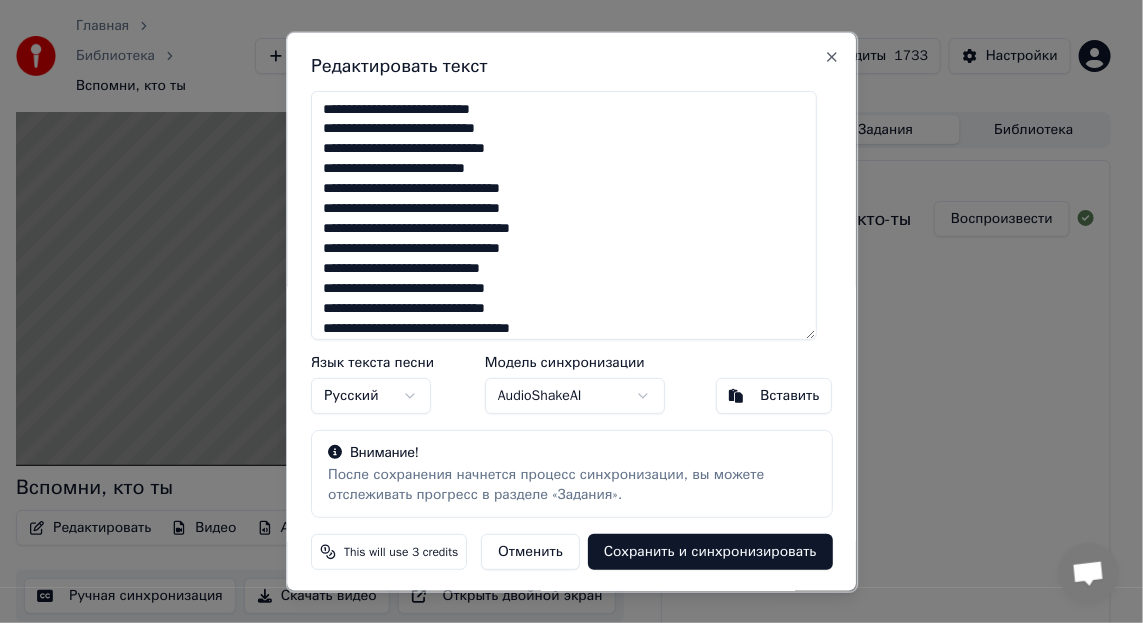 click on "**********" at bounding box center (564, 214) 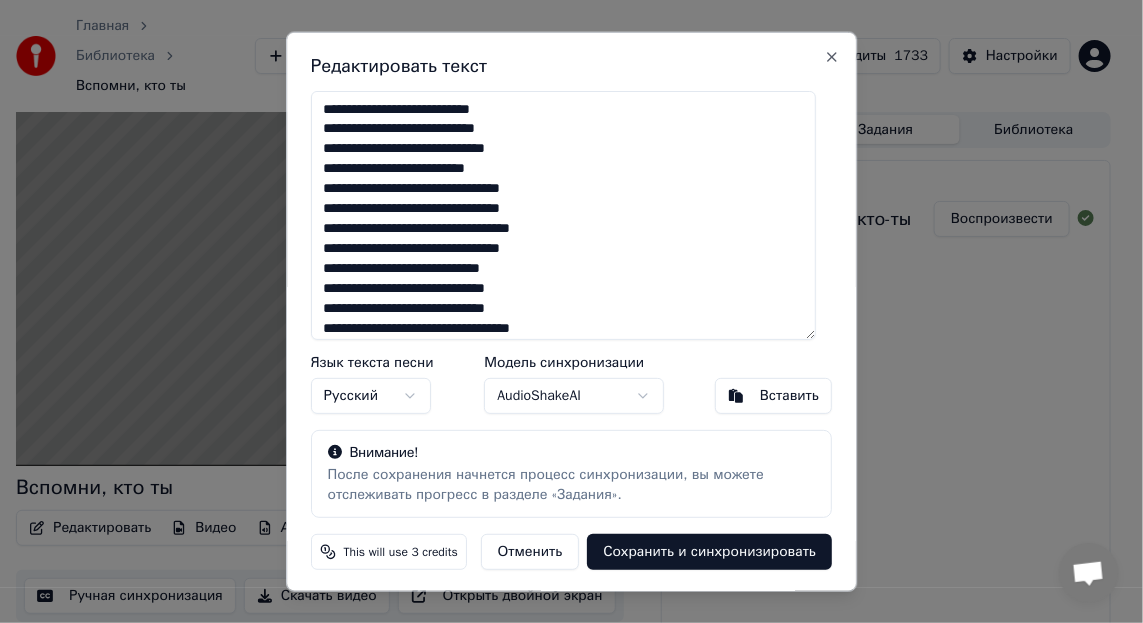 click on "**********" at bounding box center [564, 214] 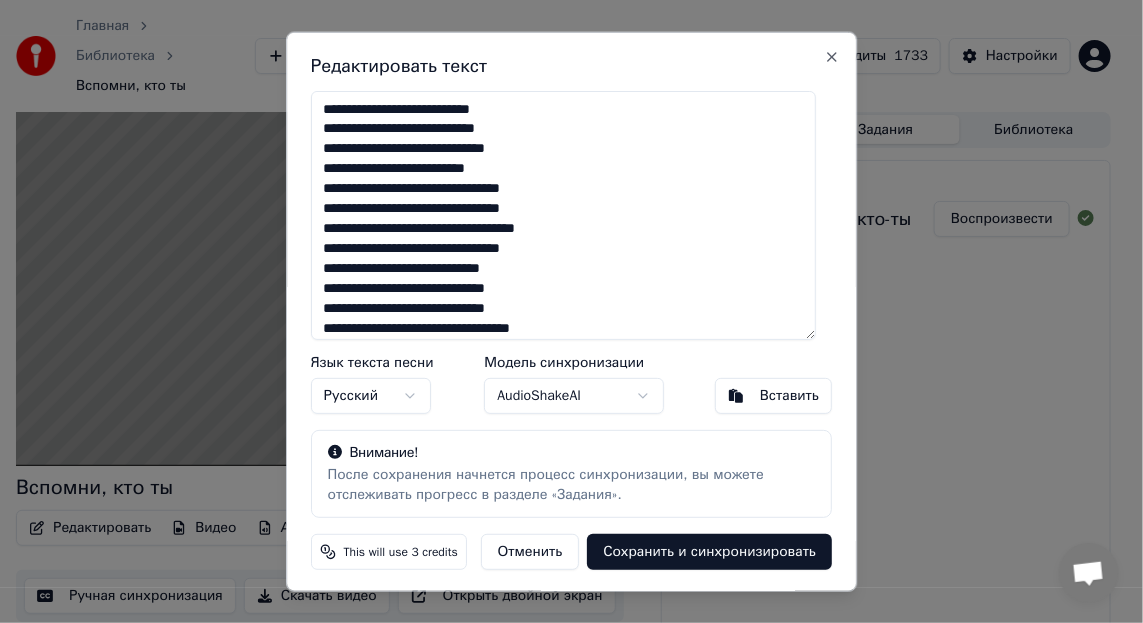 click on "**********" at bounding box center [564, 214] 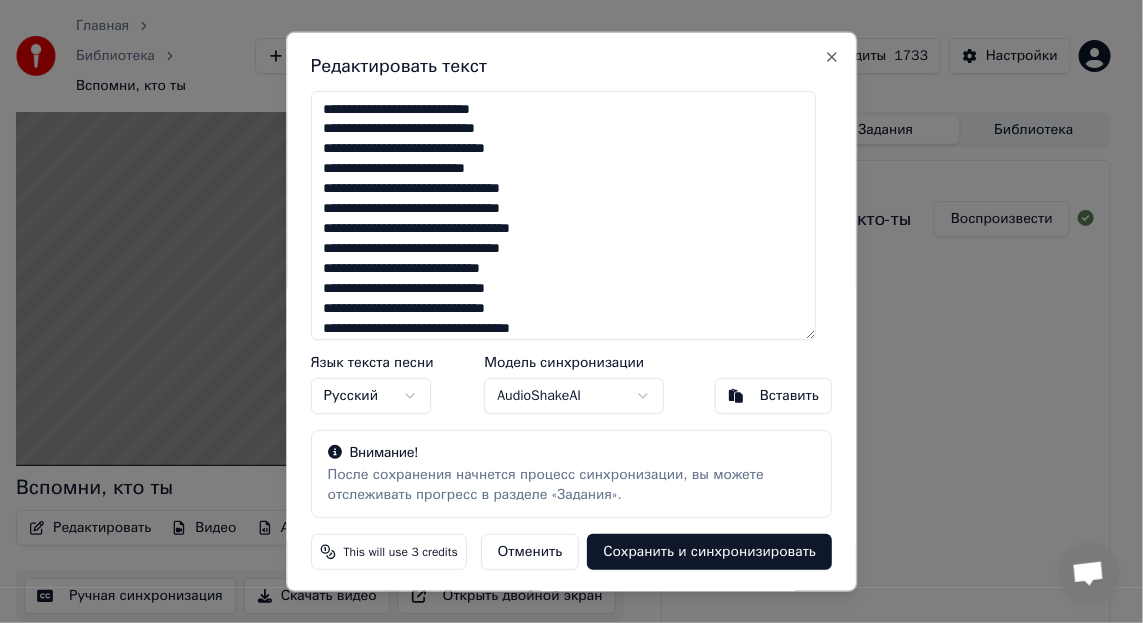 click on "**********" at bounding box center [564, 214] 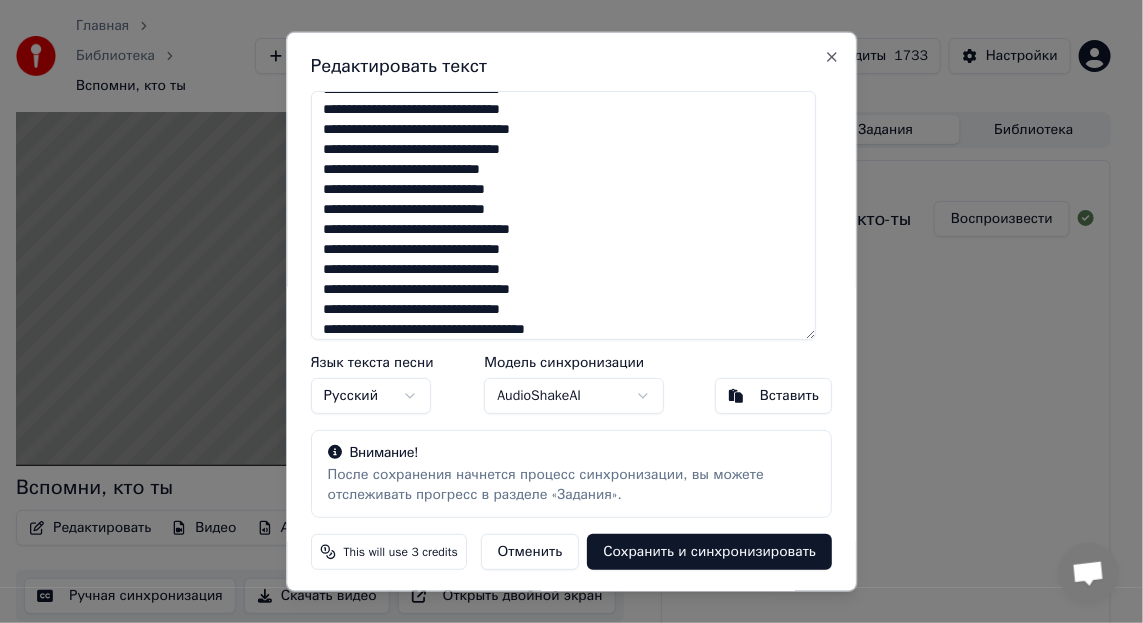 click on "**********" at bounding box center (564, 214) 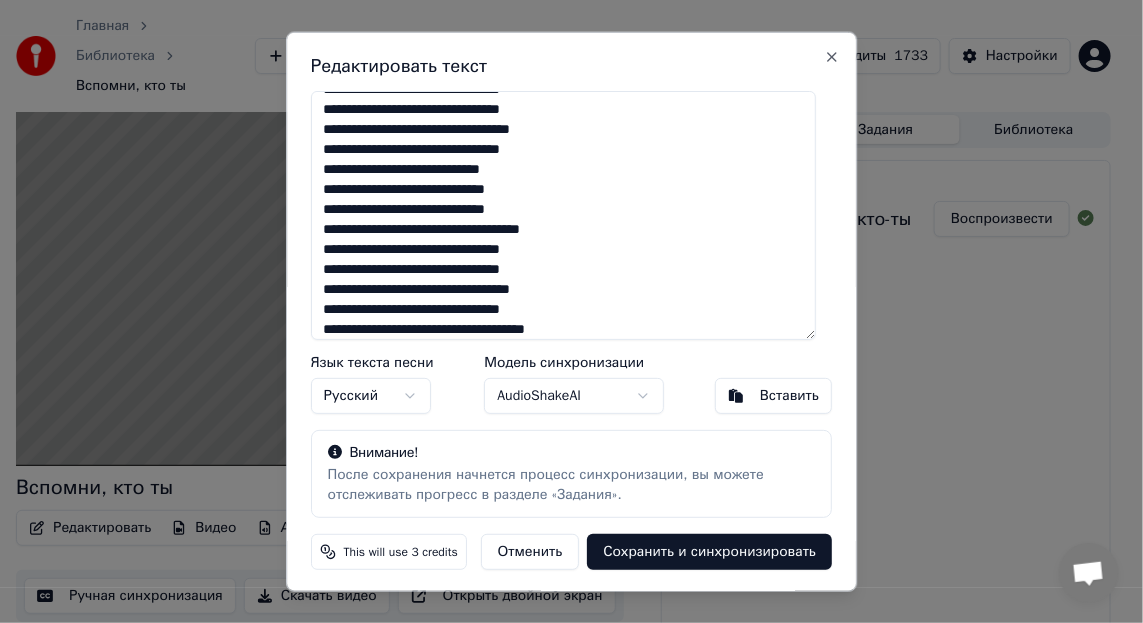 click on "**********" at bounding box center [564, 214] 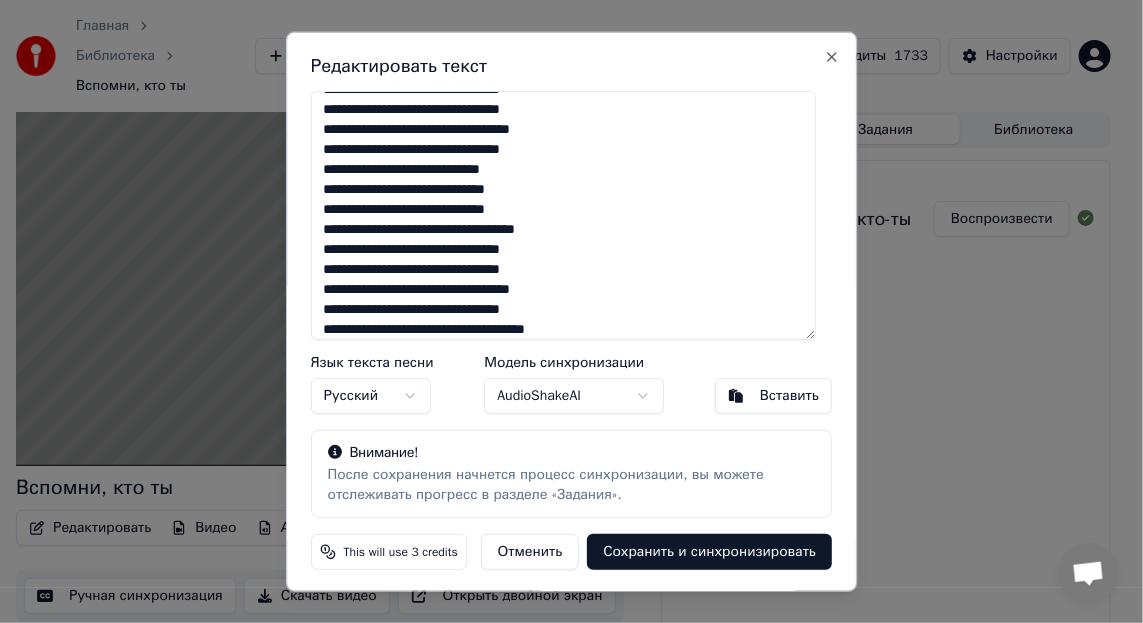 click on "**********" at bounding box center (564, 214) 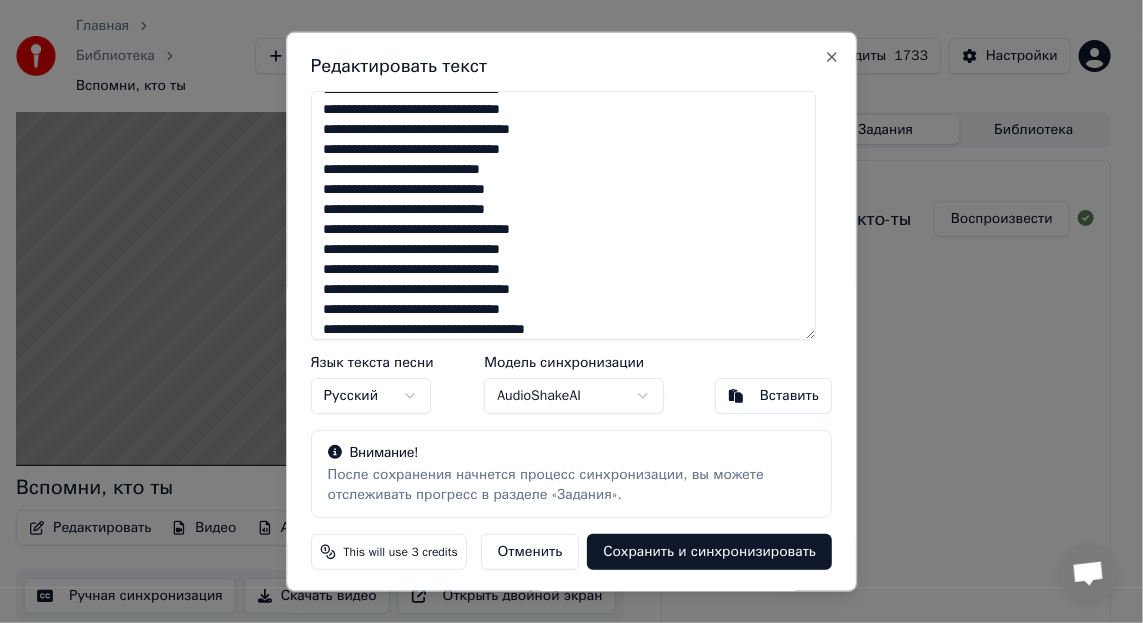 click on "**********" at bounding box center [564, 214] 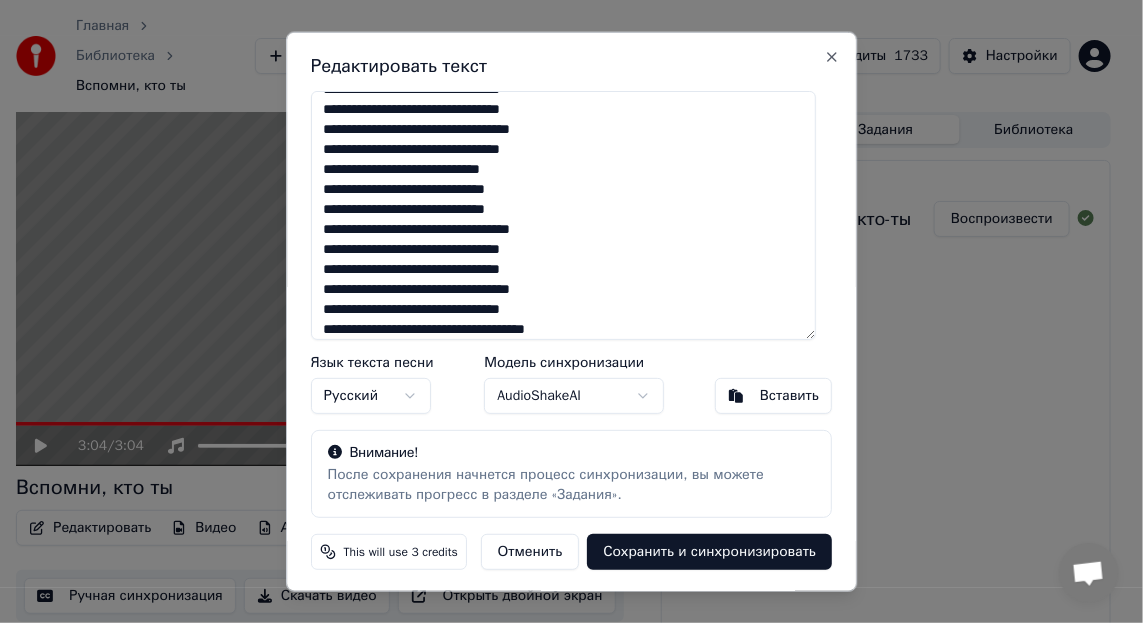 click on "**********" at bounding box center [564, 214] 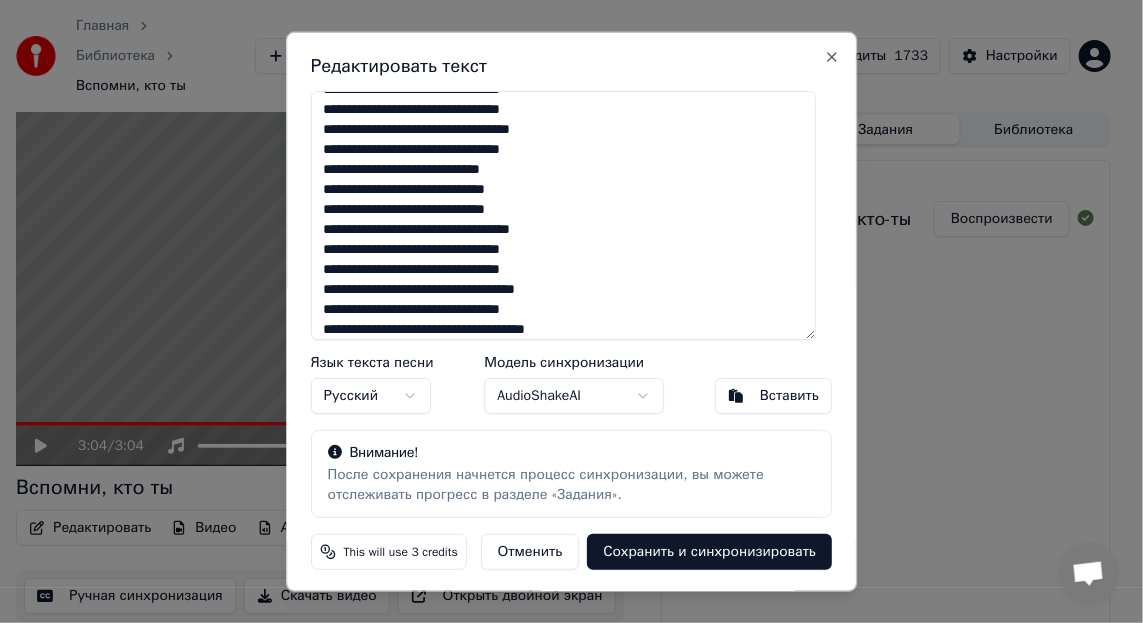 click on "**********" at bounding box center [564, 214] 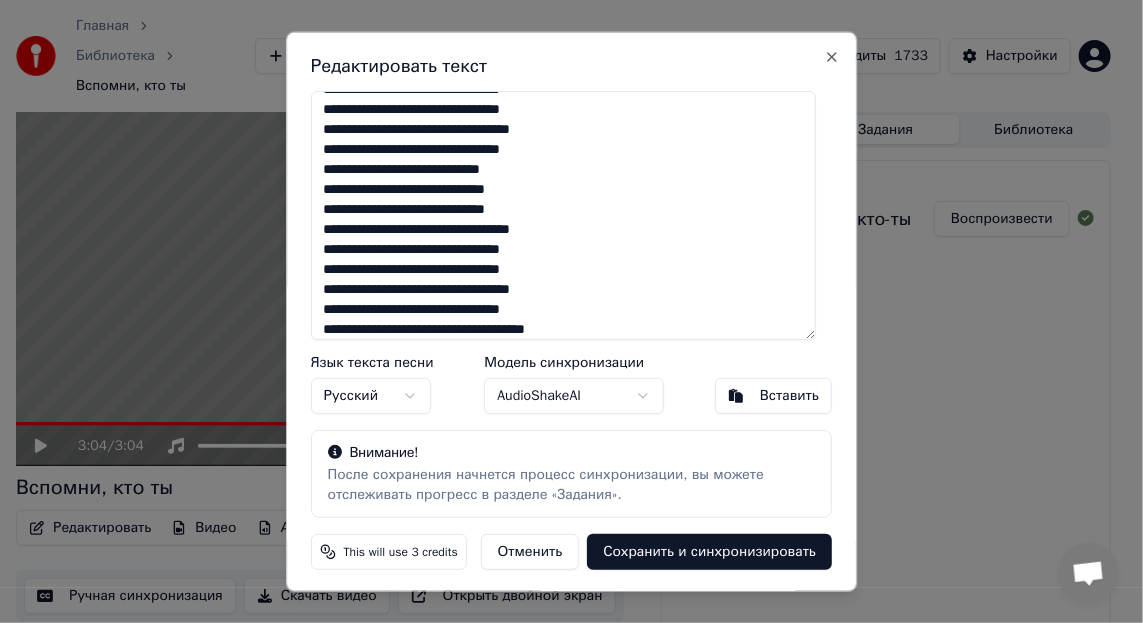 click on "**********" at bounding box center (564, 214) 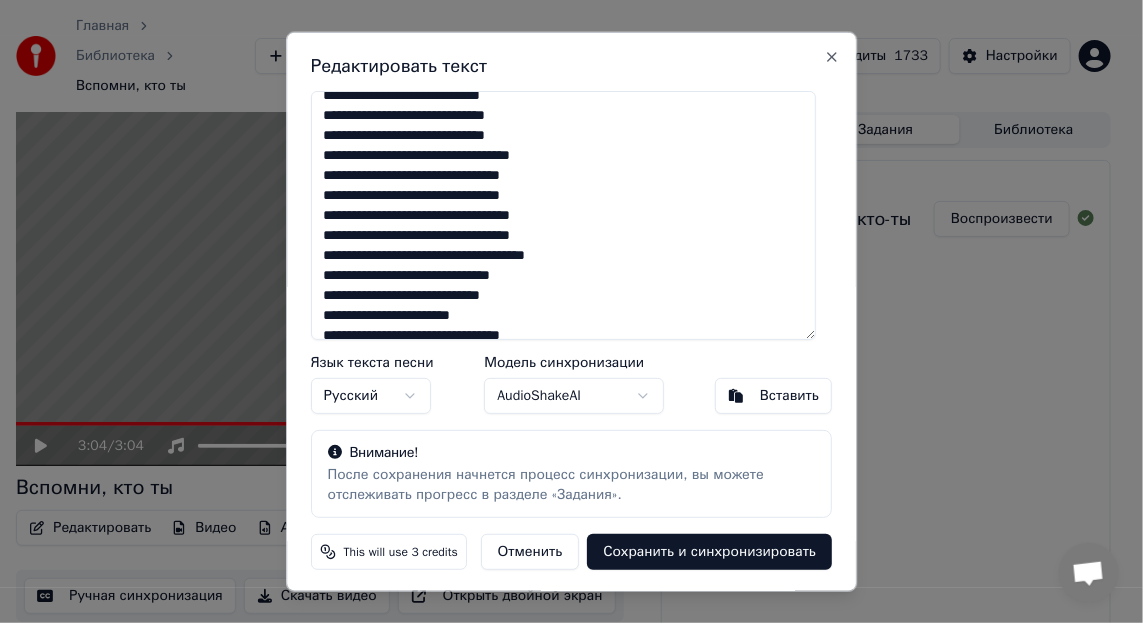 scroll, scrollTop: 199, scrollLeft: 0, axis: vertical 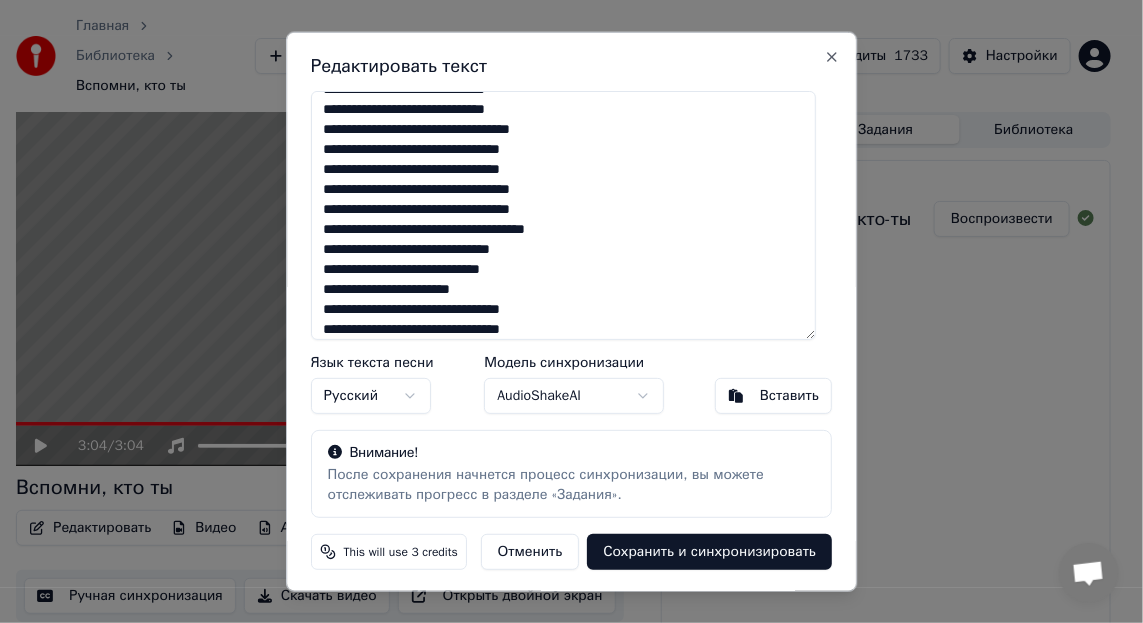 click on "**********" at bounding box center (564, 214) 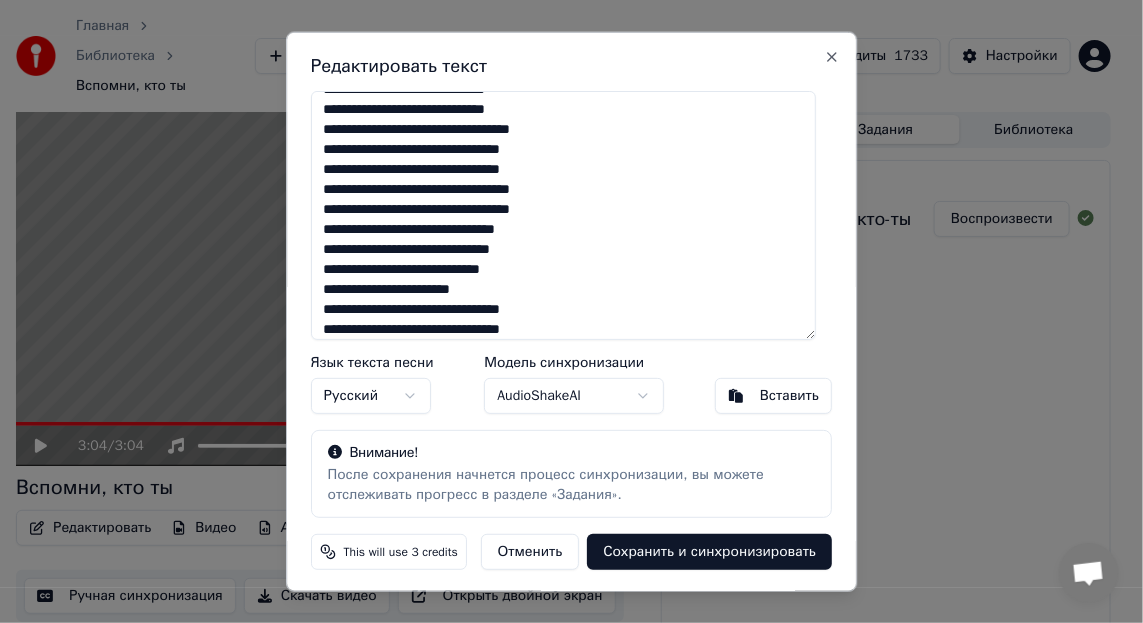 click on "**********" at bounding box center (564, 214) 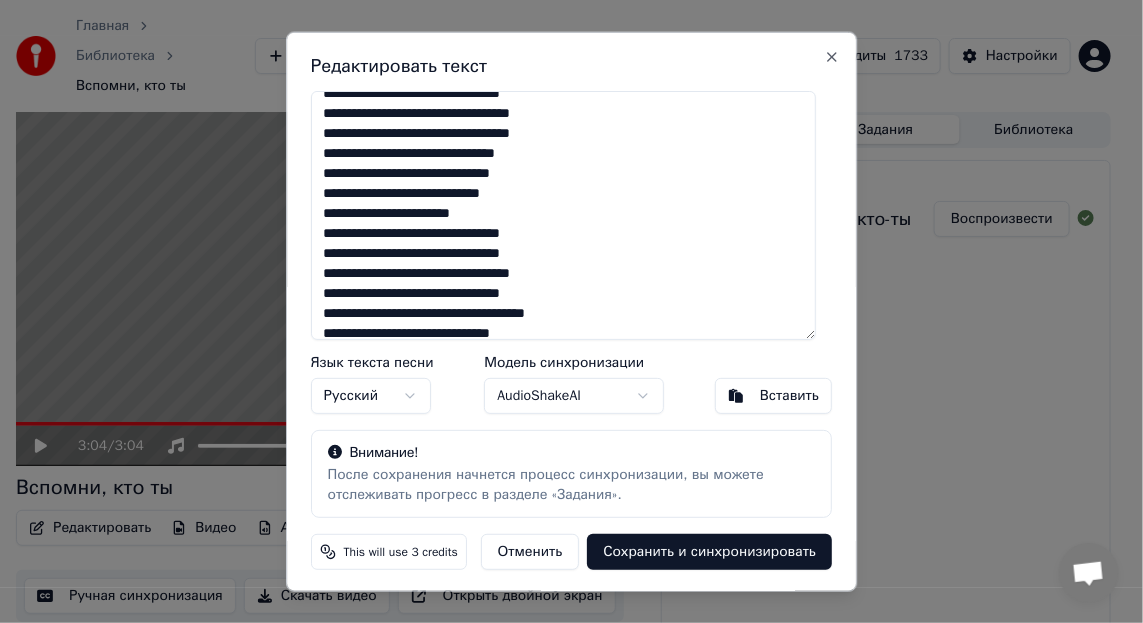 scroll, scrollTop: 300, scrollLeft: 0, axis: vertical 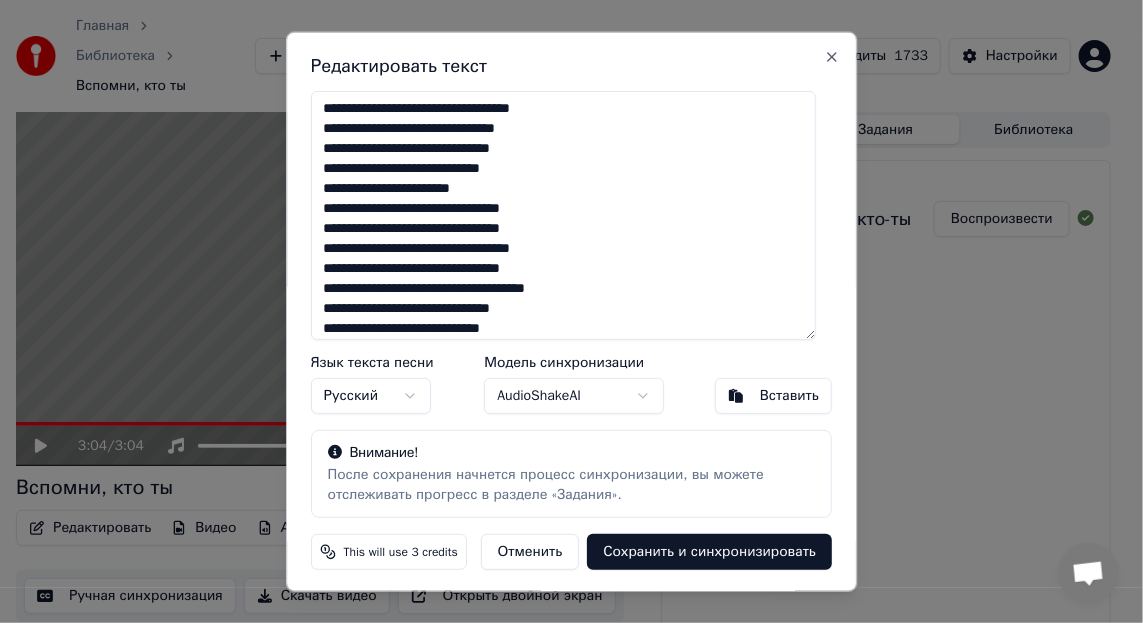click on "**********" at bounding box center (564, 214) 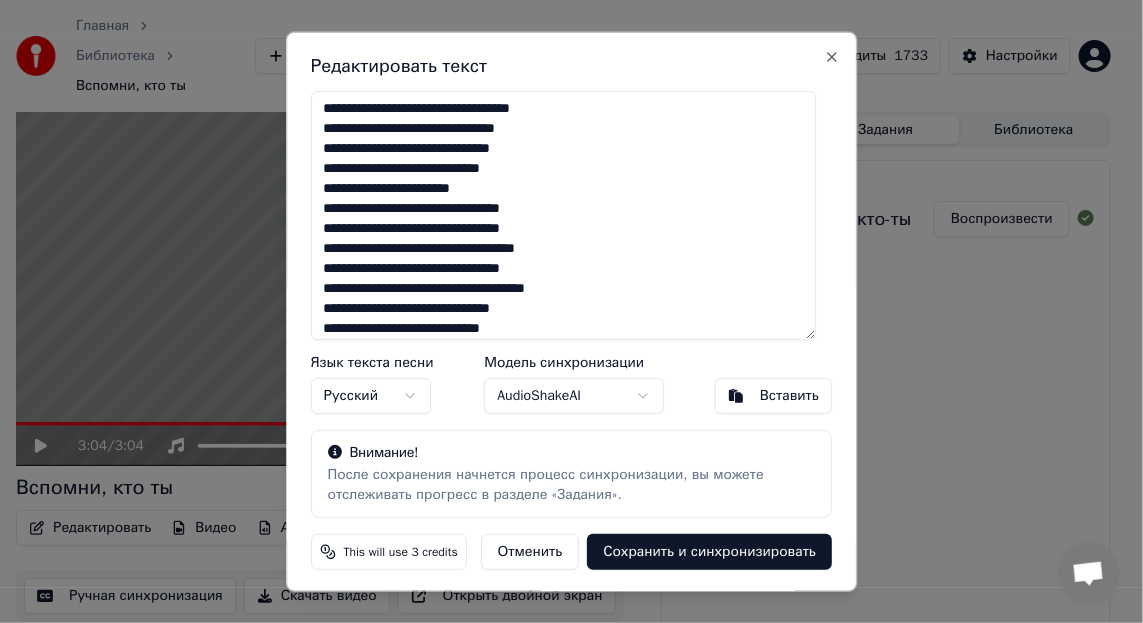 click on "**********" at bounding box center [564, 214] 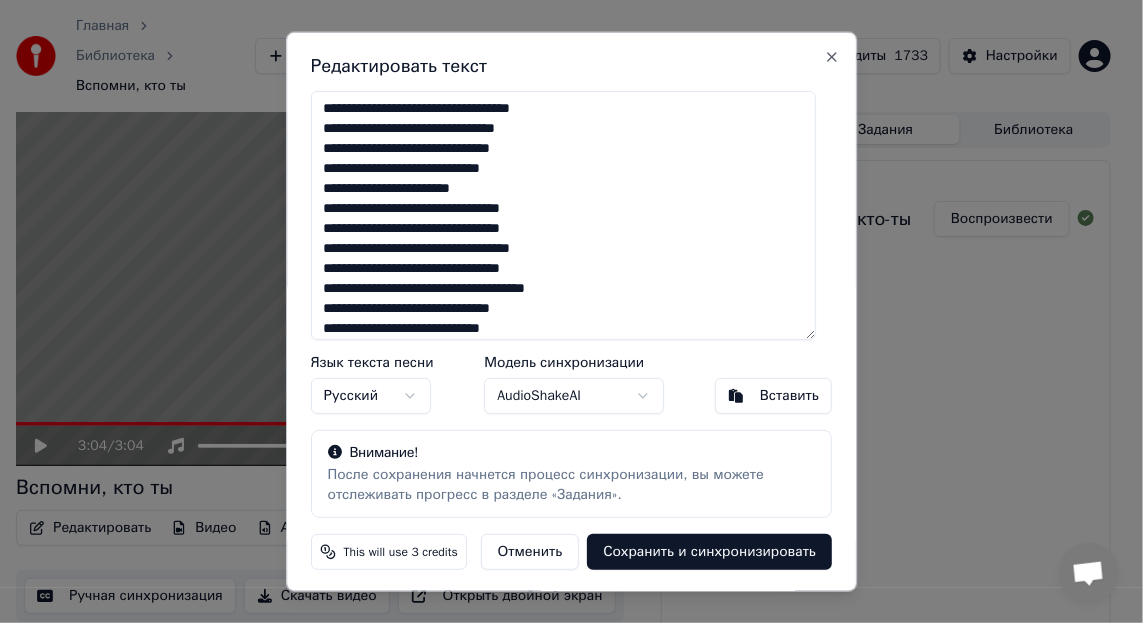 click on "**********" at bounding box center [564, 214] 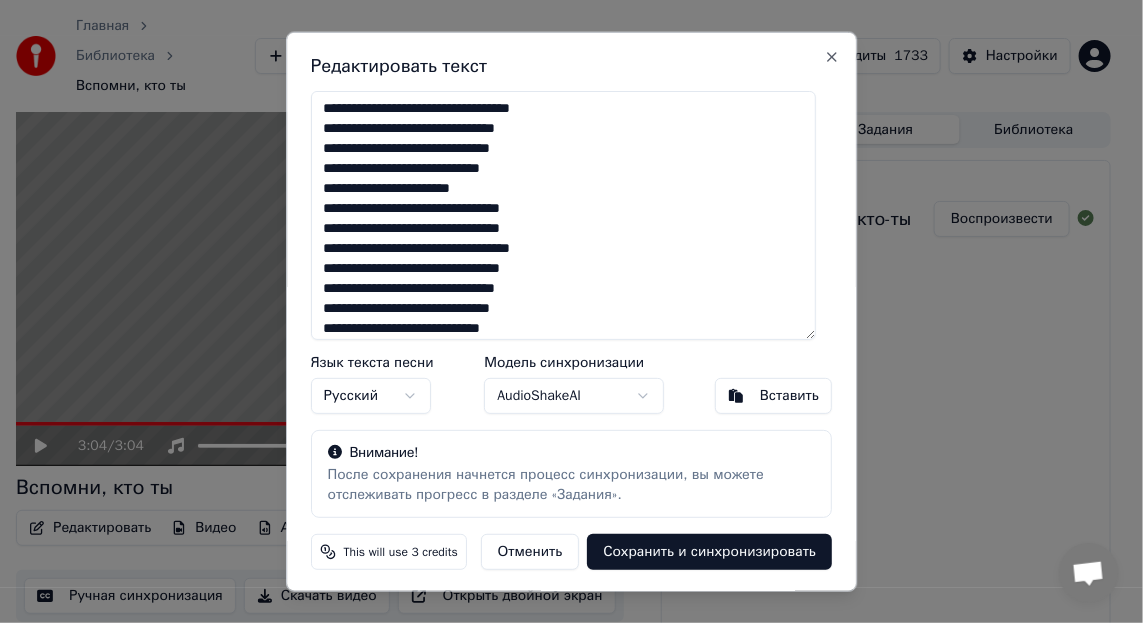 click on "**********" at bounding box center (564, 214) 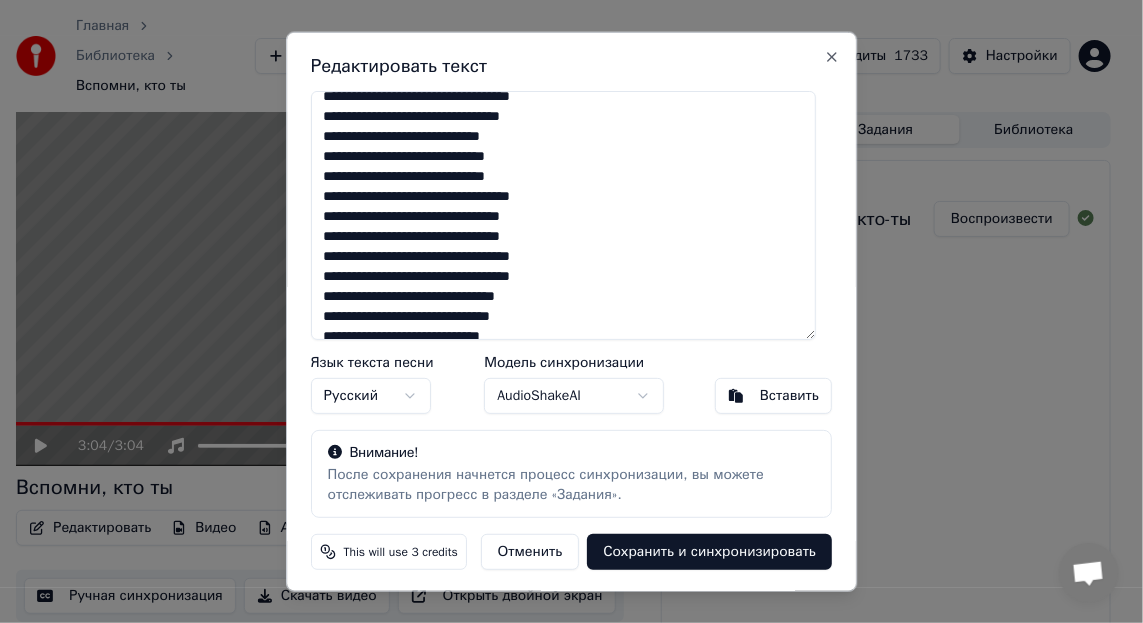 scroll, scrollTop: 0, scrollLeft: 0, axis: both 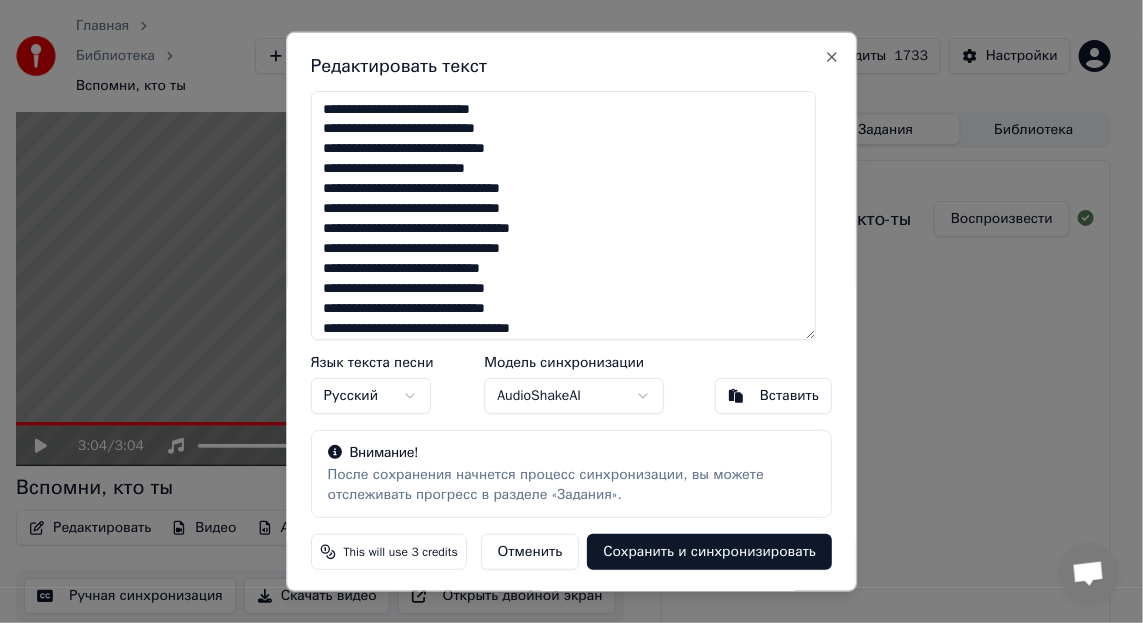 click on "**********" at bounding box center (564, 214) 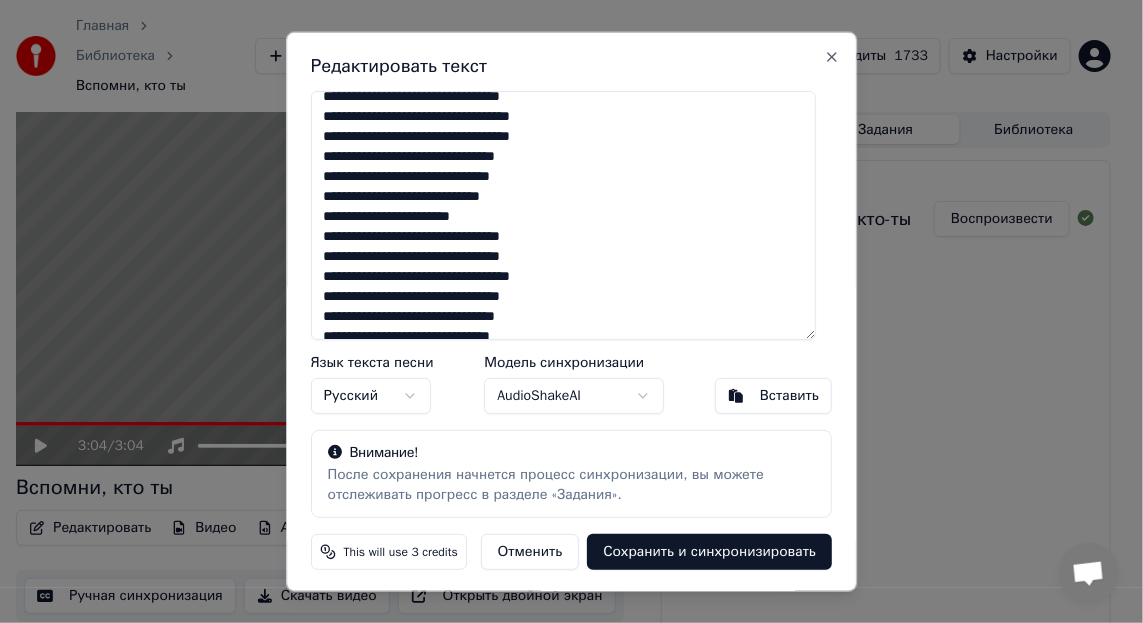 scroll, scrollTop: 300, scrollLeft: 0, axis: vertical 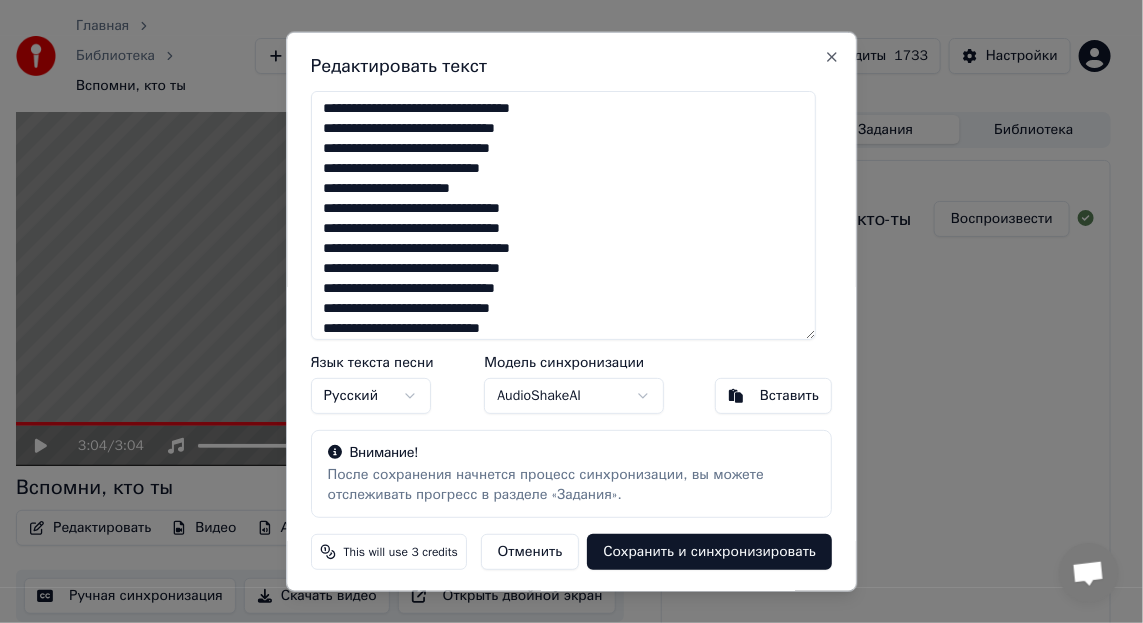 click on "**********" at bounding box center (564, 214) 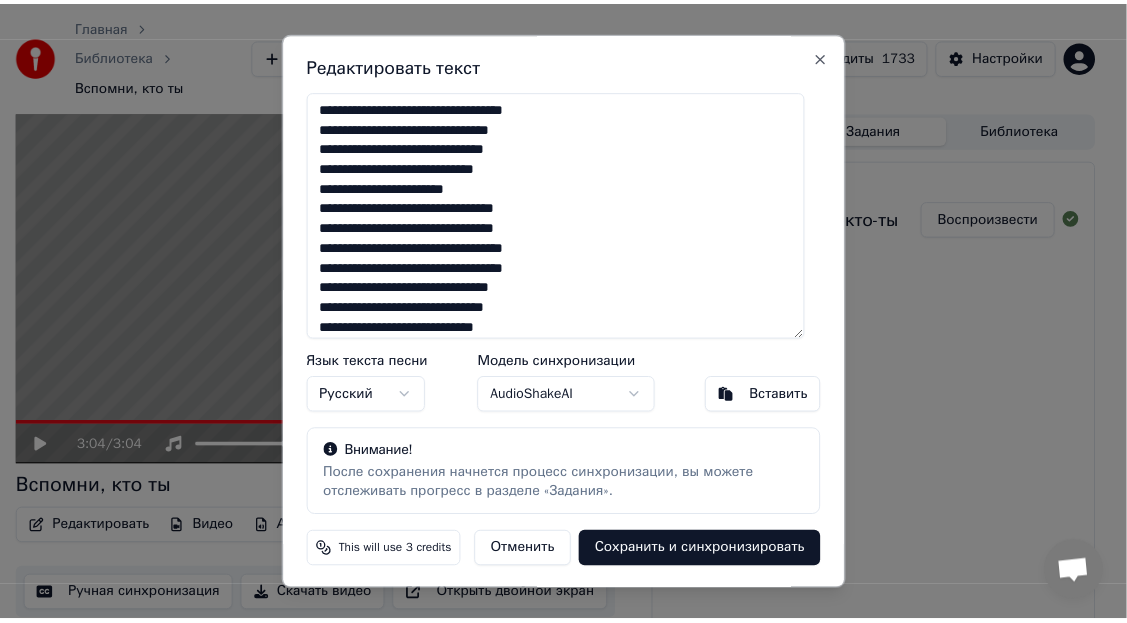 scroll, scrollTop: 327, scrollLeft: 0, axis: vertical 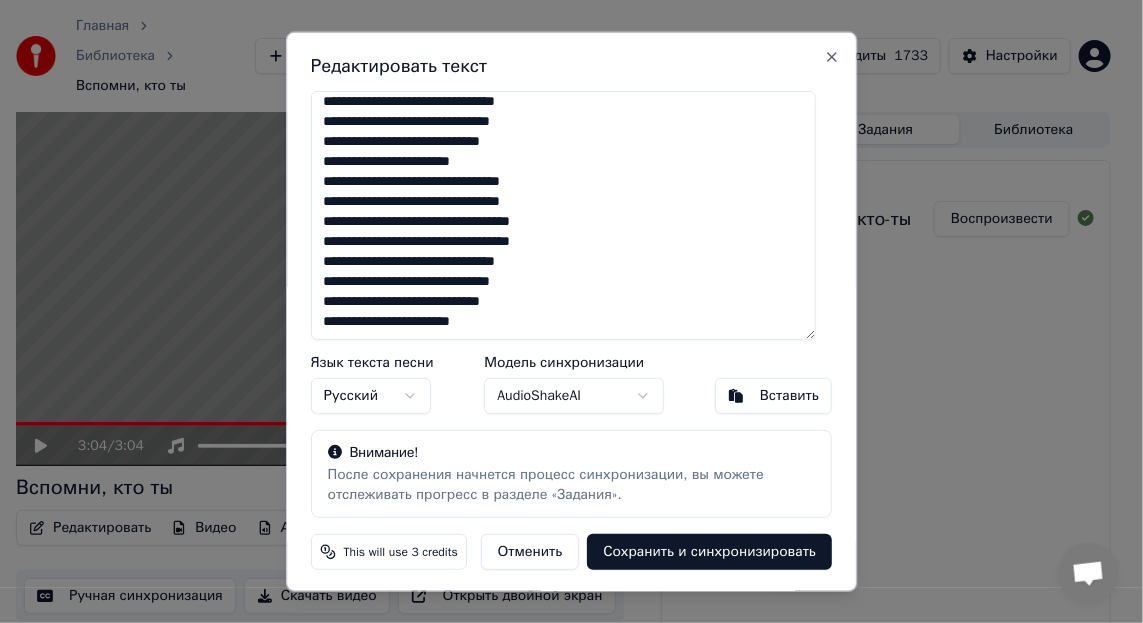 type on "**********" 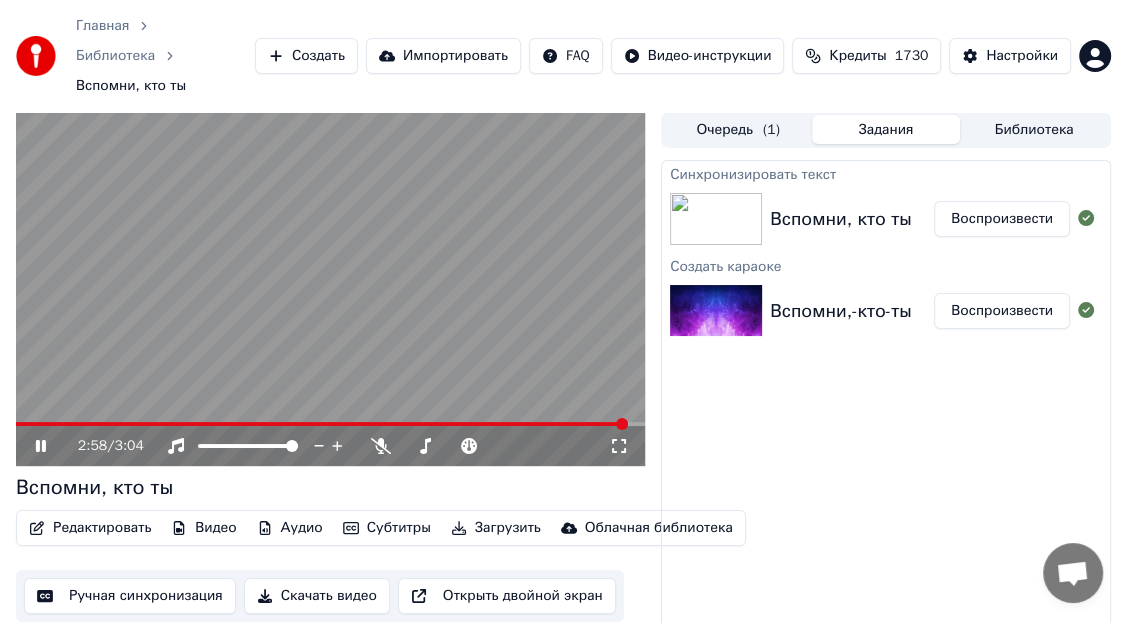 click on "Скачать видео" at bounding box center [317, 596] 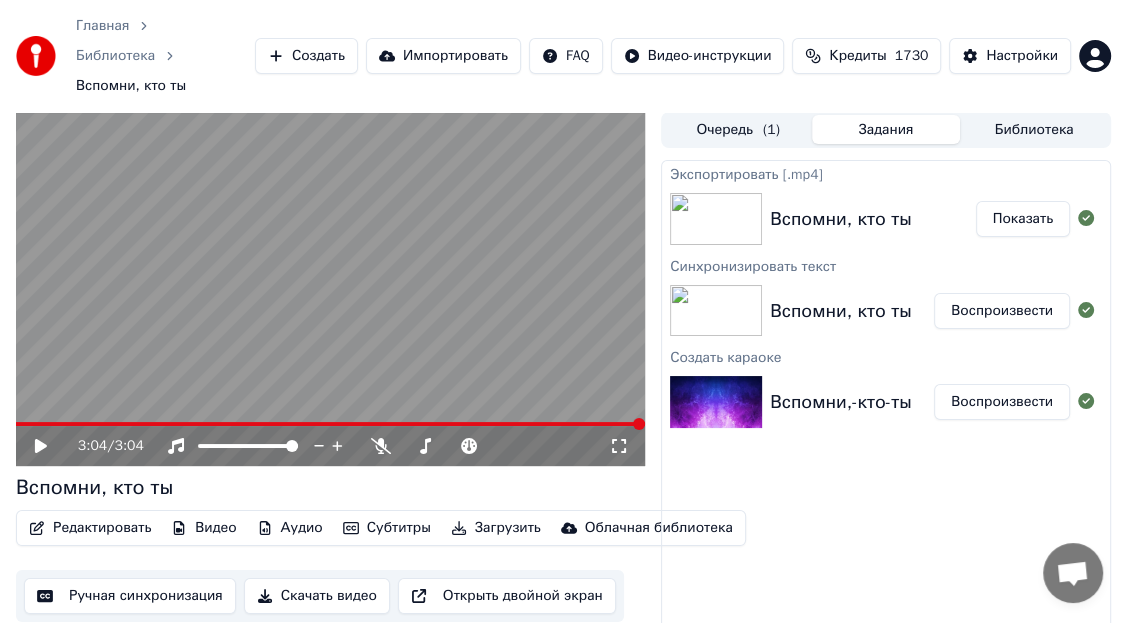 click on "Показать" at bounding box center [1023, 219] 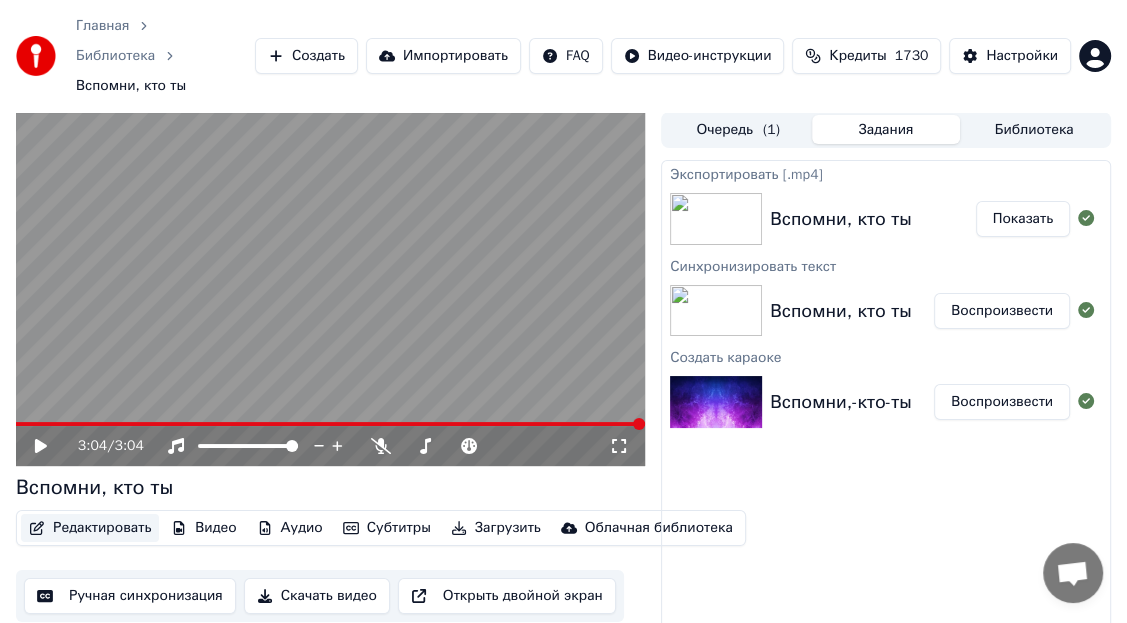 click on "Редактировать" at bounding box center [90, 528] 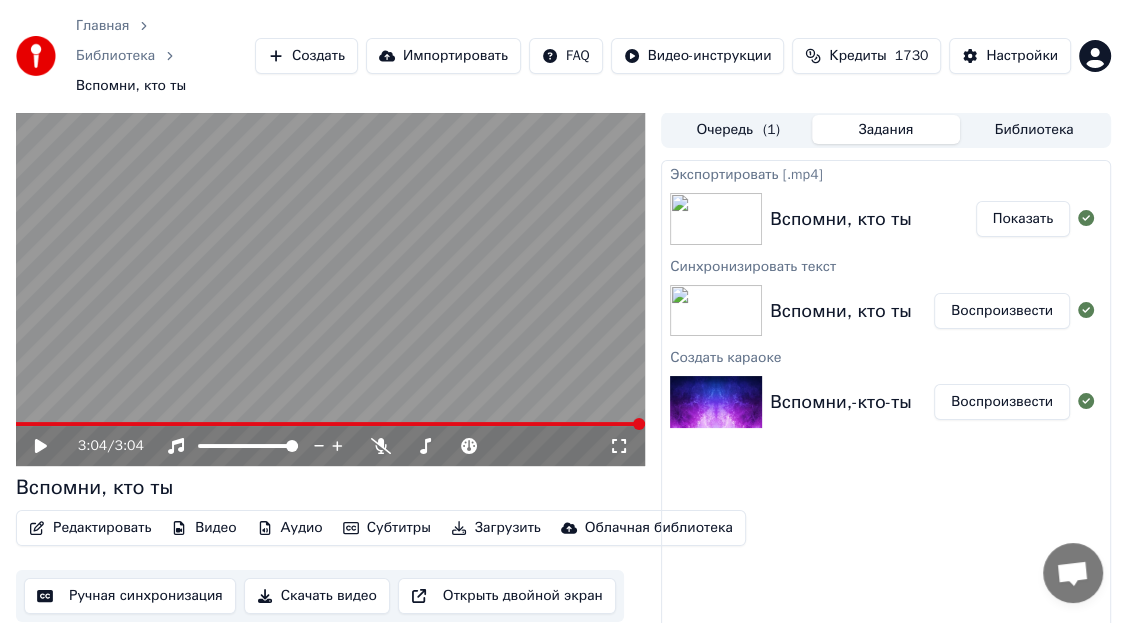 click on "Показать" at bounding box center (1023, 219) 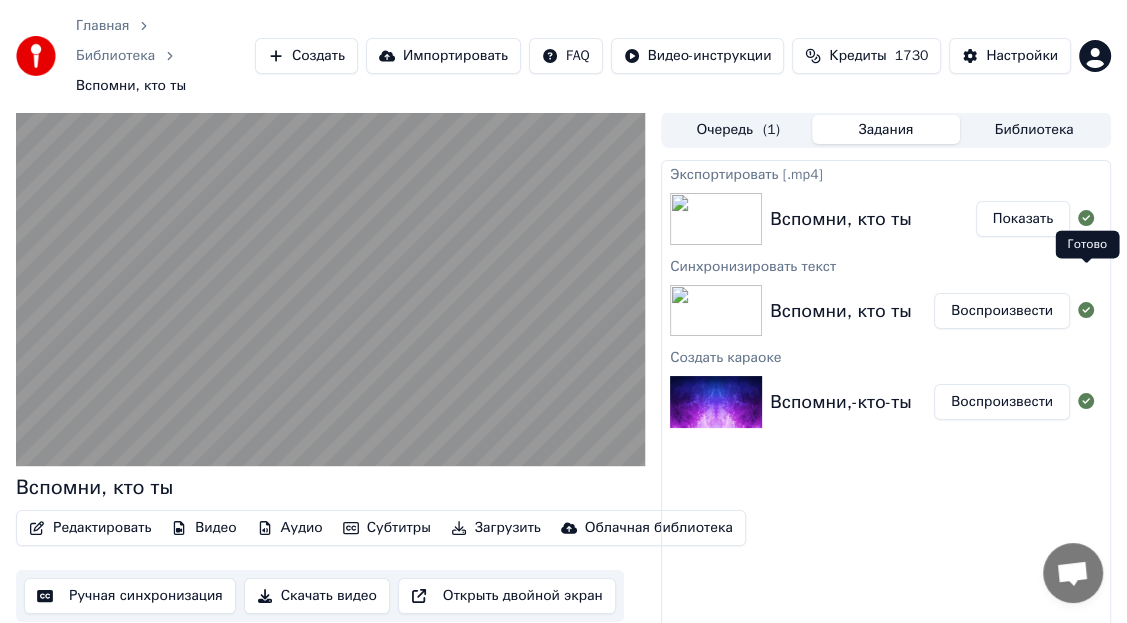 click 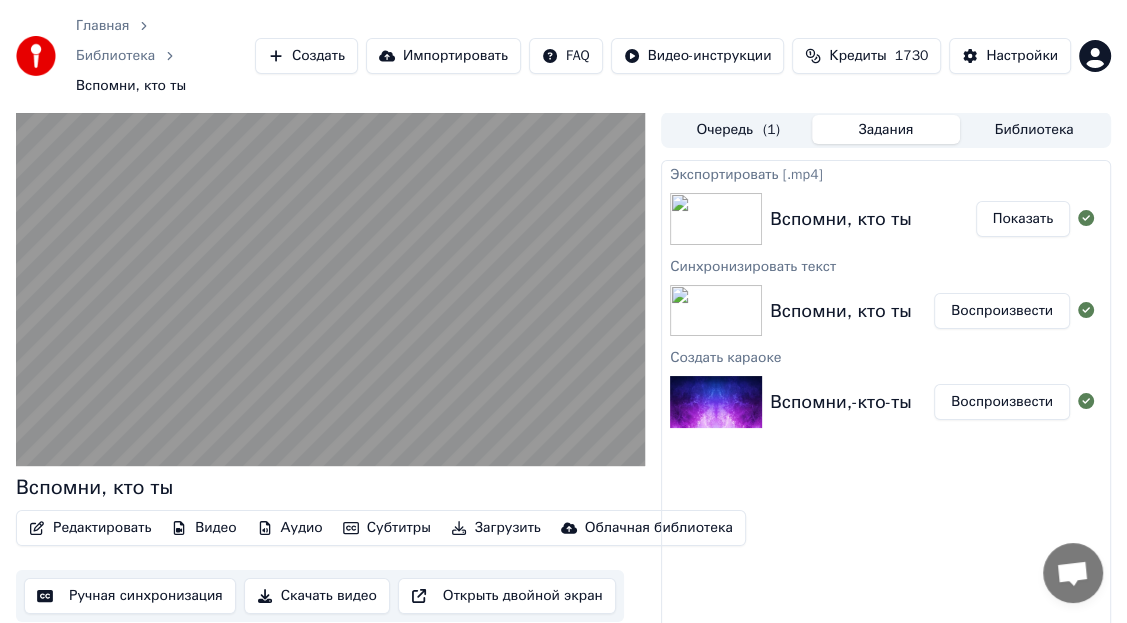 click on "Воспроизвести" at bounding box center (1002, 311) 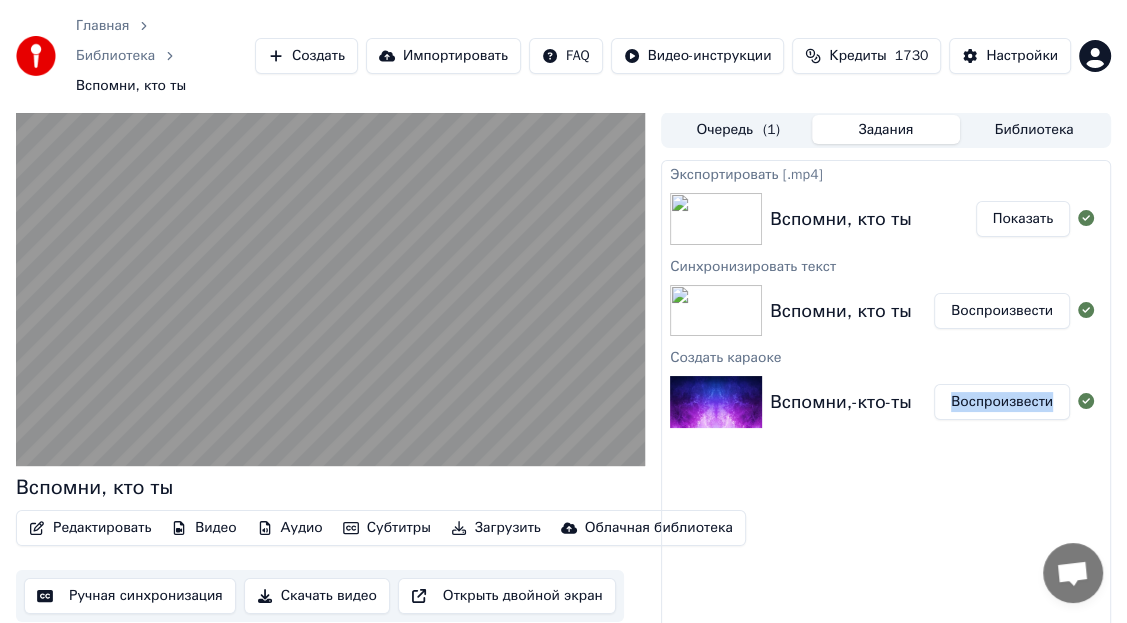 click at bounding box center (1086, 402) 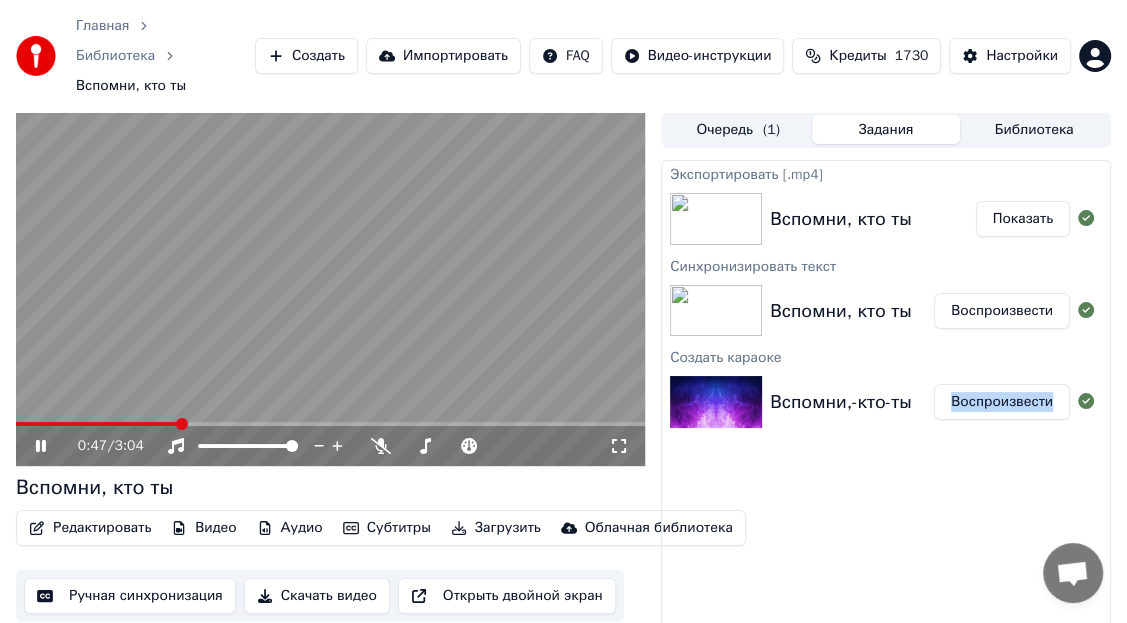 click at bounding box center [330, 289] 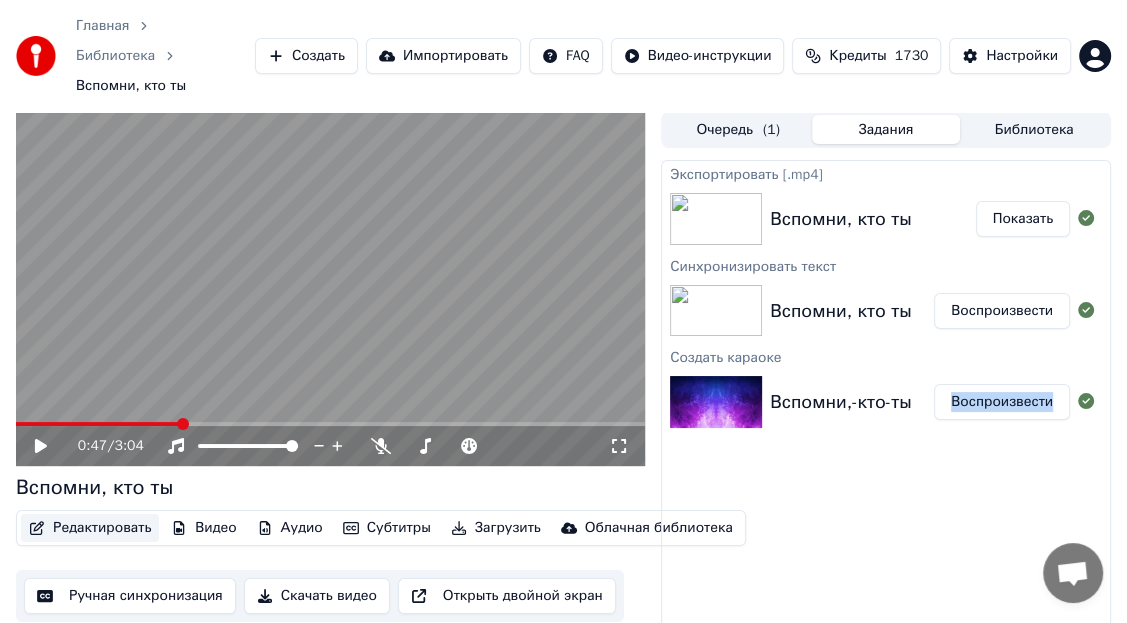click on "Редактировать" at bounding box center [90, 528] 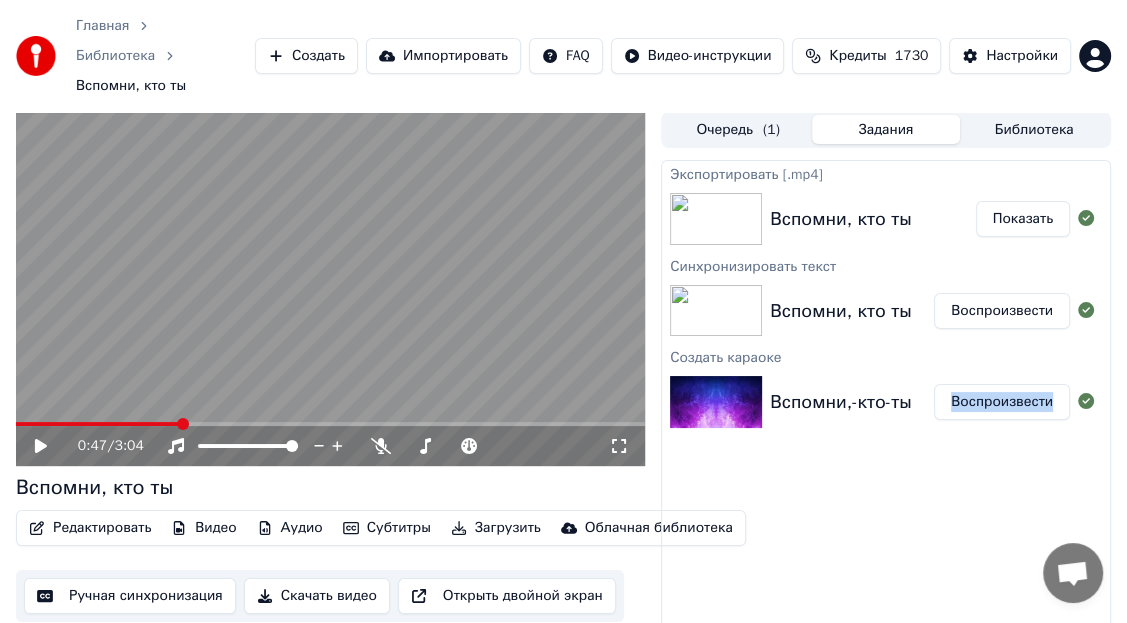 click on "Вспомни, кто ты" at bounding box center [841, 219] 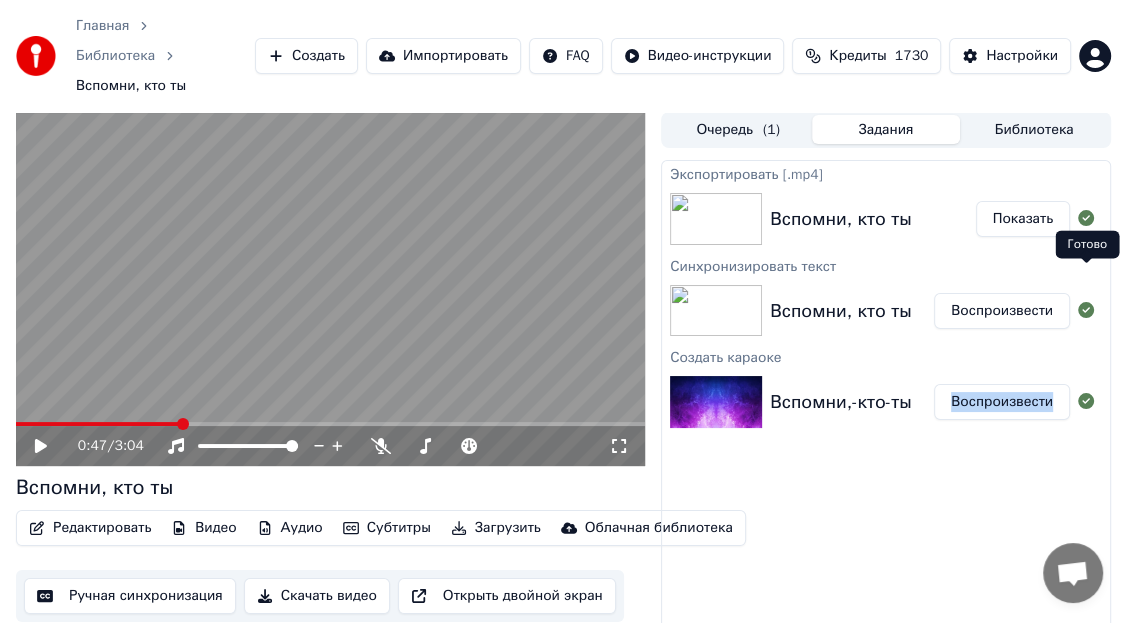 click 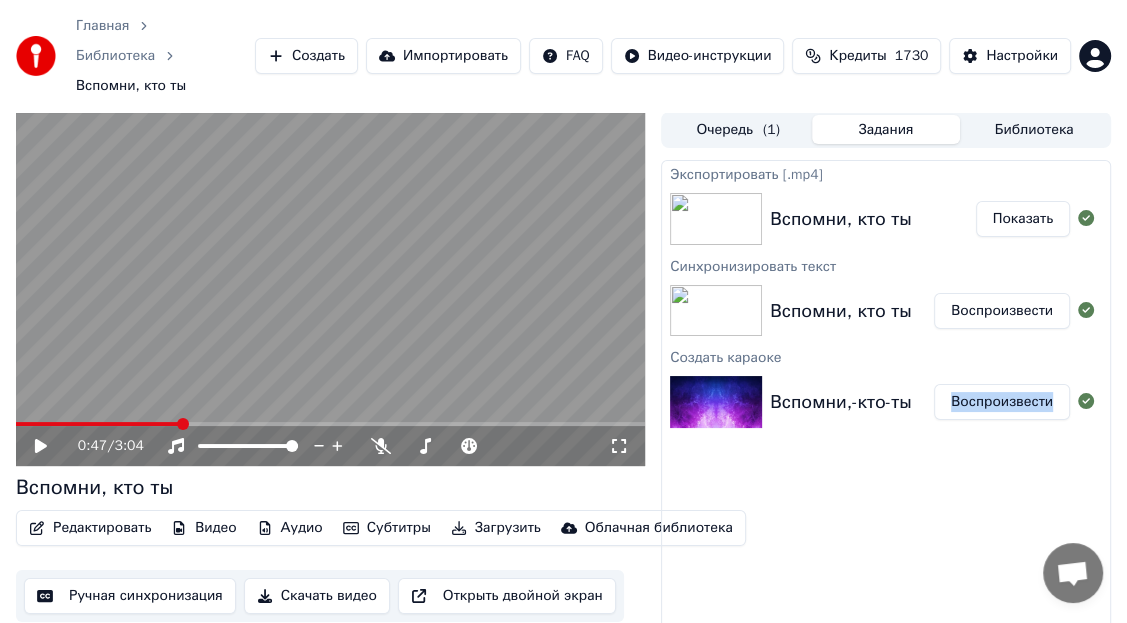 click on "Вспомни, кто ты" at bounding box center (841, 311) 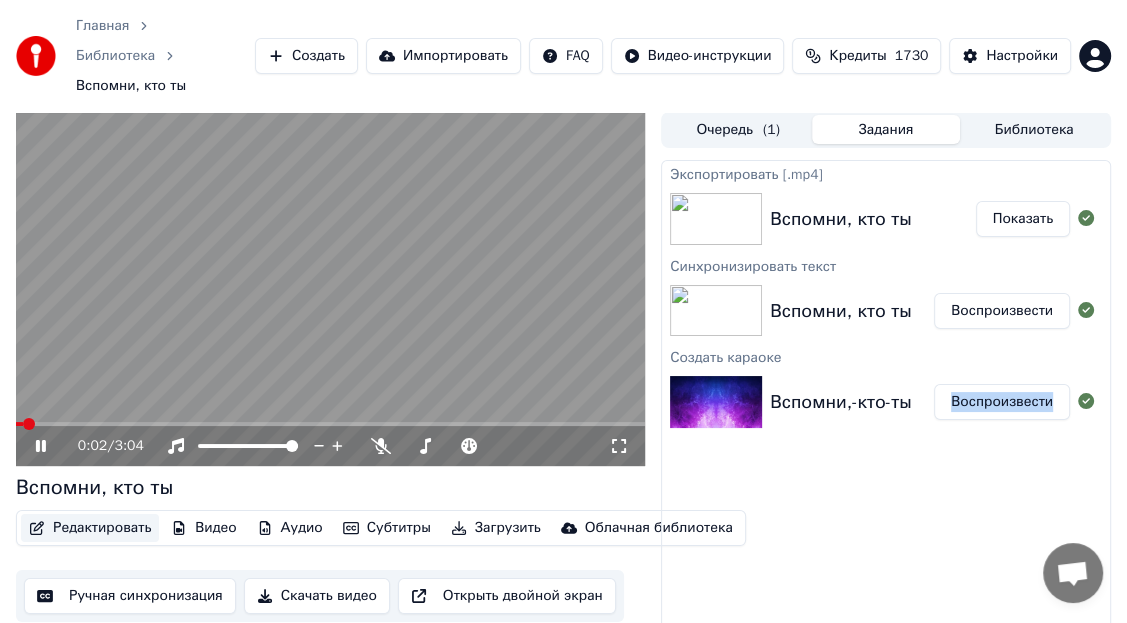 click on "Редактировать" at bounding box center [90, 528] 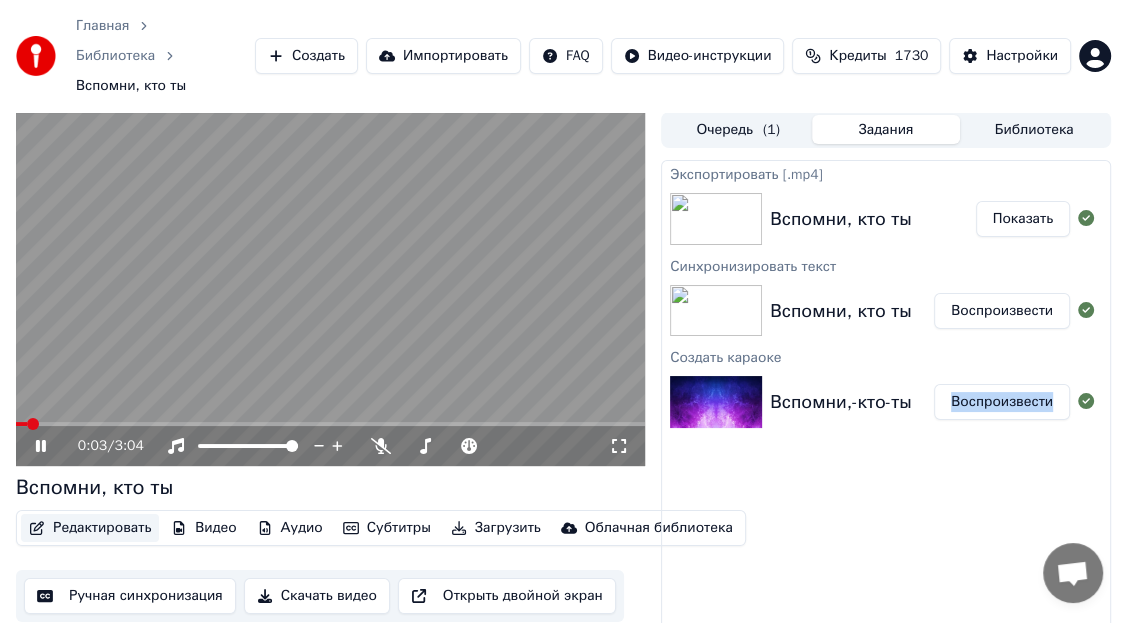 click on "Редактировать" at bounding box center [90, 528] 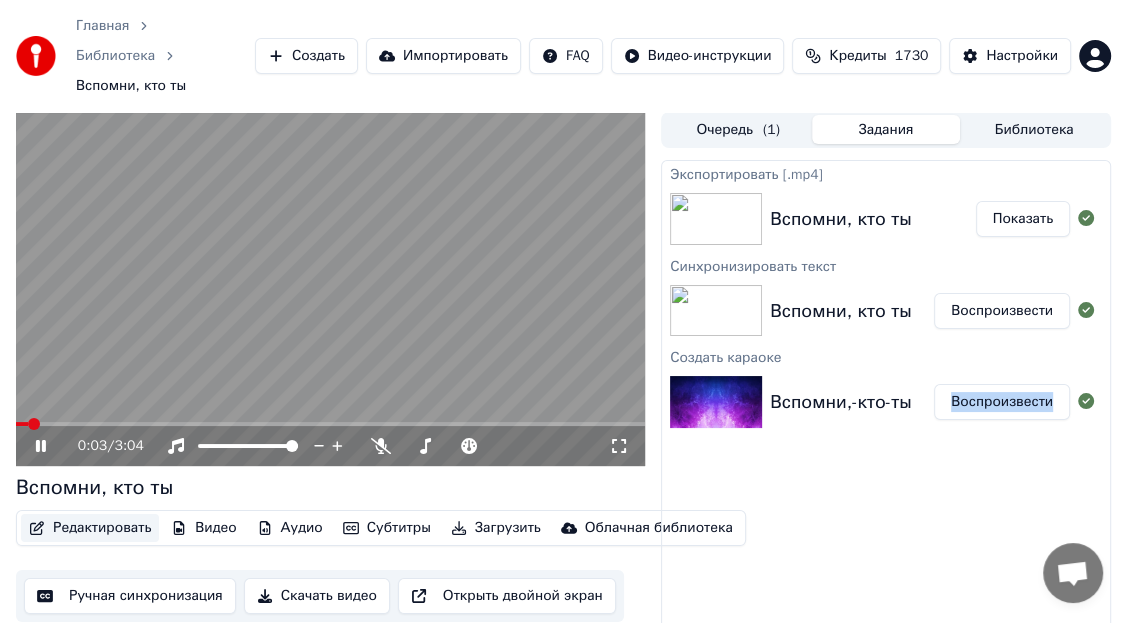 click on "Редактировать" at bounding box center [90, 528] 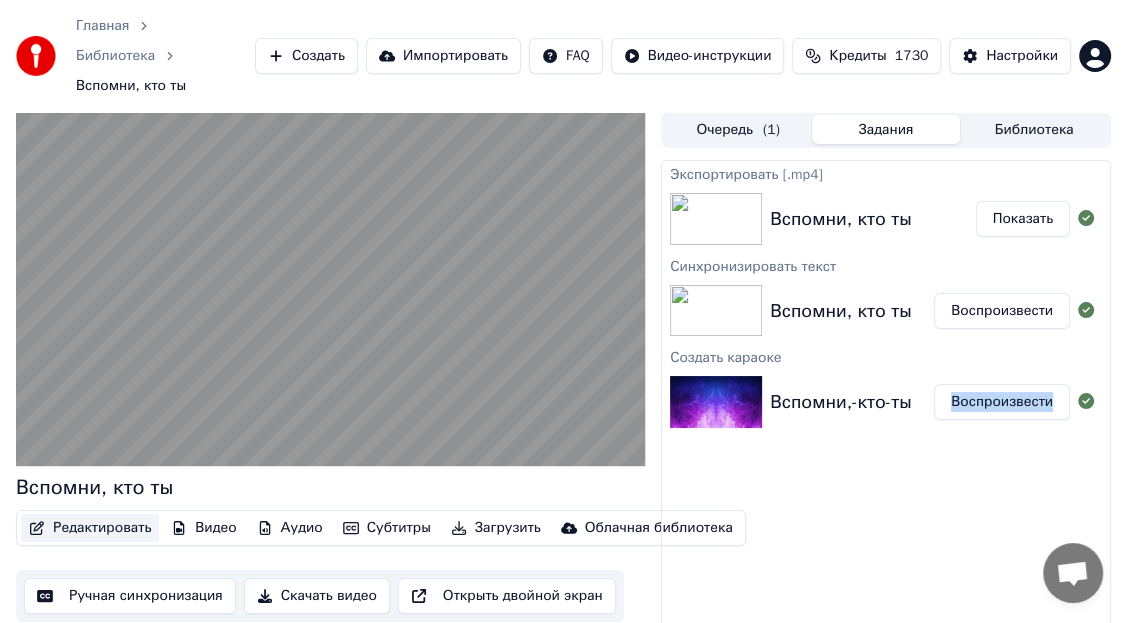 click on "Редактировать" at bounding box center [90, 528] 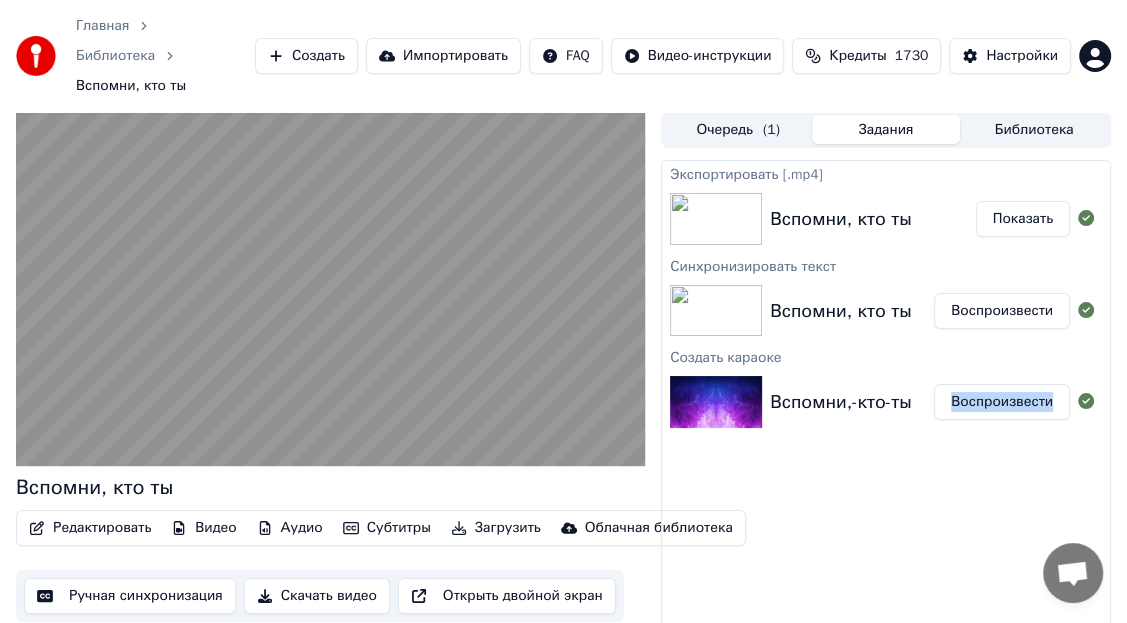 click on "Библиотека" at bounding box center [115, 56] 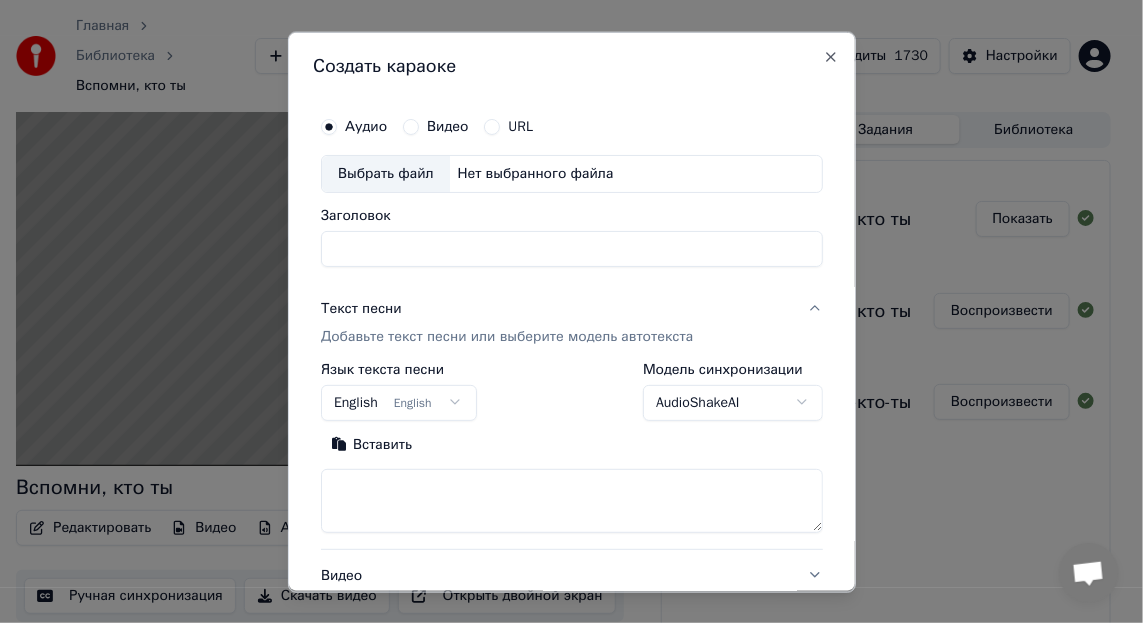 click on "Заголовок" at bounding box center [571, 248] 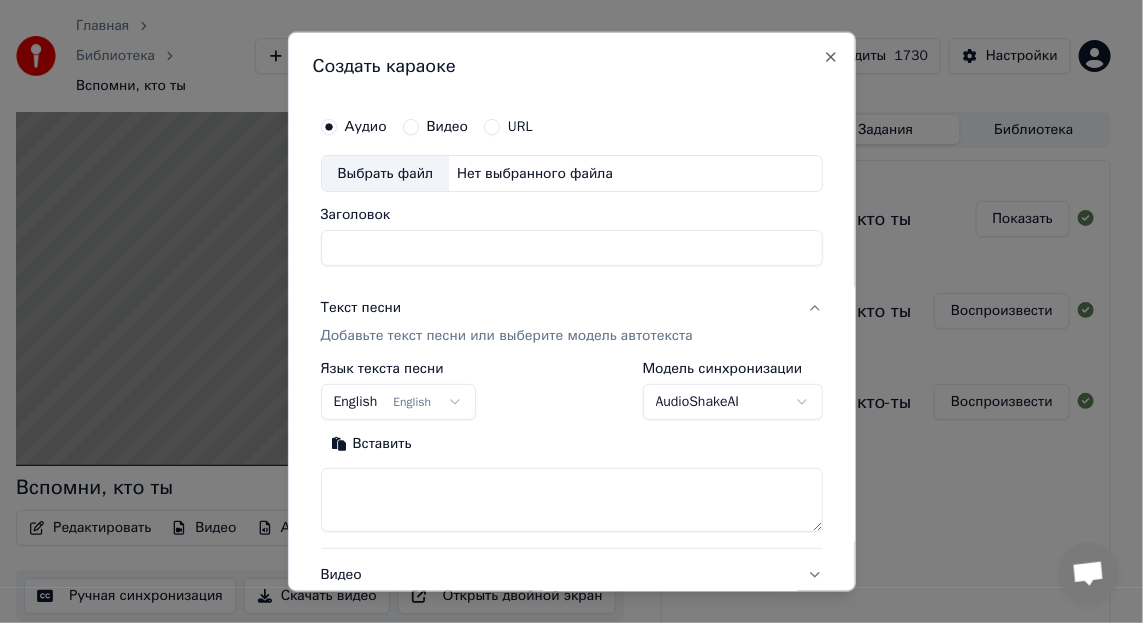 click on "Заголовок" at bounding box center (571, 248) 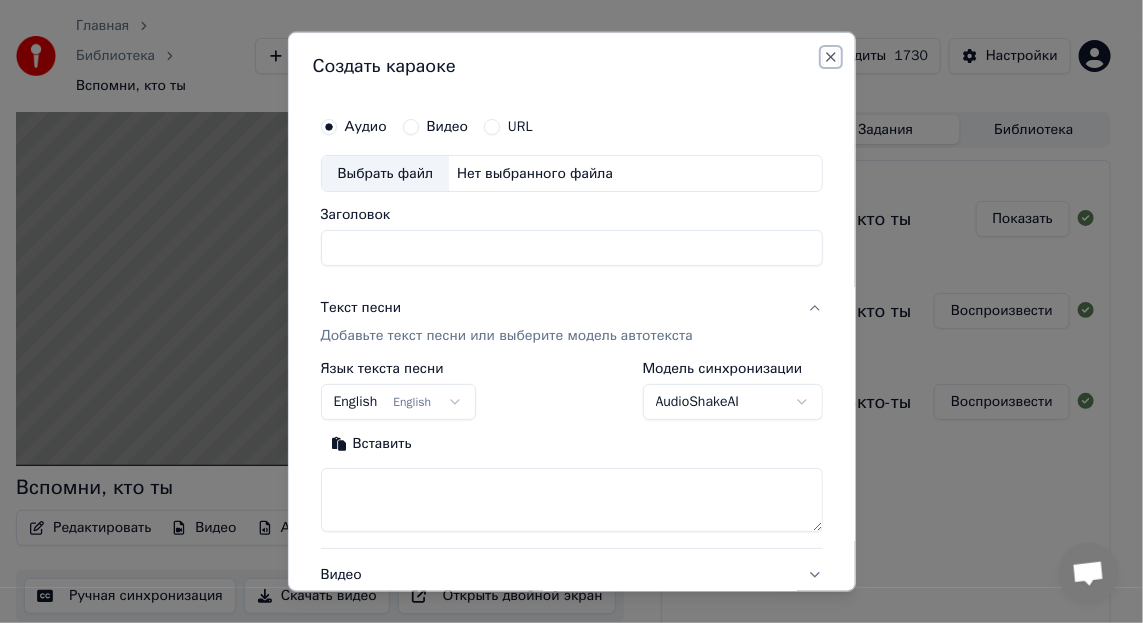 click on "Close" at bounding box center [831, 56] 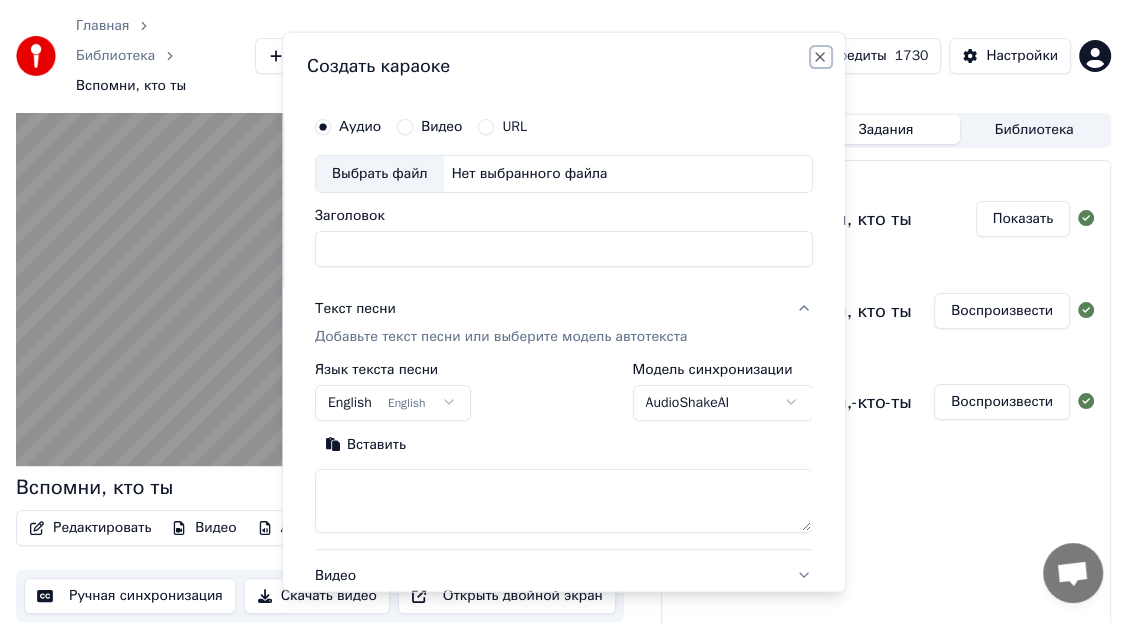 select 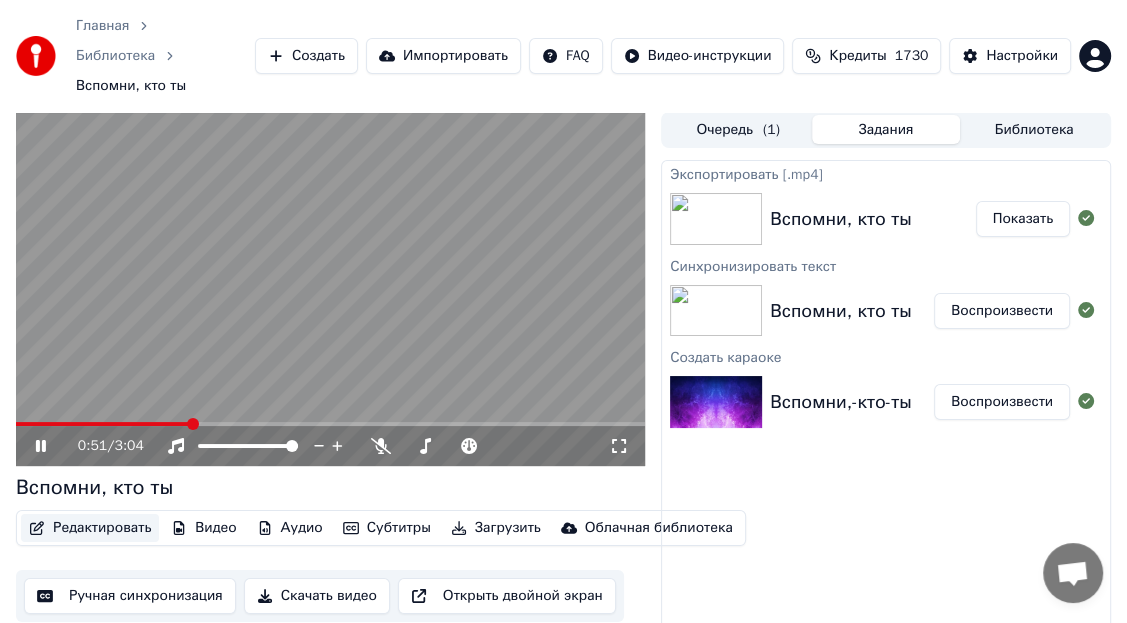 click on "Редактировать" at bounding box center [90, 528] 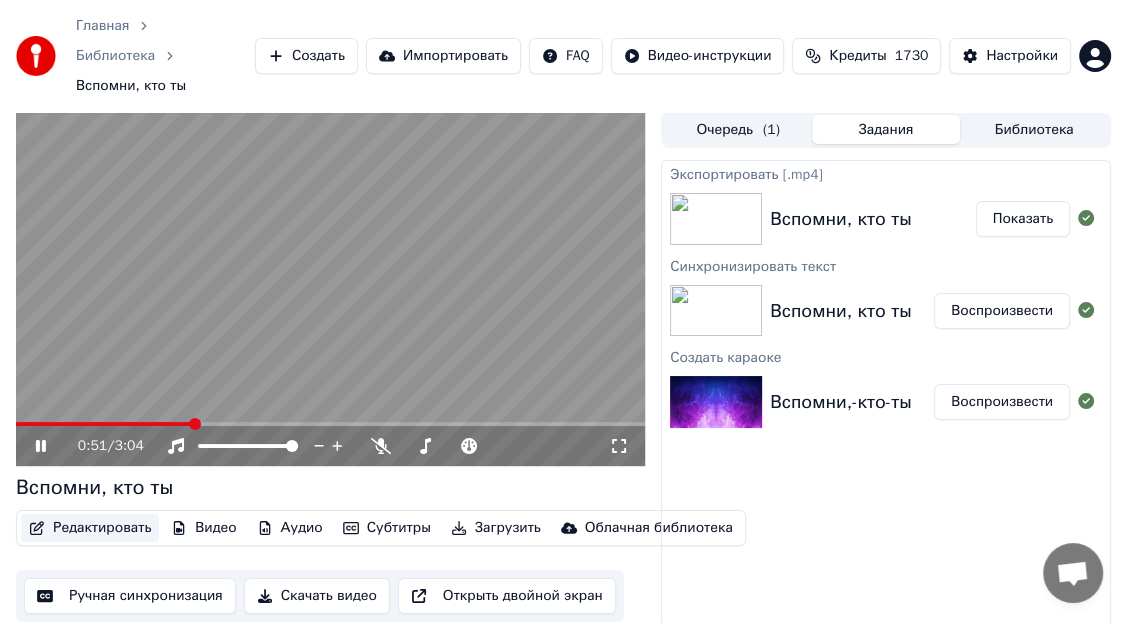 click on "Редактировать" at bounding box center (90, 528) 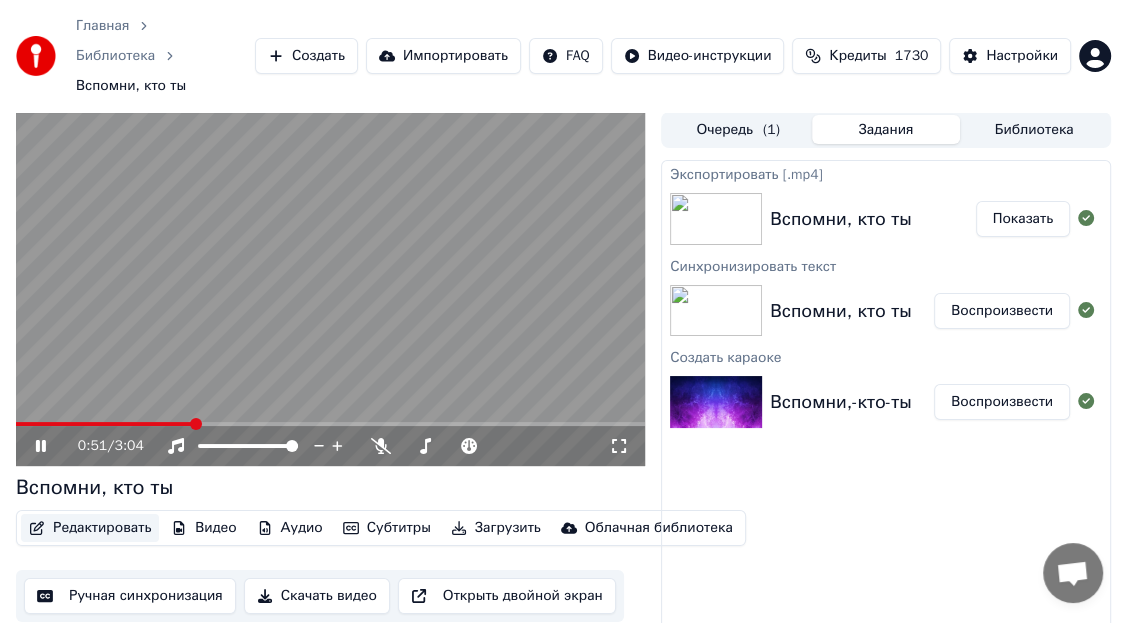 click on "Редактировать" at bounding box center [90, 528] 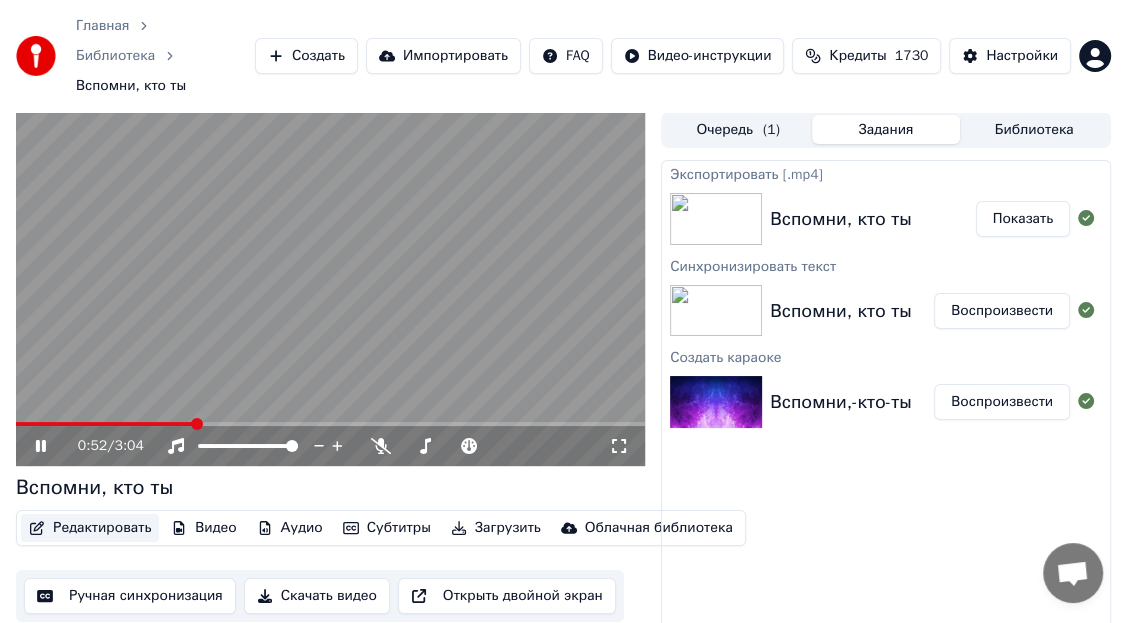 click on "Редактировать" at bounding box center [90, 528] 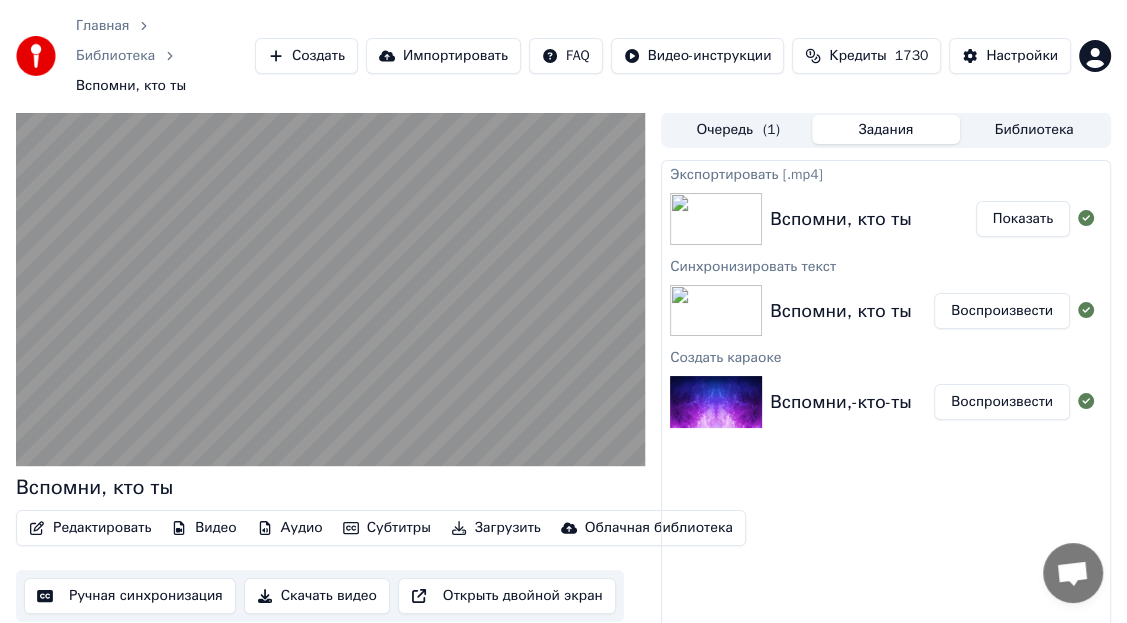 click on "Открыть двойной экран" at bounding box center (507, 596) 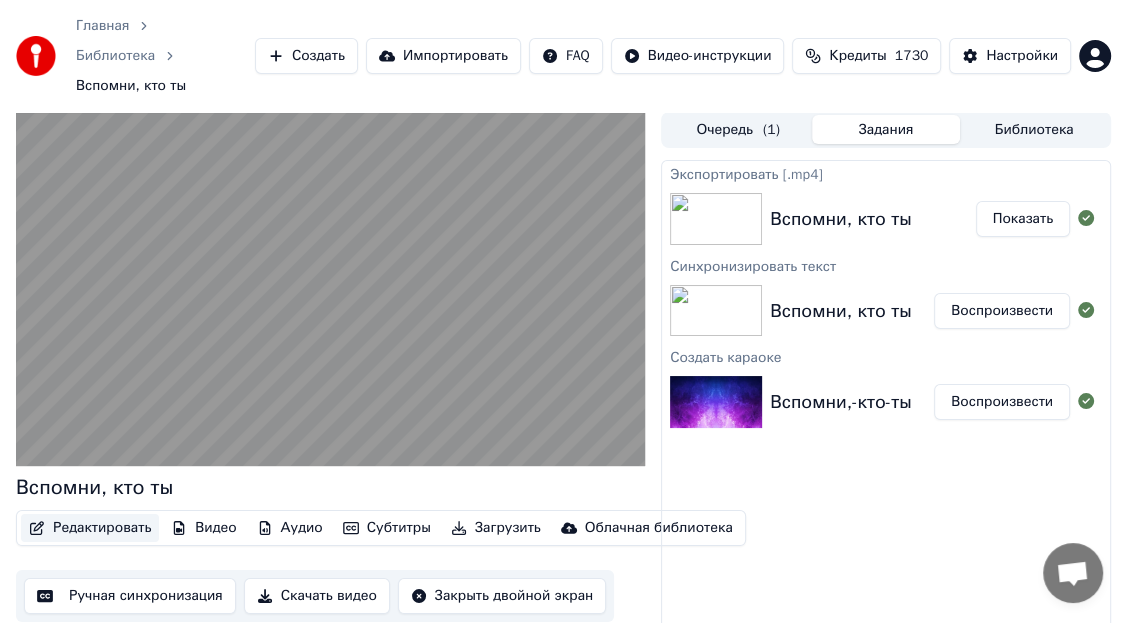 click on "Редактировать" at bounding box center (90, 528) 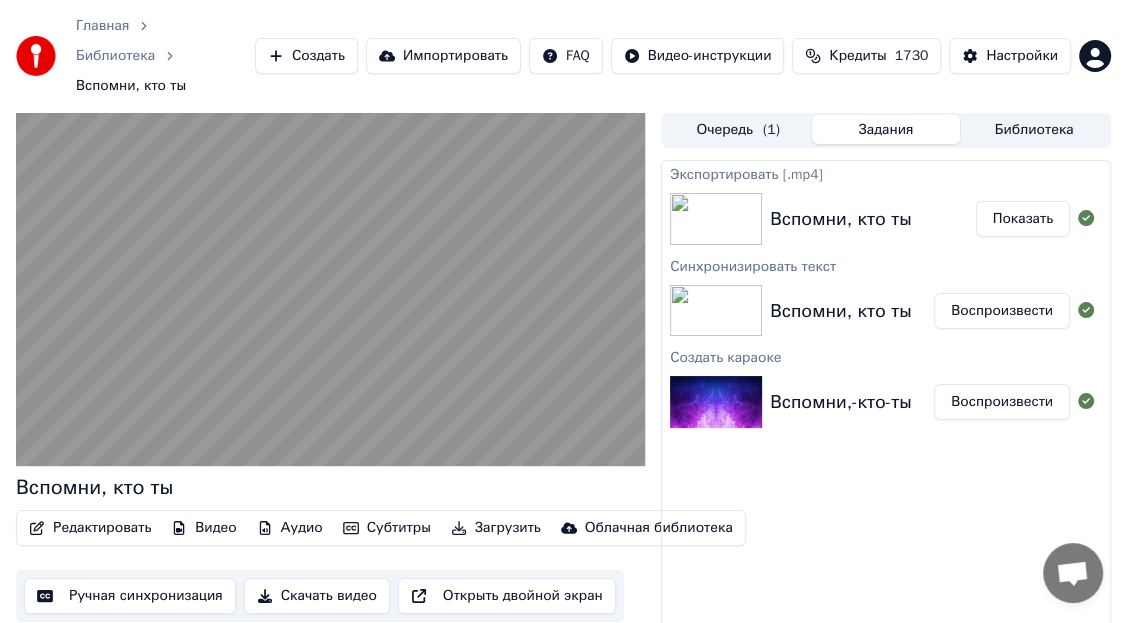 click on "Воспроизвести" at bounding box center (1002, 402) 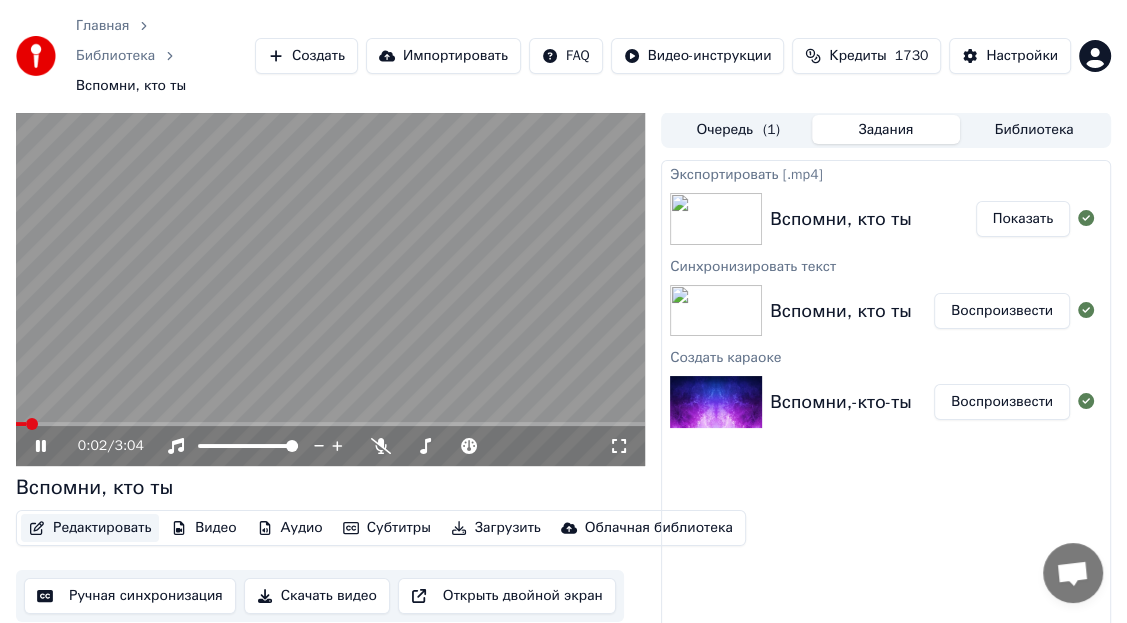 click on "Редактировать" at bounding box center [90, 528] 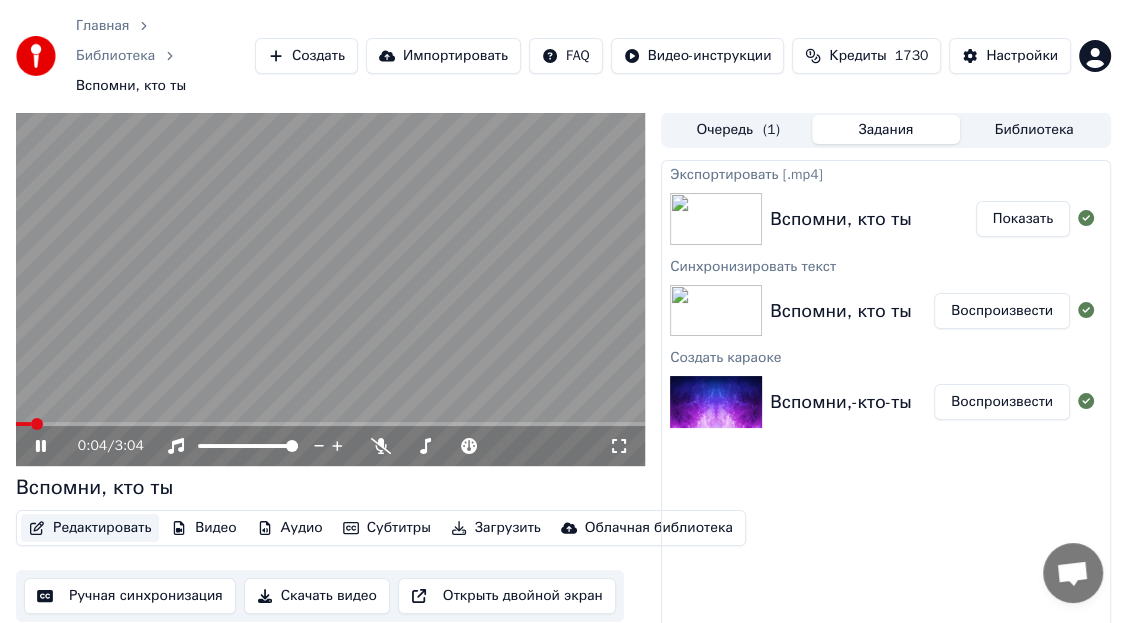 click 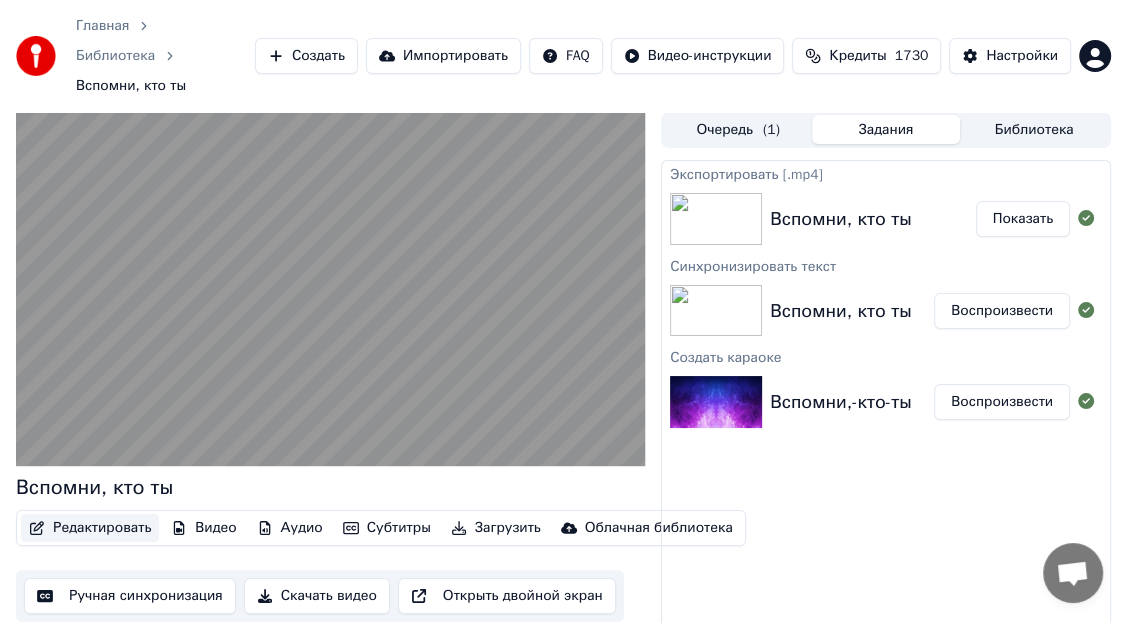 click 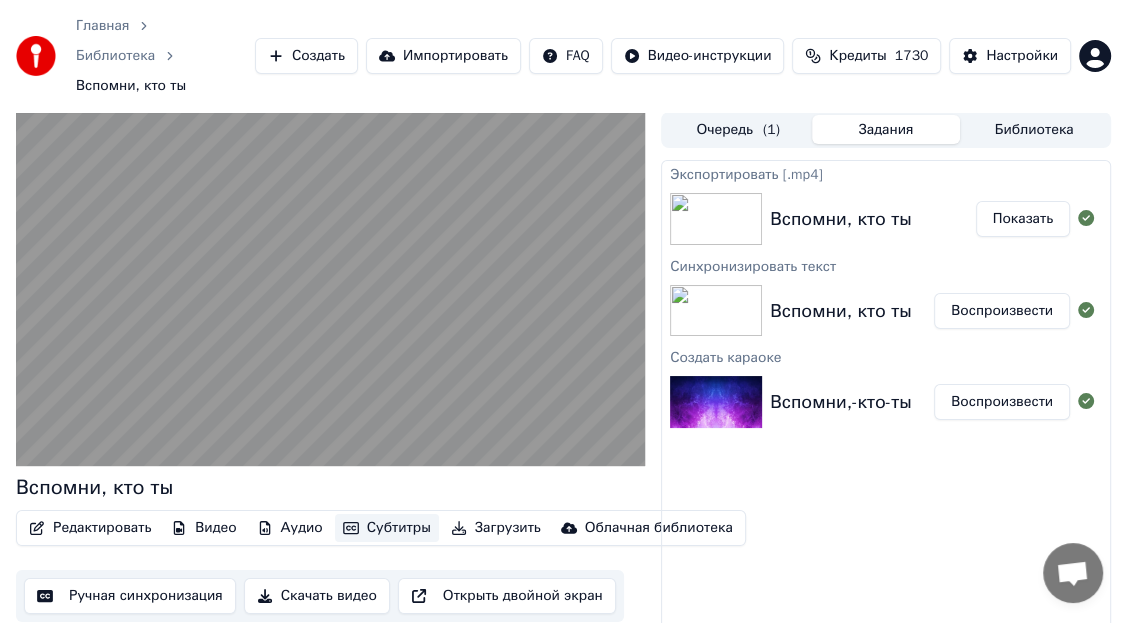 click on "Субтитры" at bounding box center (387, 528) 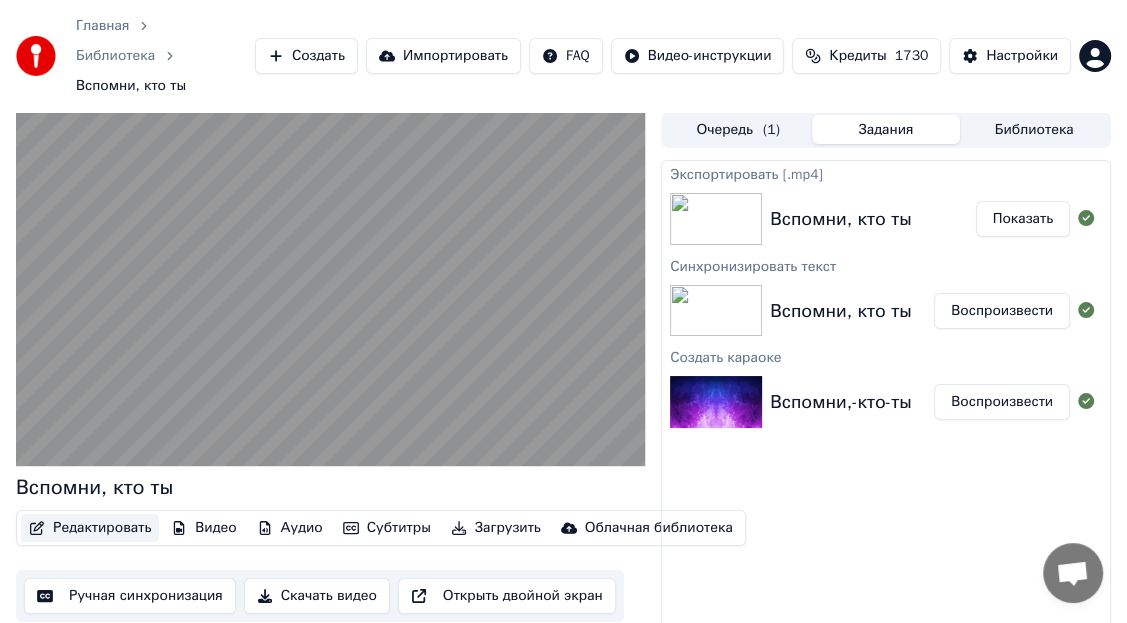 click on "Редактировать" at bounding box center (90, 528) 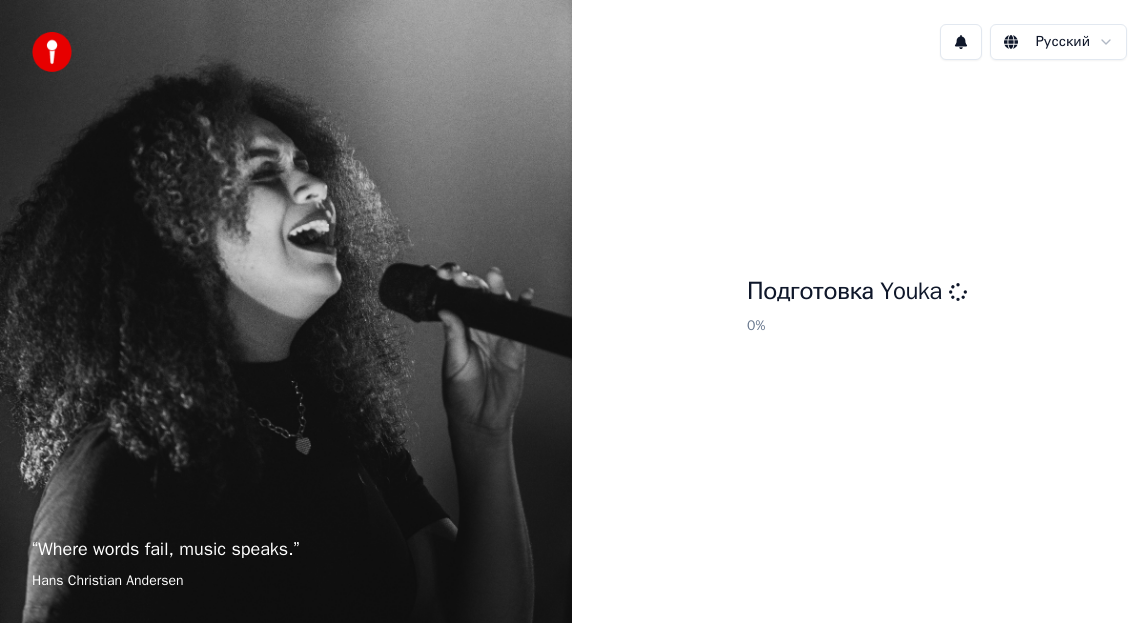 scroll, scrollTop: 0, scrollLeft: 0, axis: both 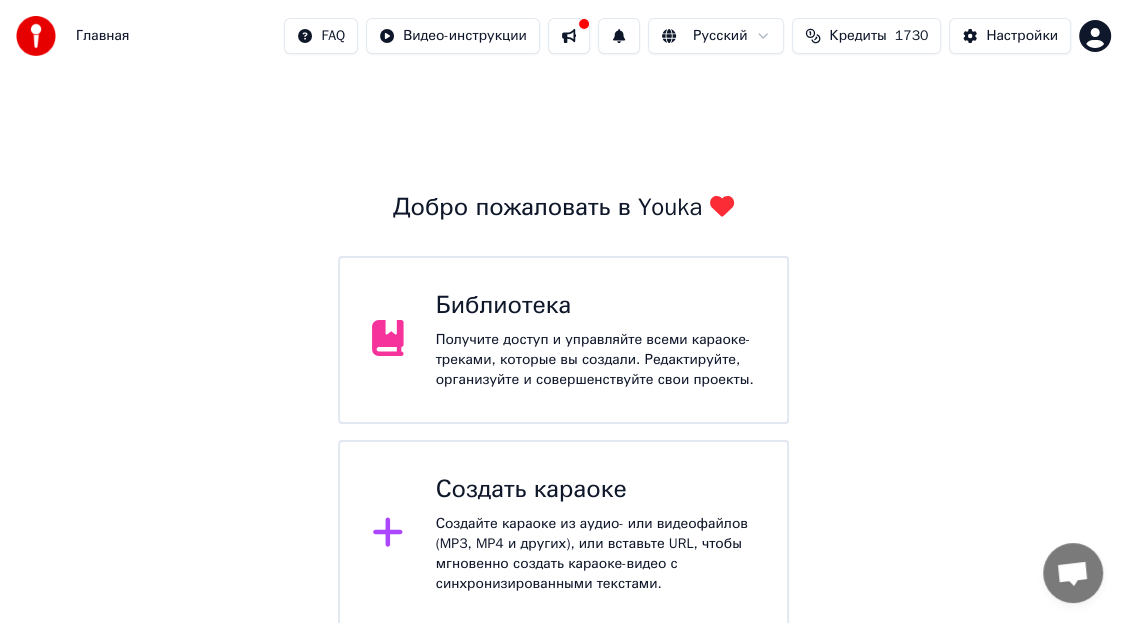 click on "Создать караоке" at bounding box center [595, 490] 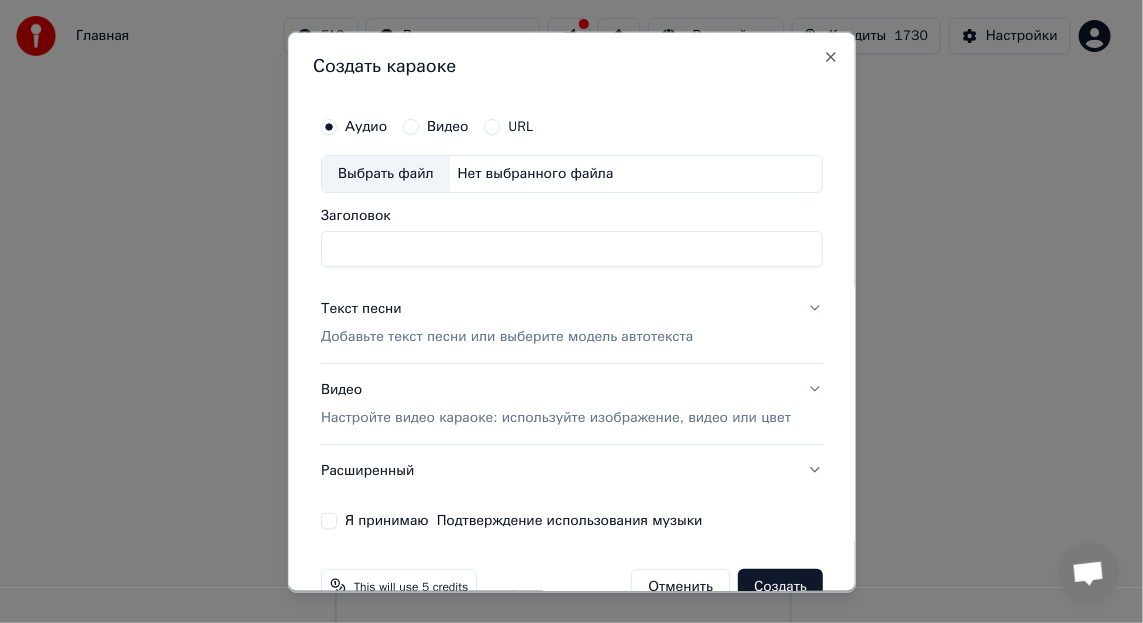 click on "Заголовок" at bounding box center (571, 248) 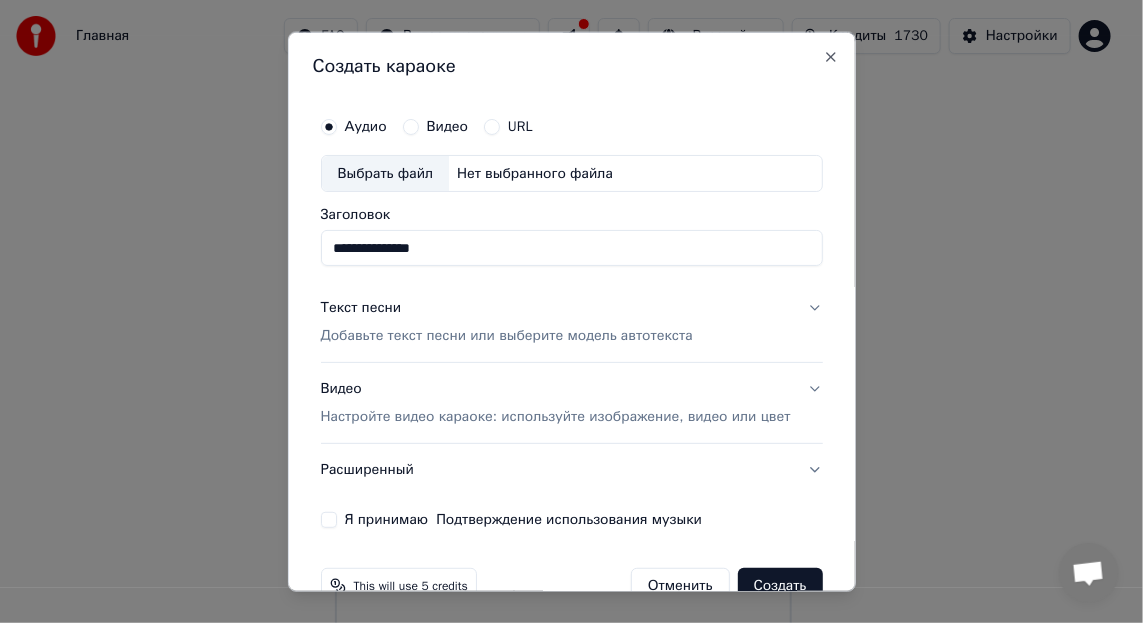 click on "Выбрать файл" at bounding box center (385, 173) 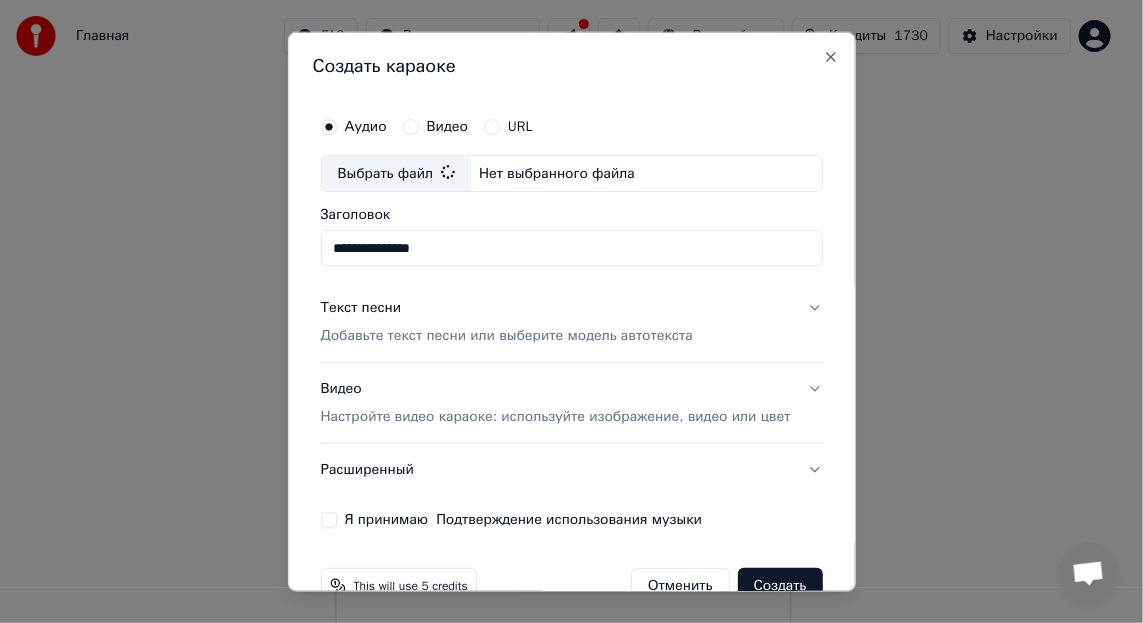 type on "**********" 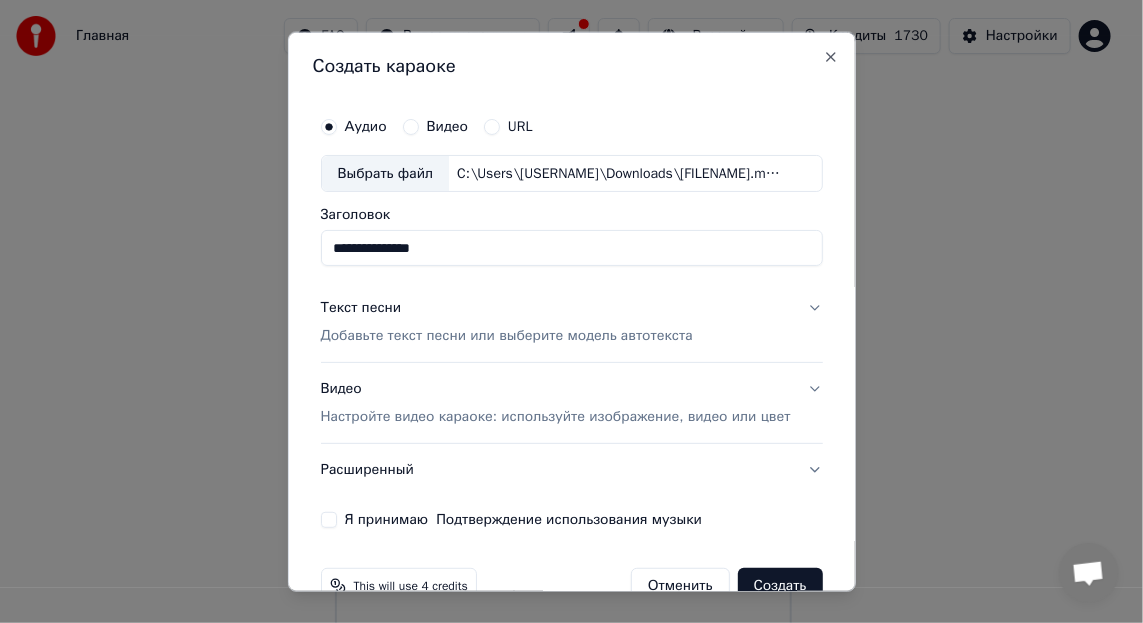 scroll, scrollTop: 62, scrollLeft: 0, axis: vertical 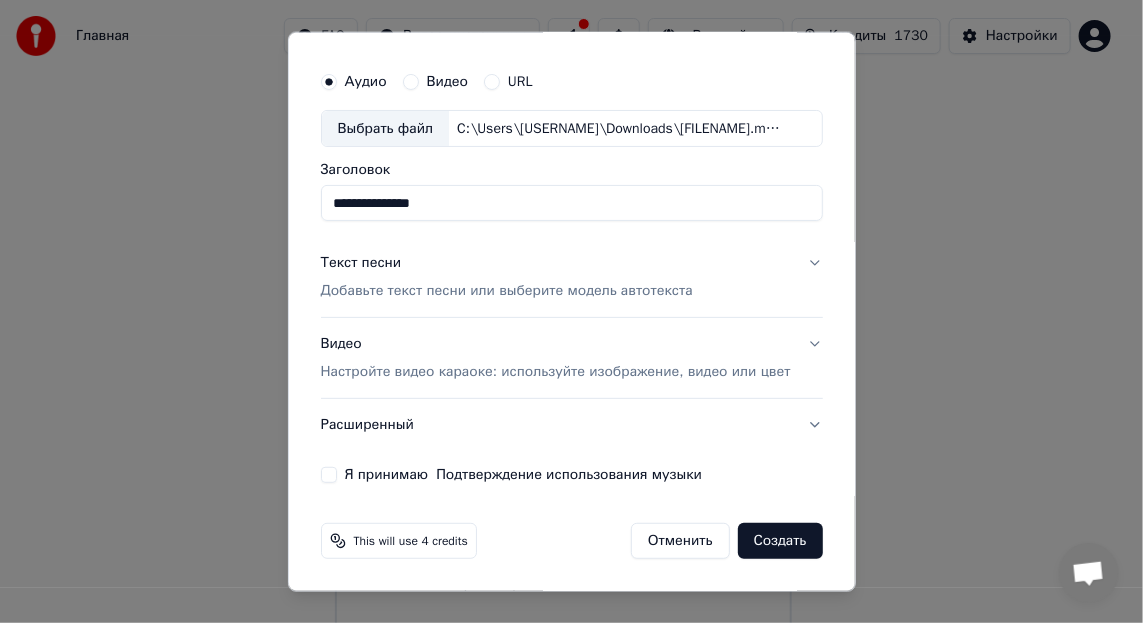 click on "Добавьте текст песни или выберите модель автотекста" at bounding box center [506, 291] 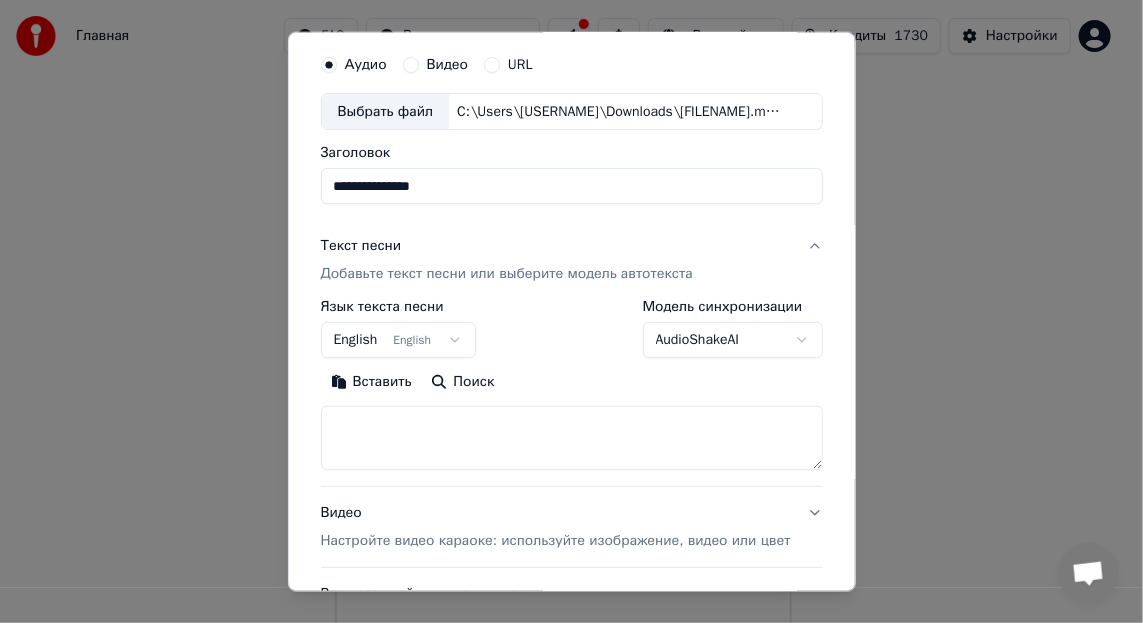 click on "Вставить" at bounding box center (370, 382) 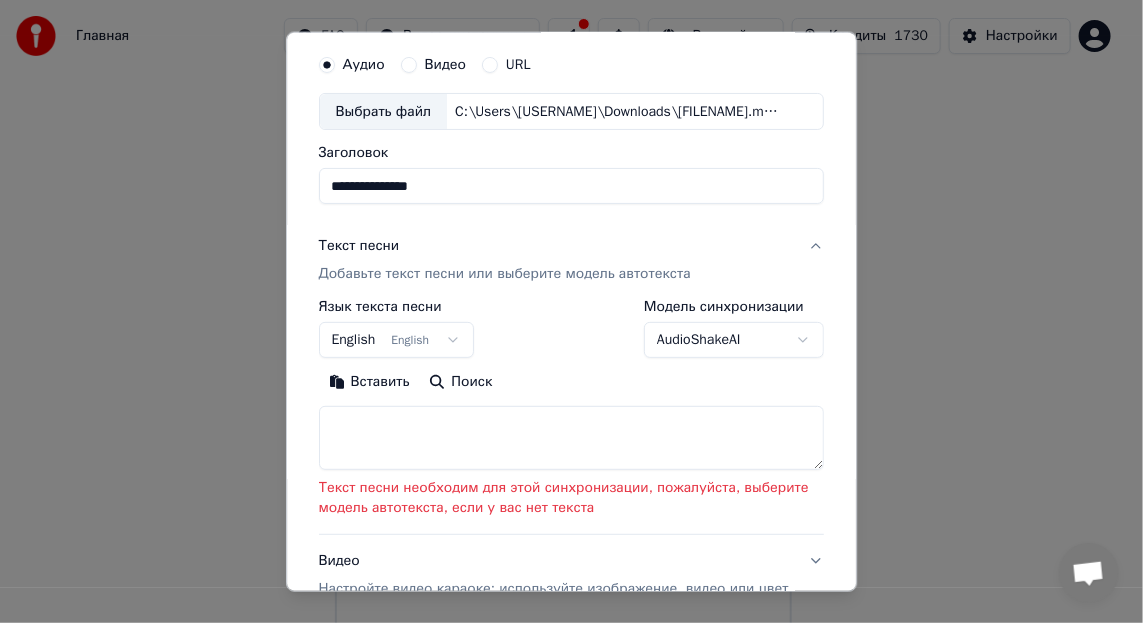 click at bounding box center [572, 438] 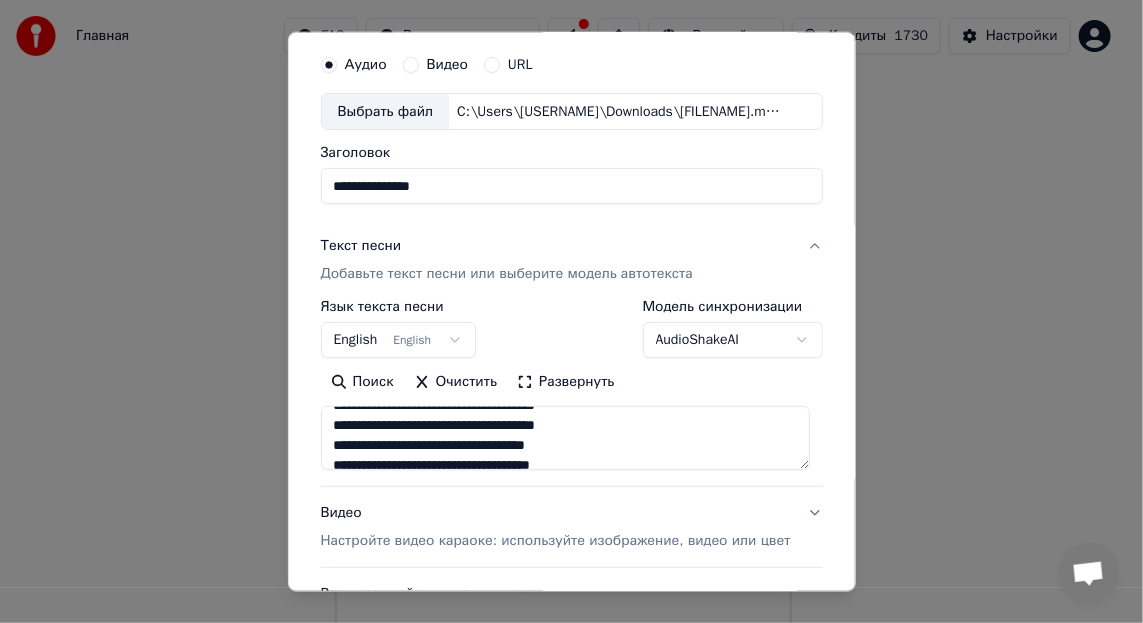 scroll, scrollTop: 499, scrollLeft: 0, axis: vertical 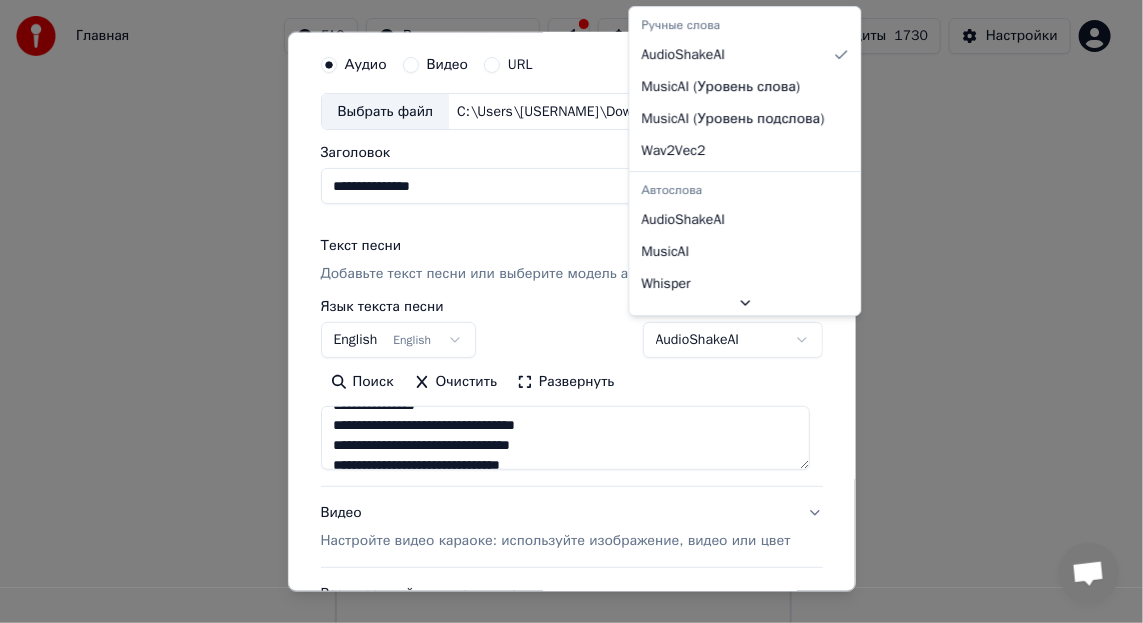 click on "**********" at bounding box center [563, 314] 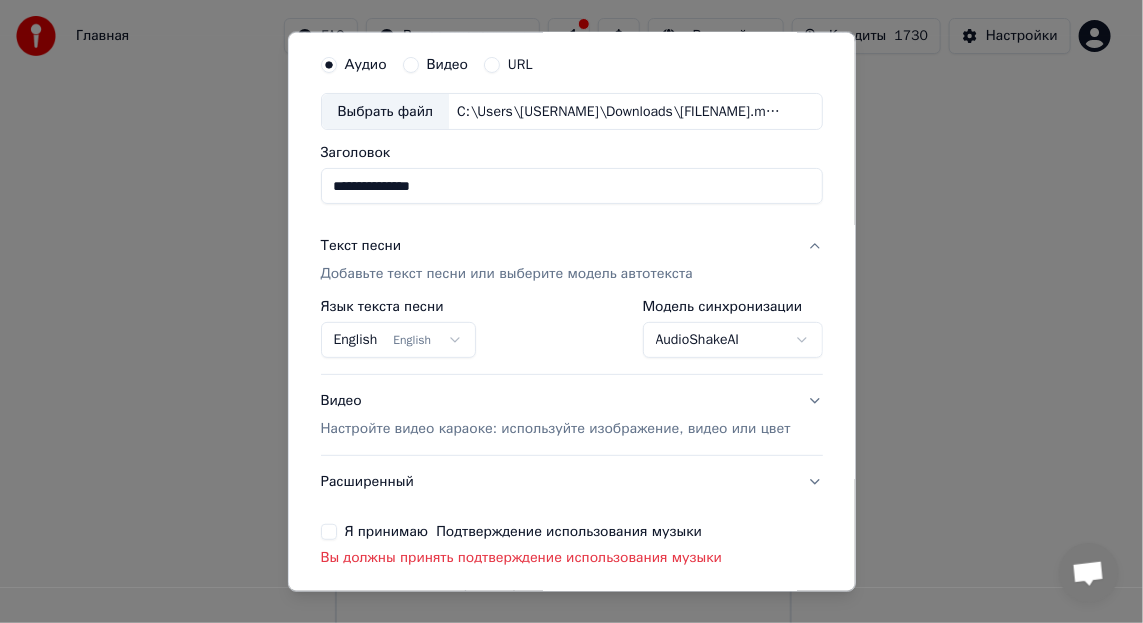 scroll, scrollTop: 164, scrollLeft: 0, axis: vertical 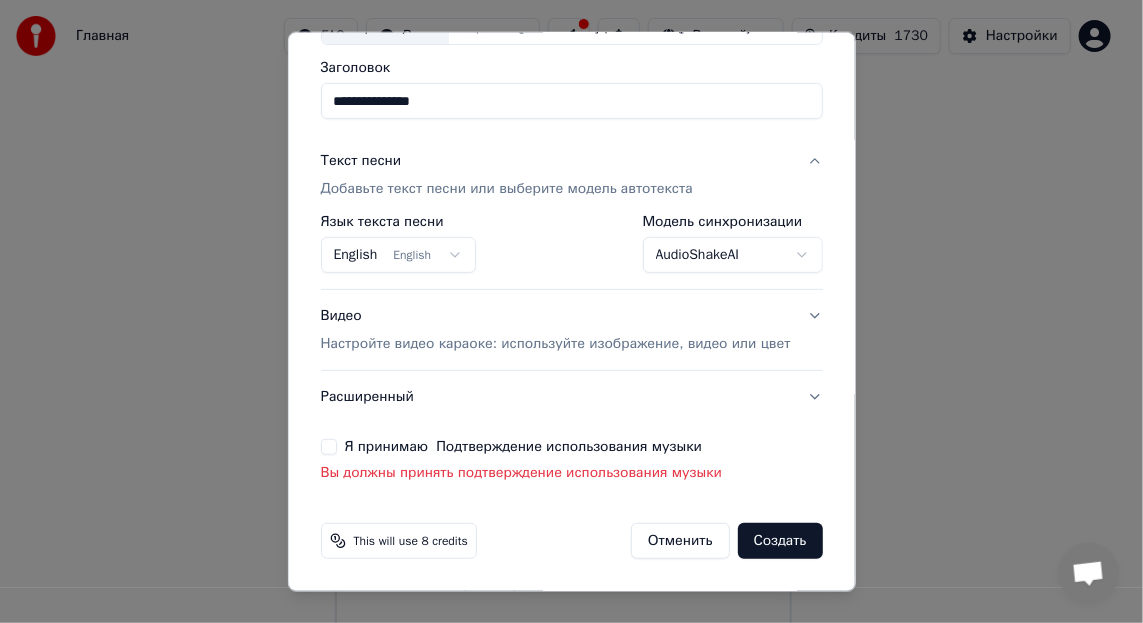 click on "**********" at bounding box center (571, 221) 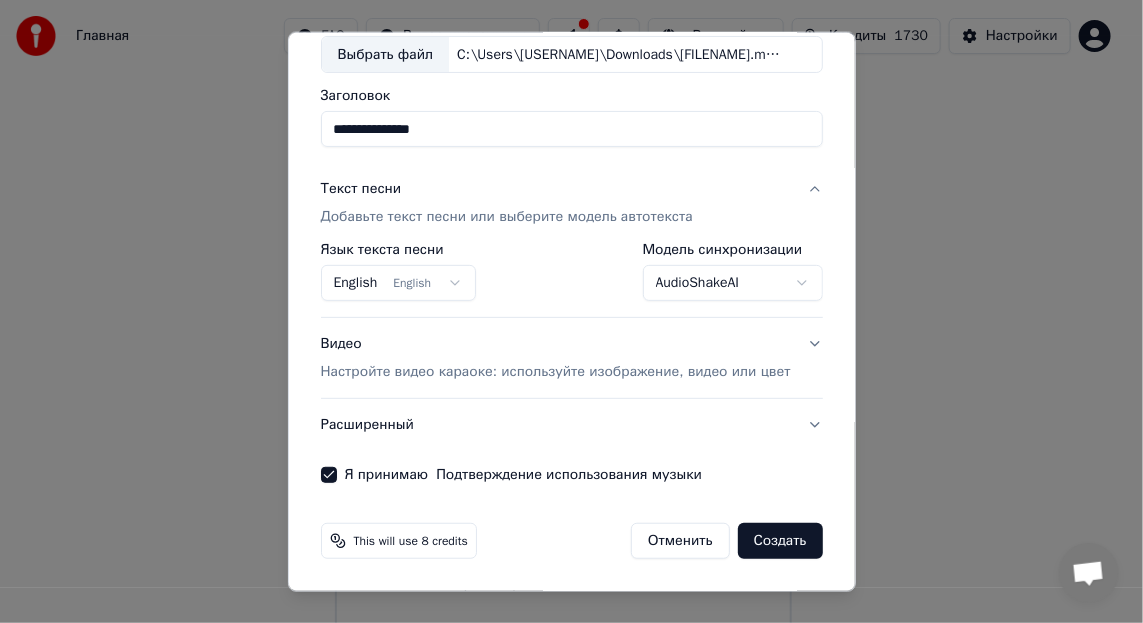scroll, scrollTop: 136, scrollLeft: 0, axis: vertical 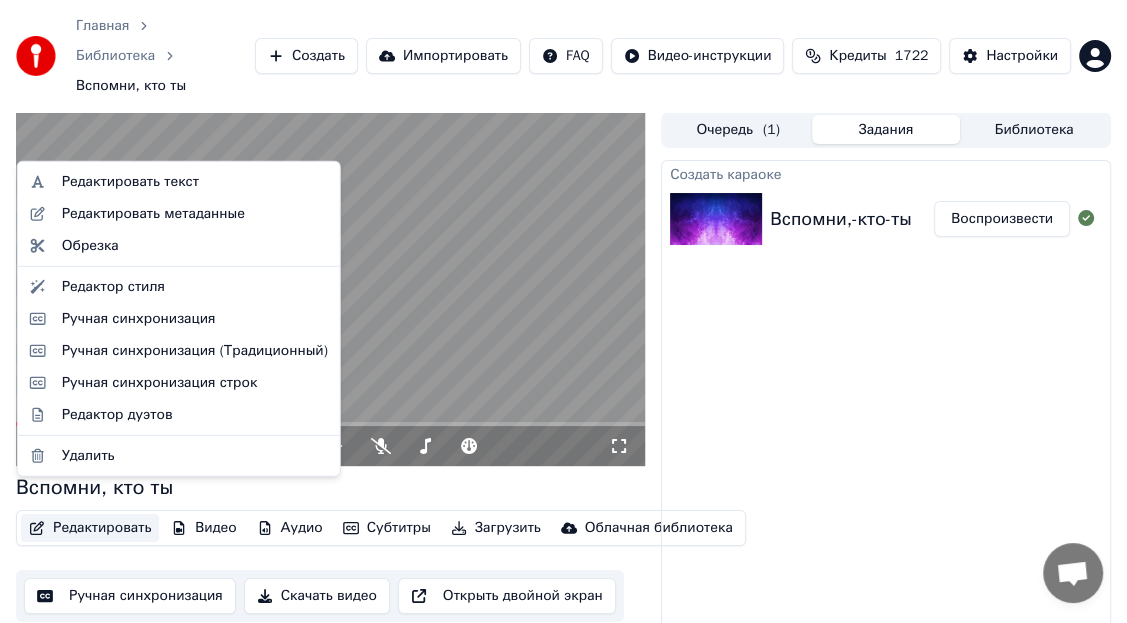 click on "Редактировать" at bounding box center (90, 528) 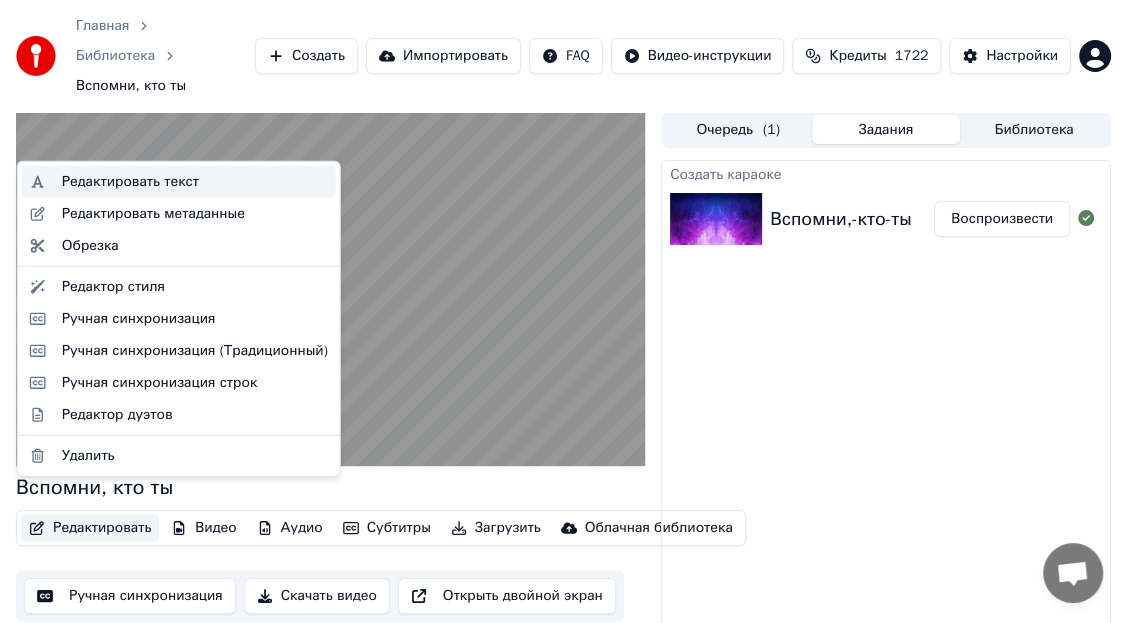 click on "Редактировать текст" at bounding box center [130, 182] 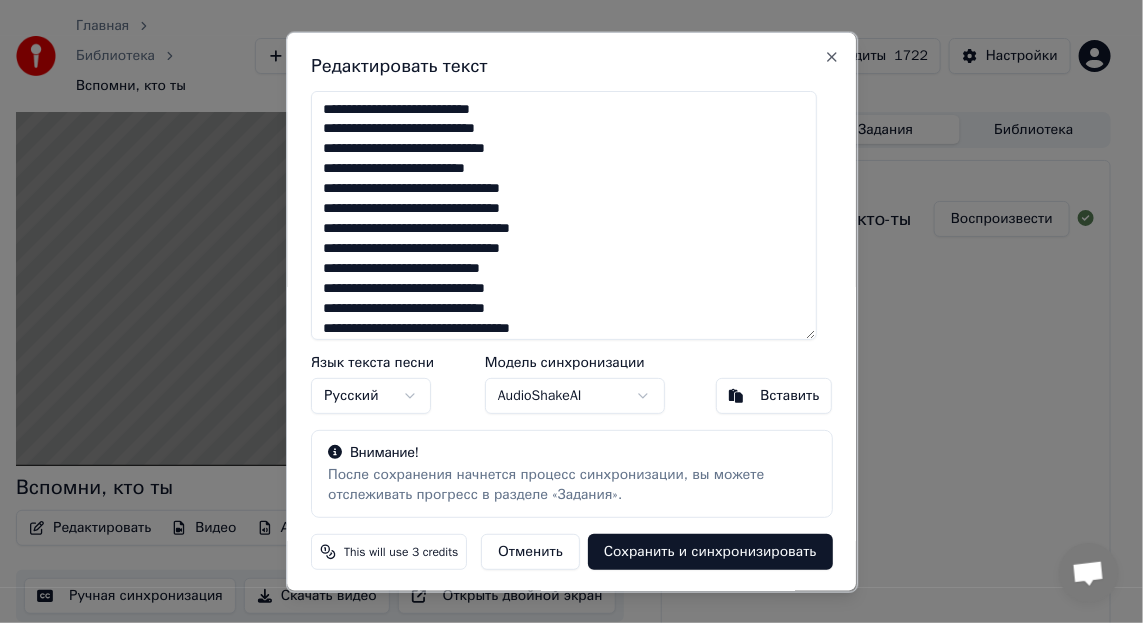 click on "**********" at bounding box center (564, 214) 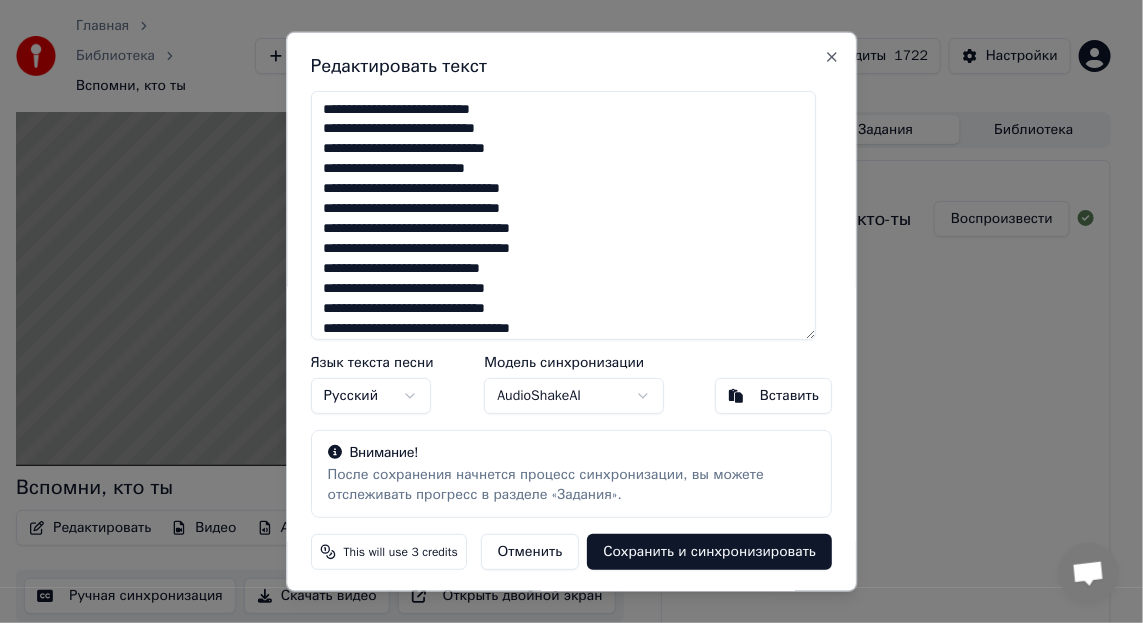 scroll, scrollTop: 99, scrollLeft: 0, axis: vertical 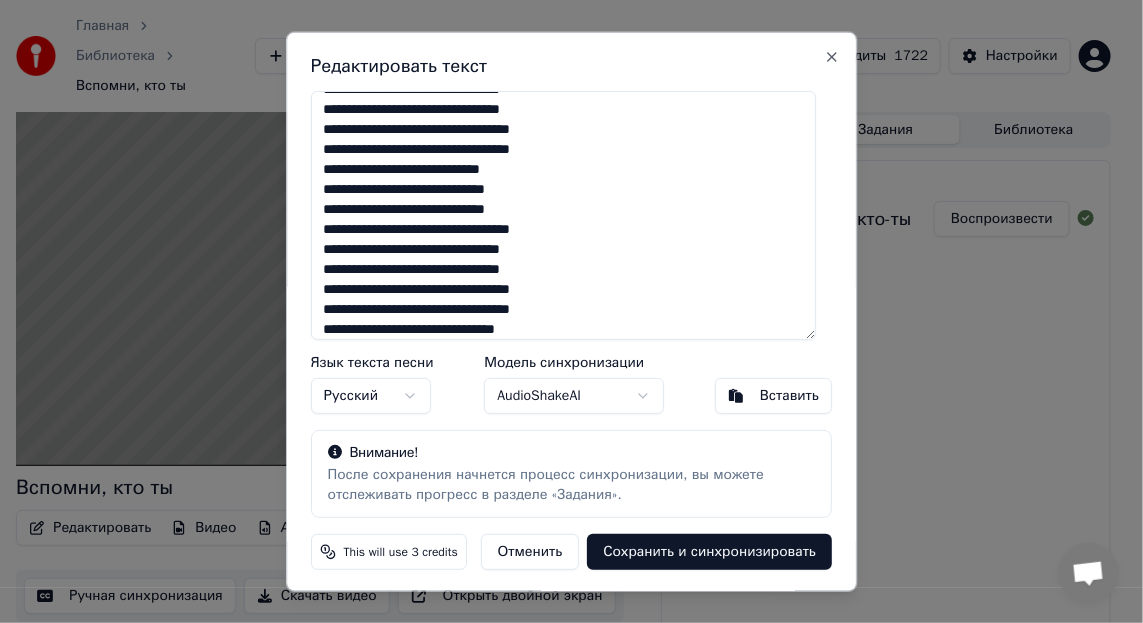 click on "**********" at bounding box center (564, 214) 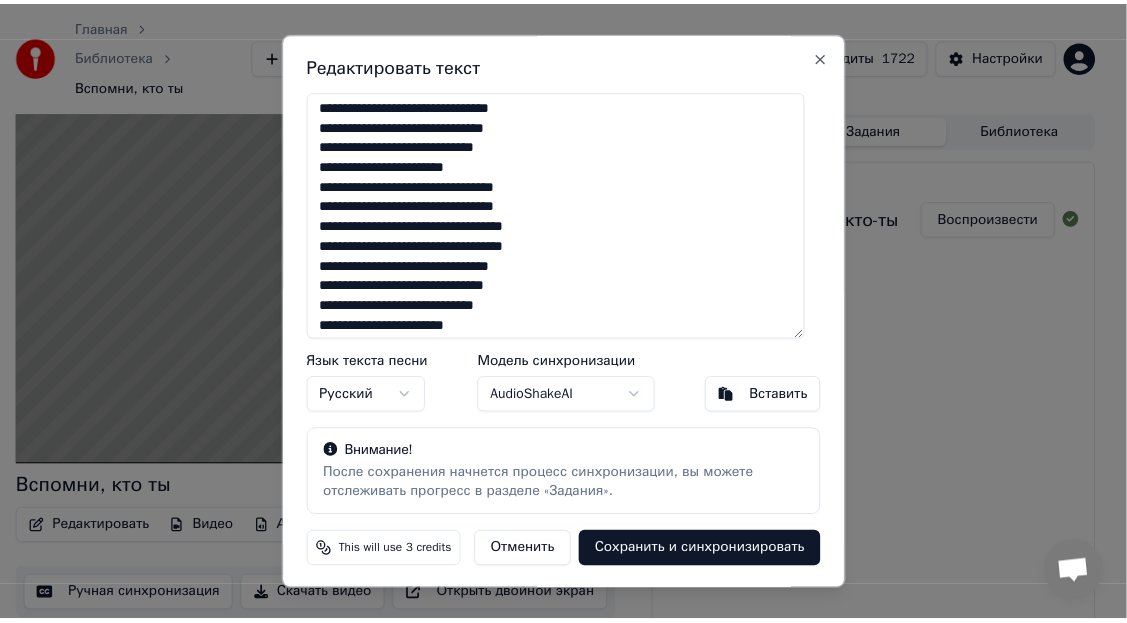 scroll, scrollTop: 327, scrollLeft: 0, axis: vertical 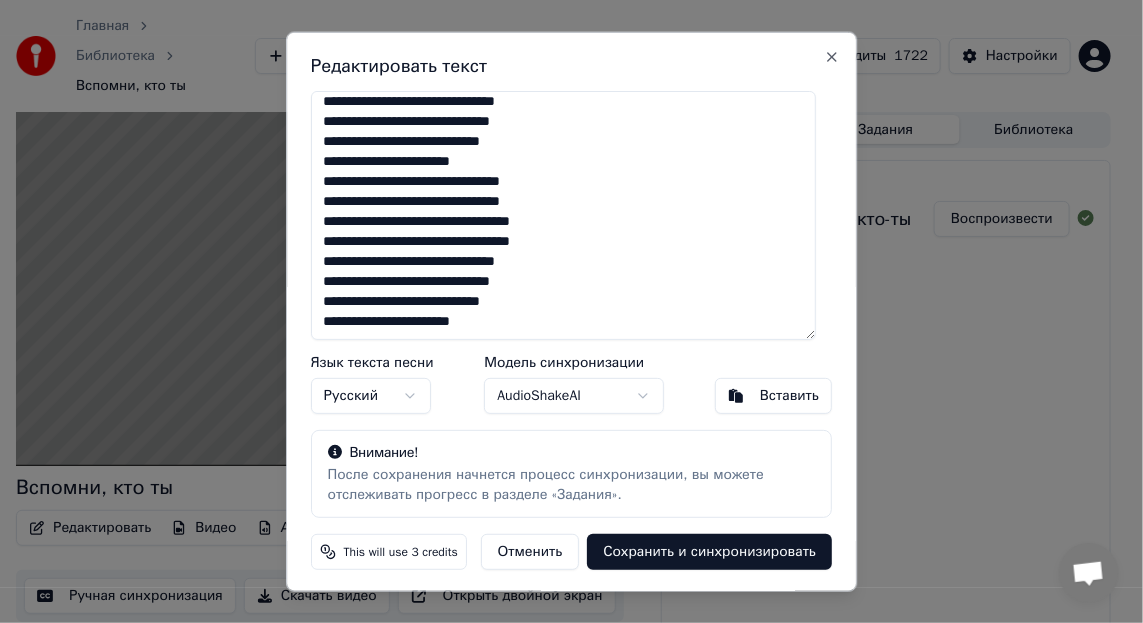 type on "**********" 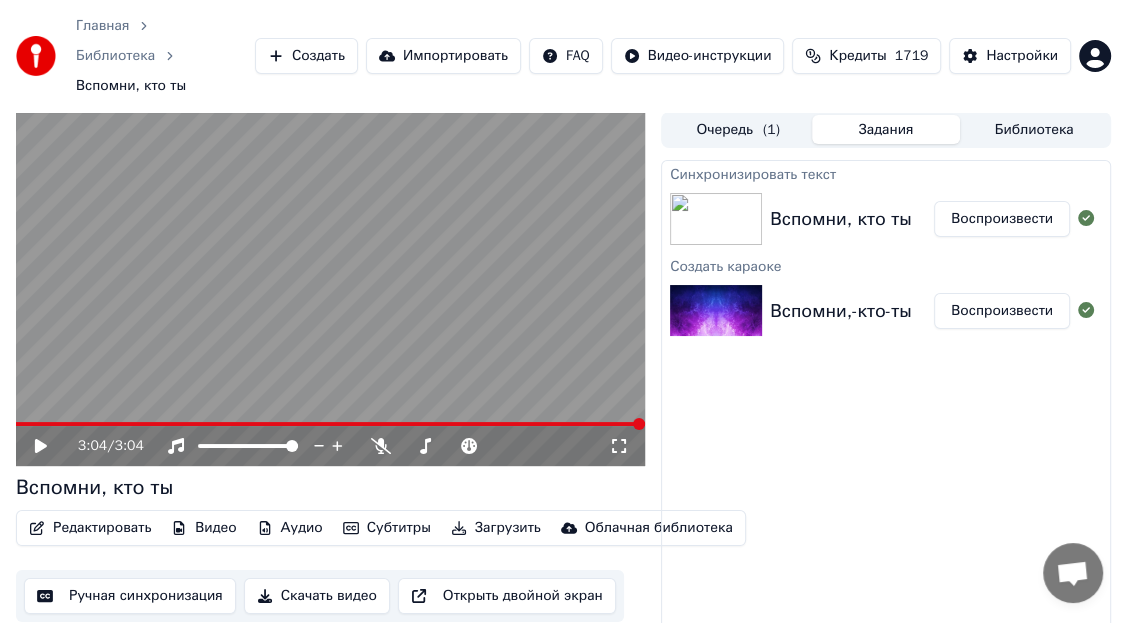 click on "Воспроизвести" at bounding box center [1002, 219] 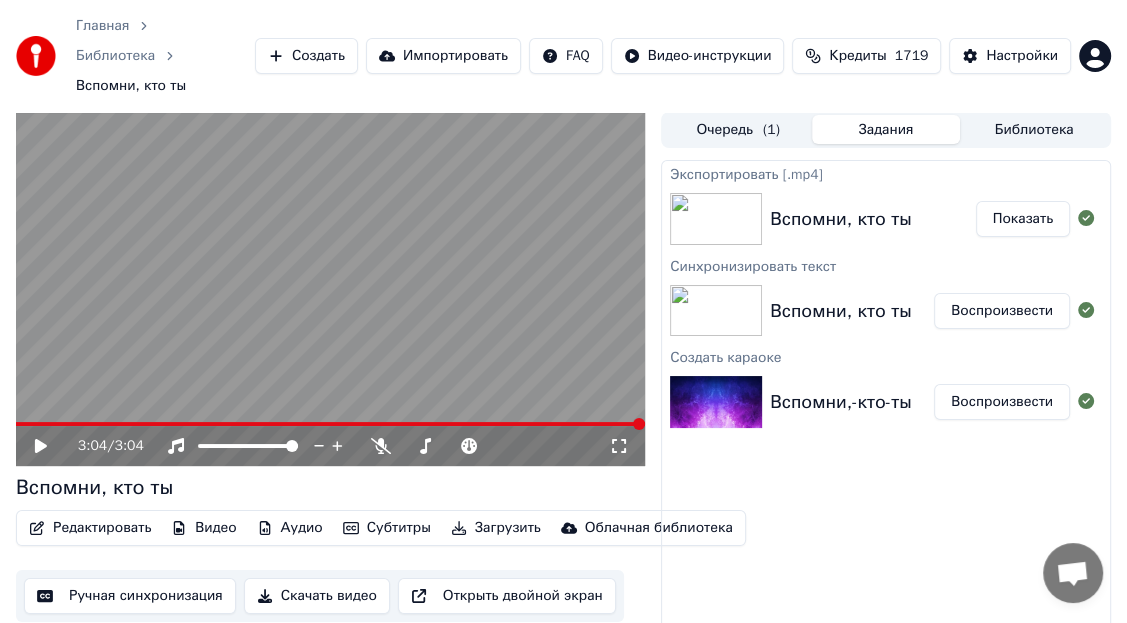 click on "Показать" at bounding box center [1023, 219] 